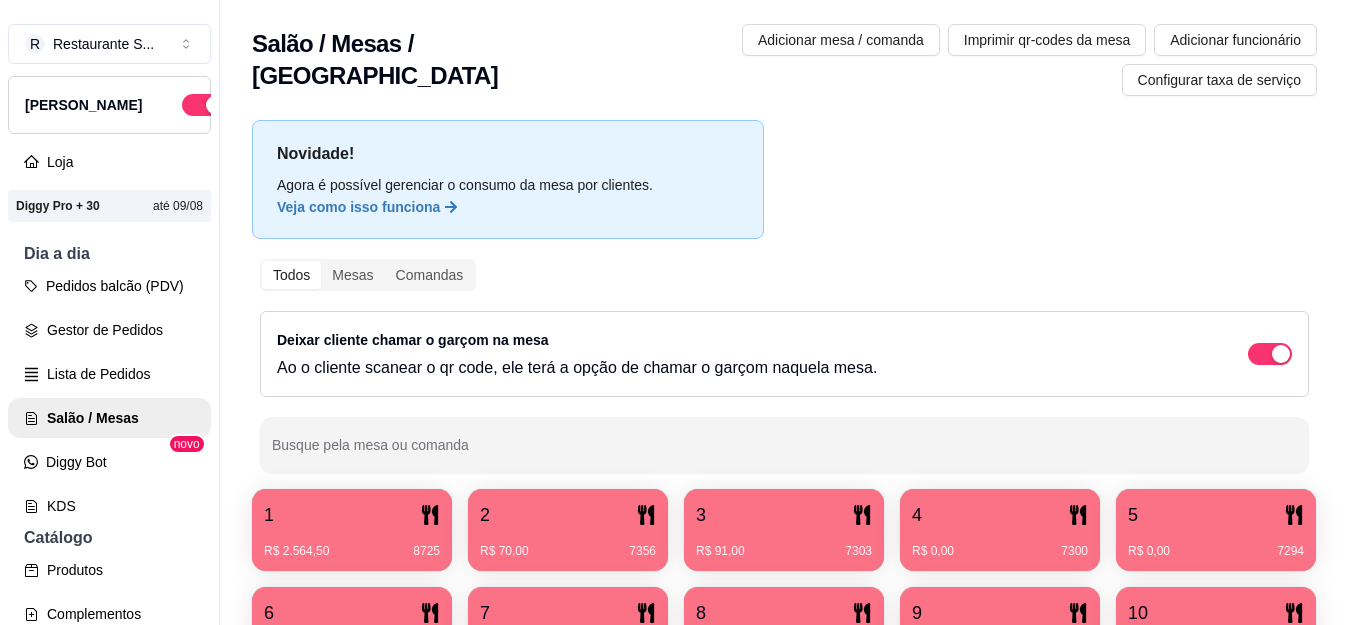 scroll, scrollTop: 0, scrollLeft: 0, axis: both 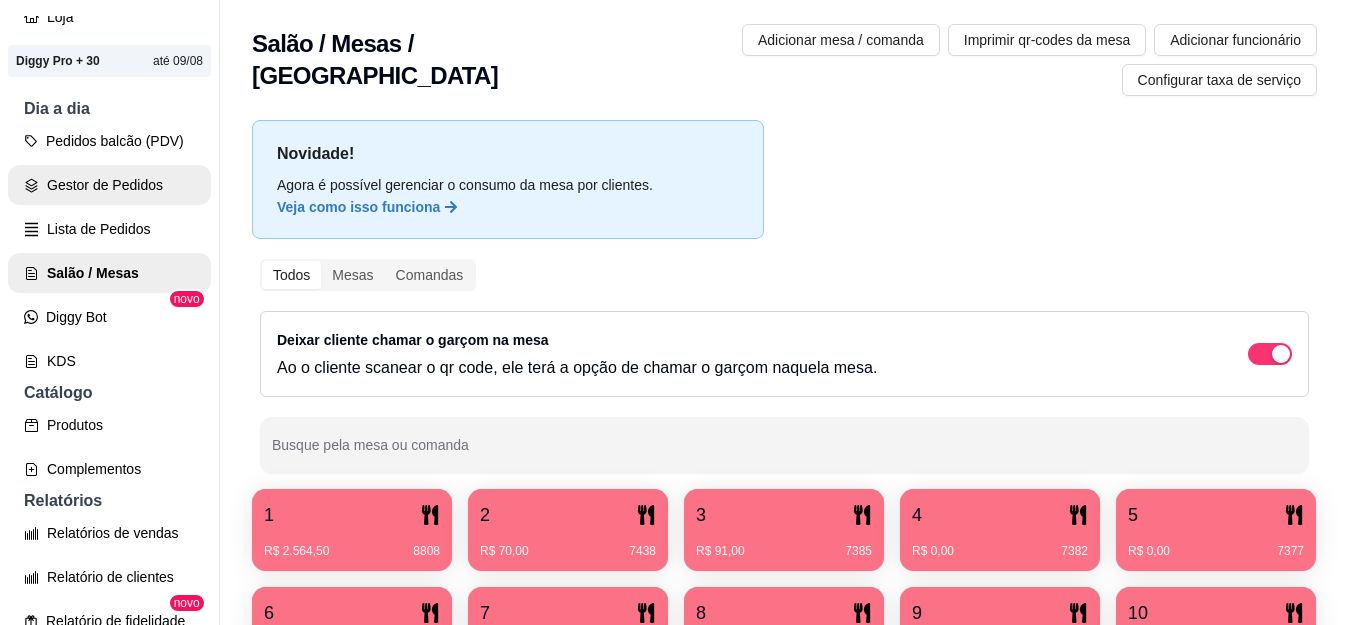 click on "Gestor de Pedidos" at bounding box center (109, 185) 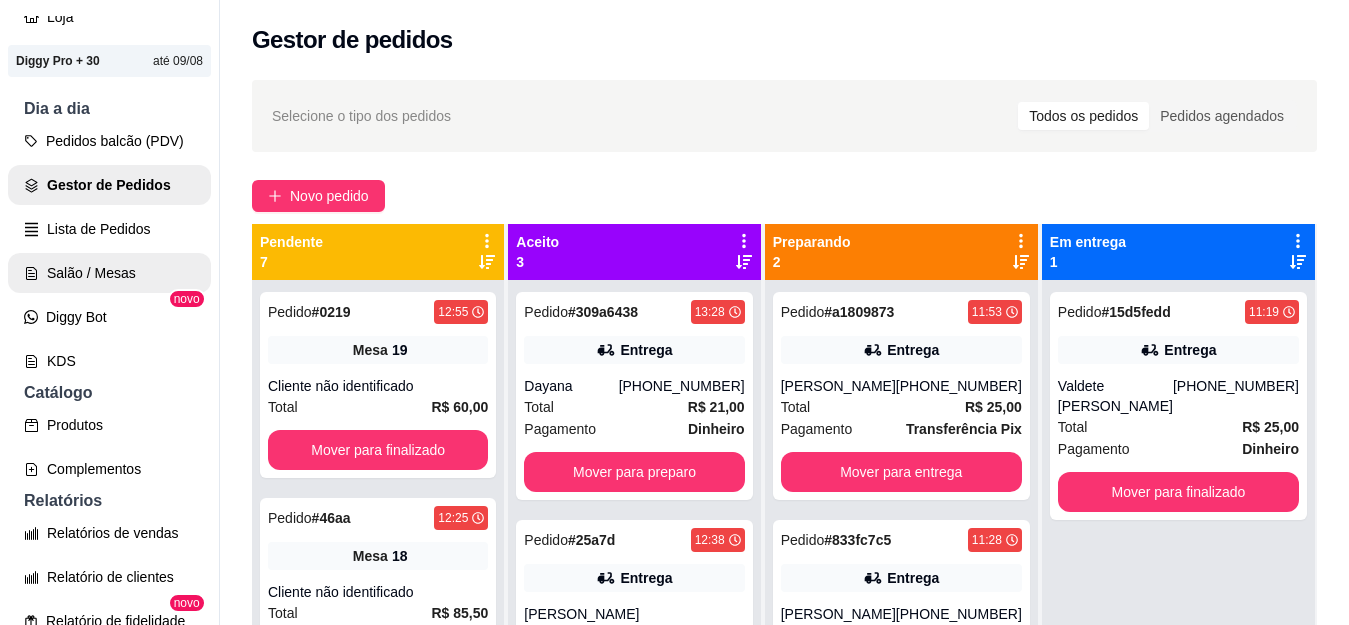 click on "Salão / Mesas" at bounding box center [109, 273] 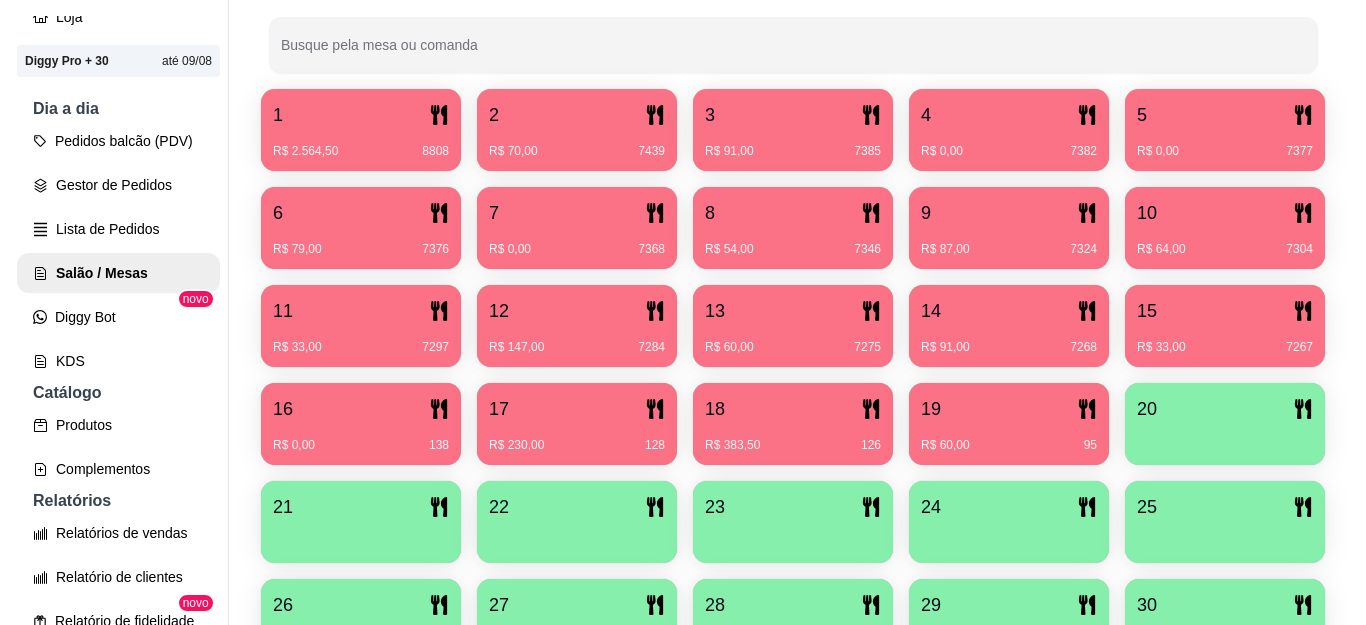 scroll, scrollTop: 467, scrollLeft: 0, axis: vertical 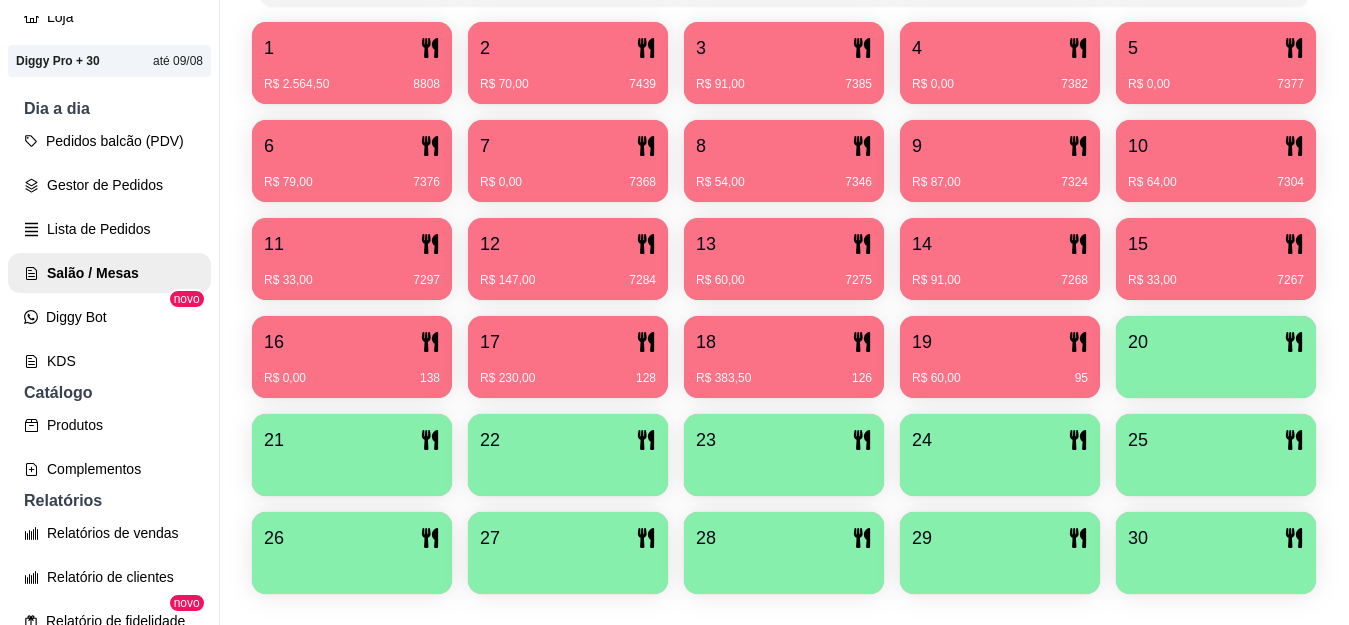 click at bounding box center [1216, 371] 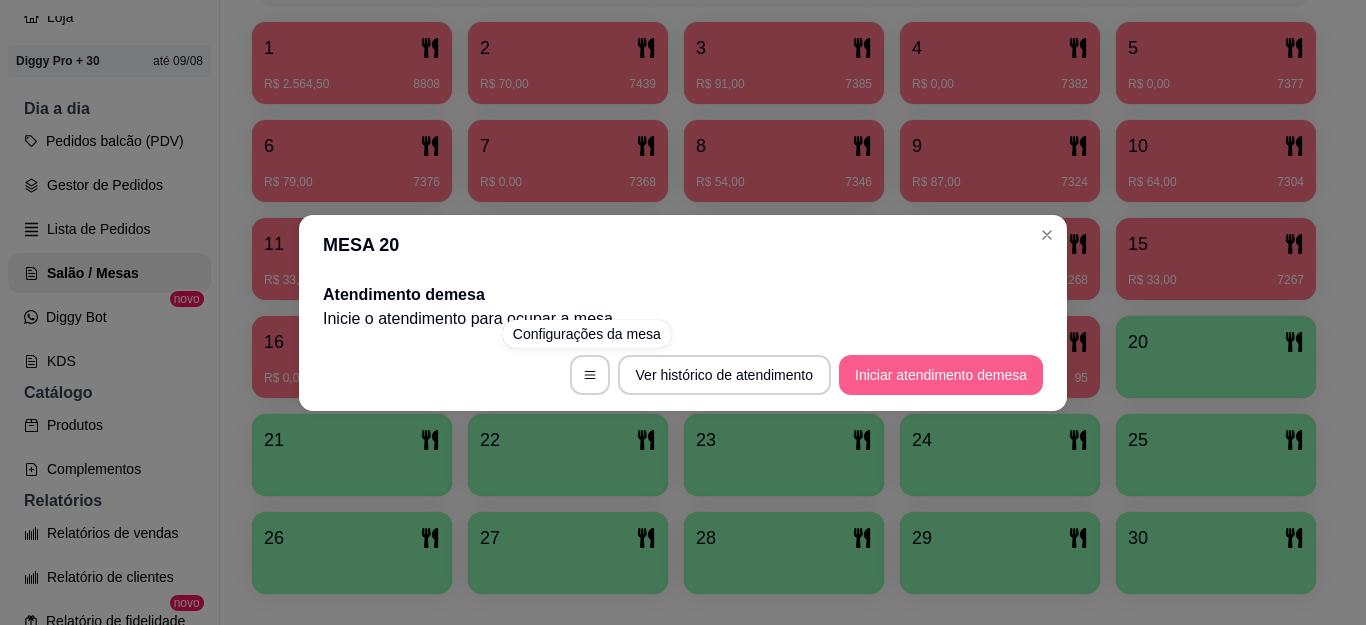 click on "Iniciar atendimento de  mesa" at bounding box center [941, 375] 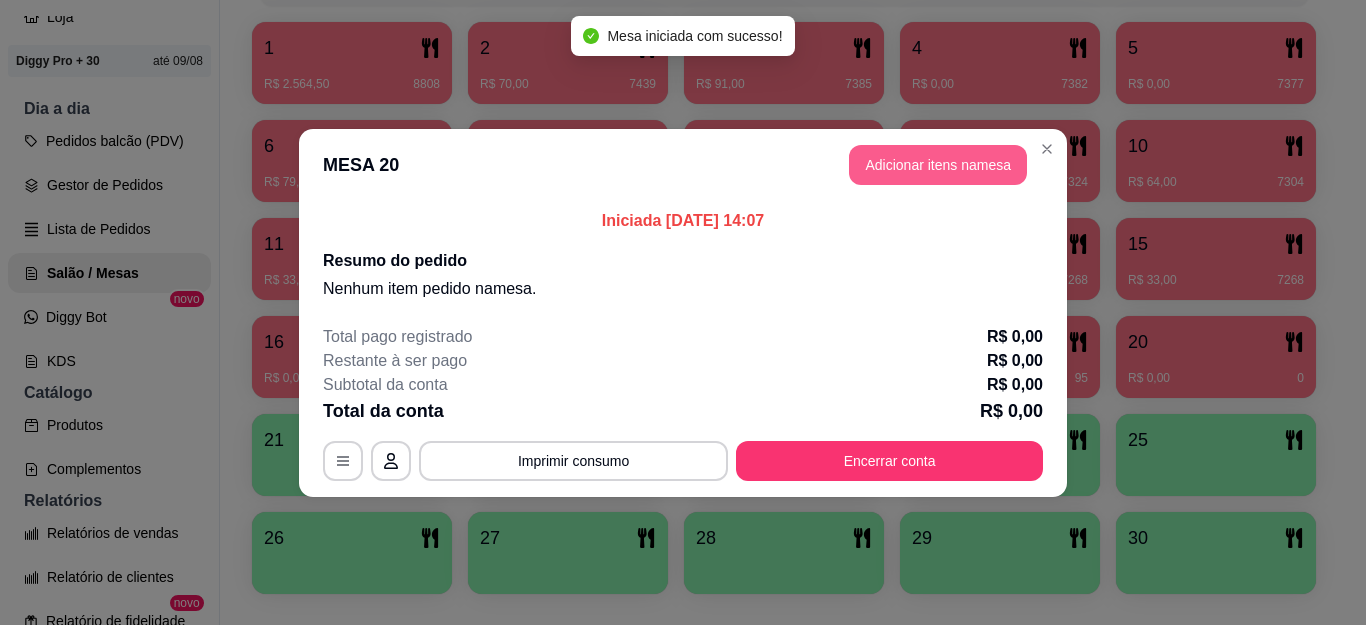 click on "Adicionar itens na  mesa" at bounding box center (938, 165) 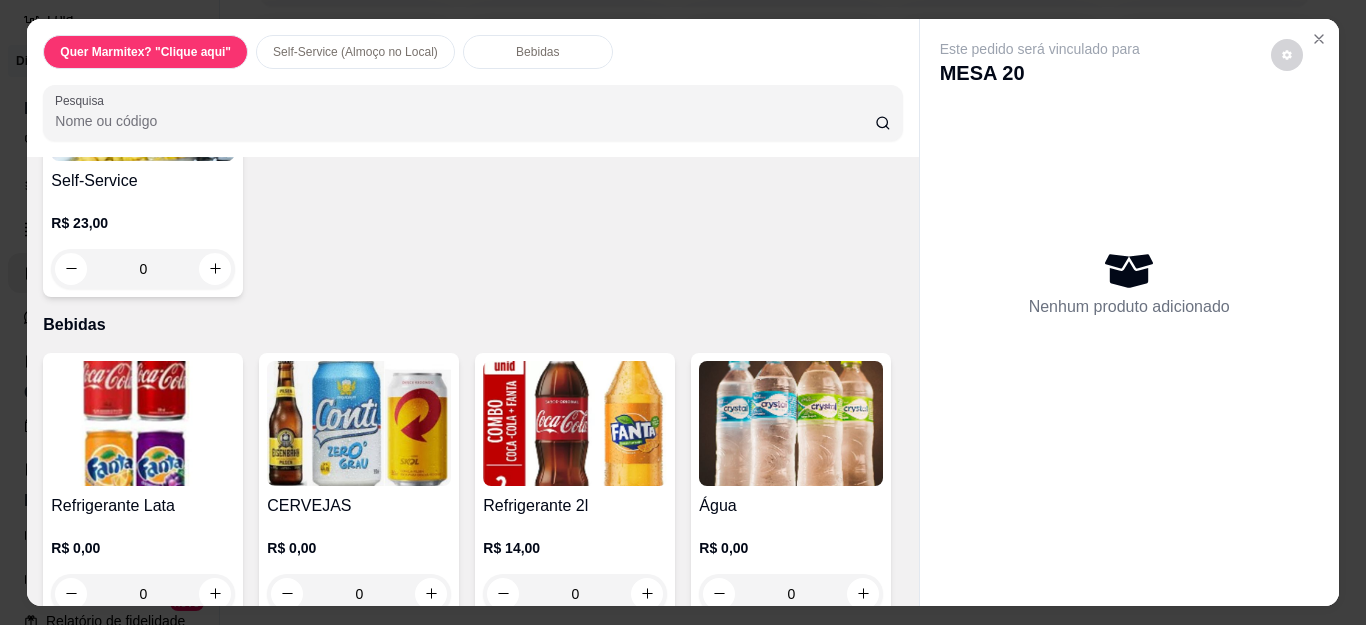 scroll, scrollTop: 867, scrollLeft: 0, axis: vertical 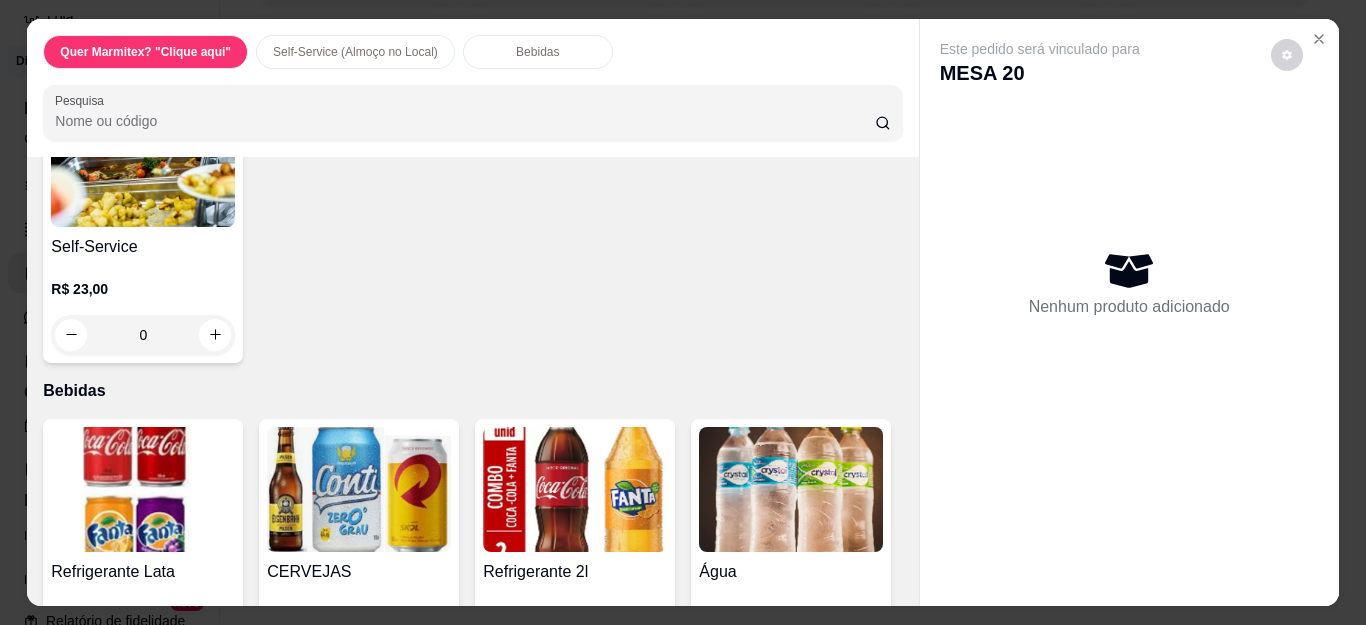 click on "0" at bounding box center [143, 335] 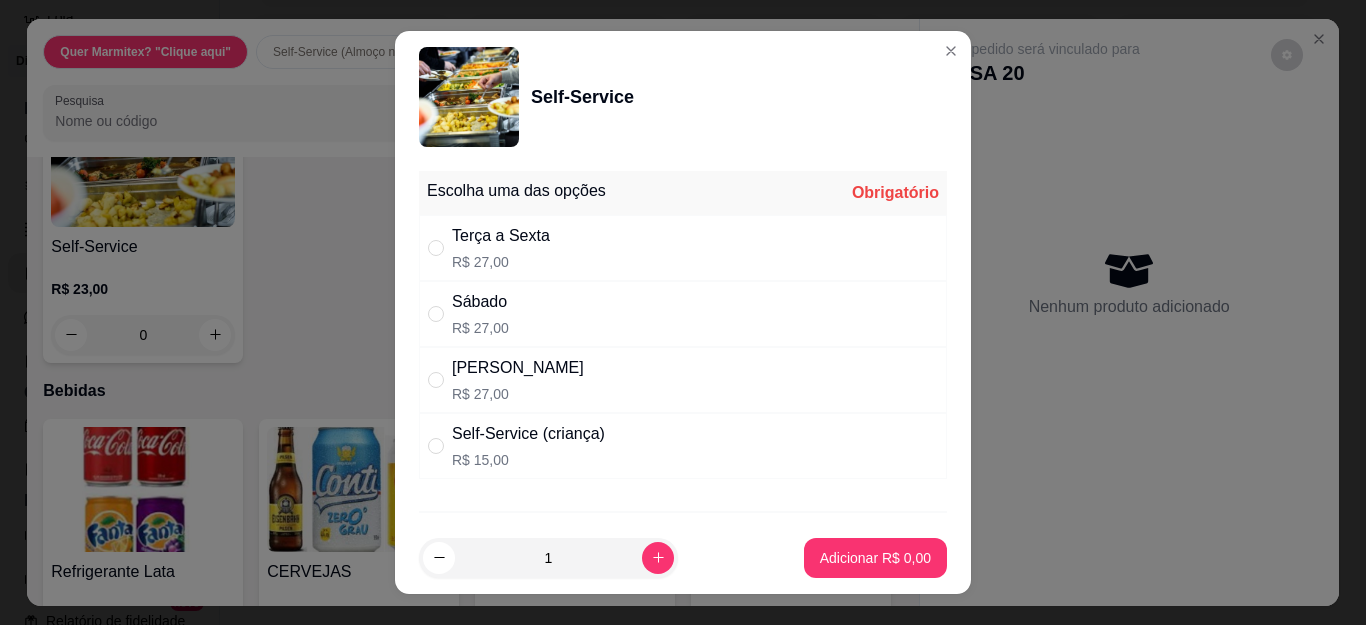 click on "R$ 27,00" at bounding box center (501, 262) 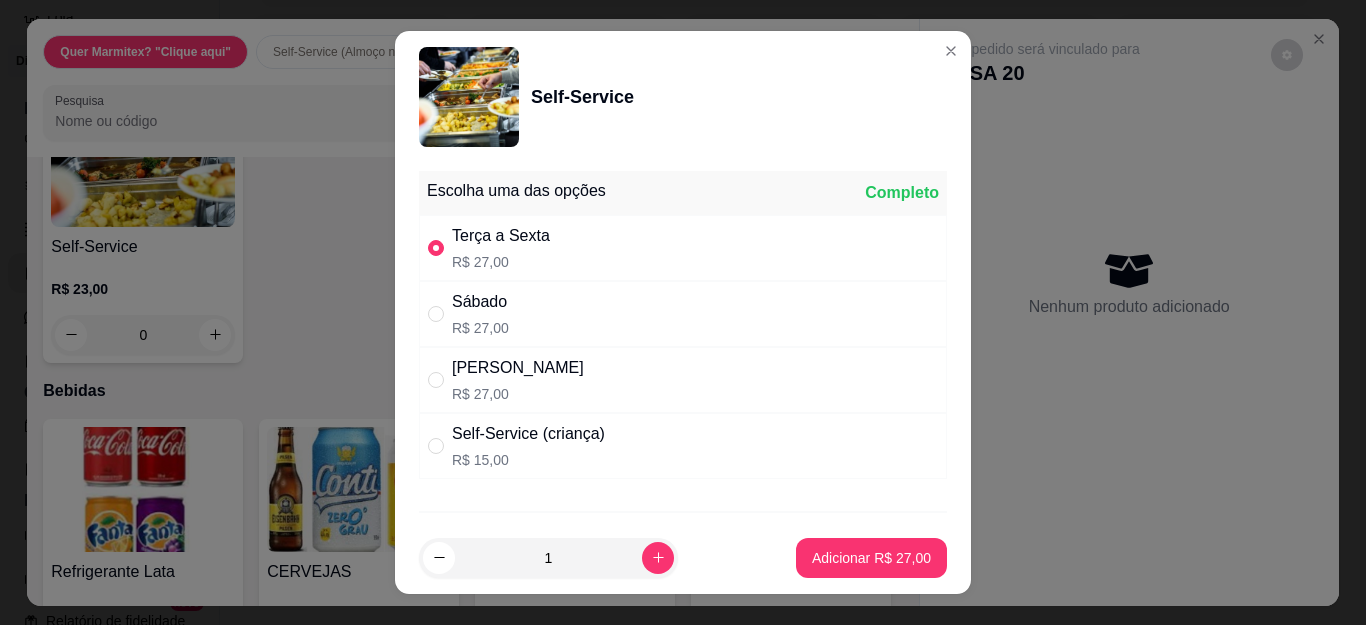 click on "Self-Service (criança)" at bounding box center (528, 434) 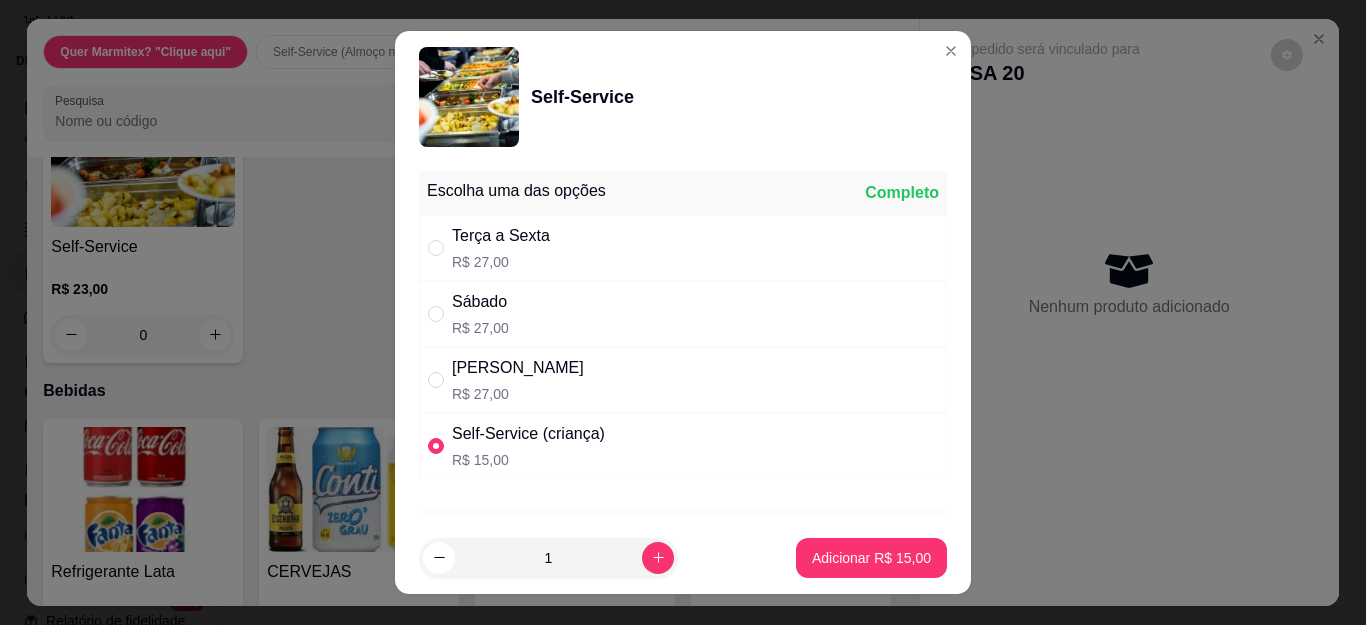 click on "Terça a Sexta" at bounding box center (501, 236) 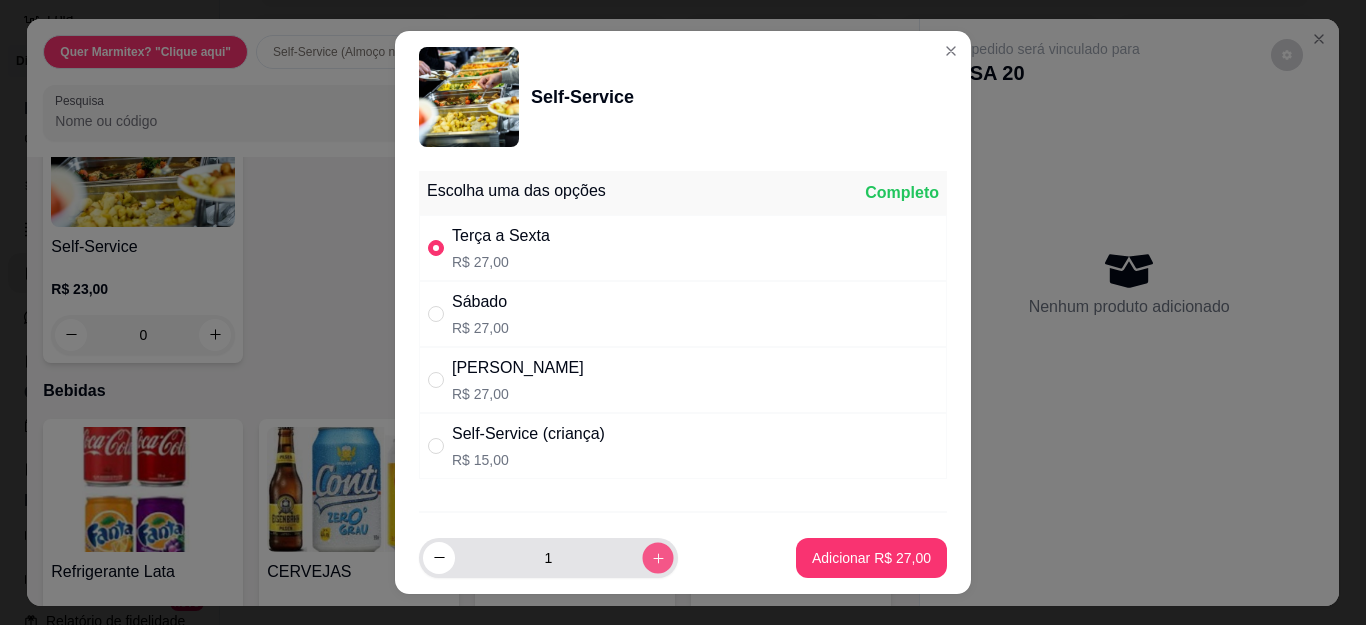 click at bounding box center [657, 557] 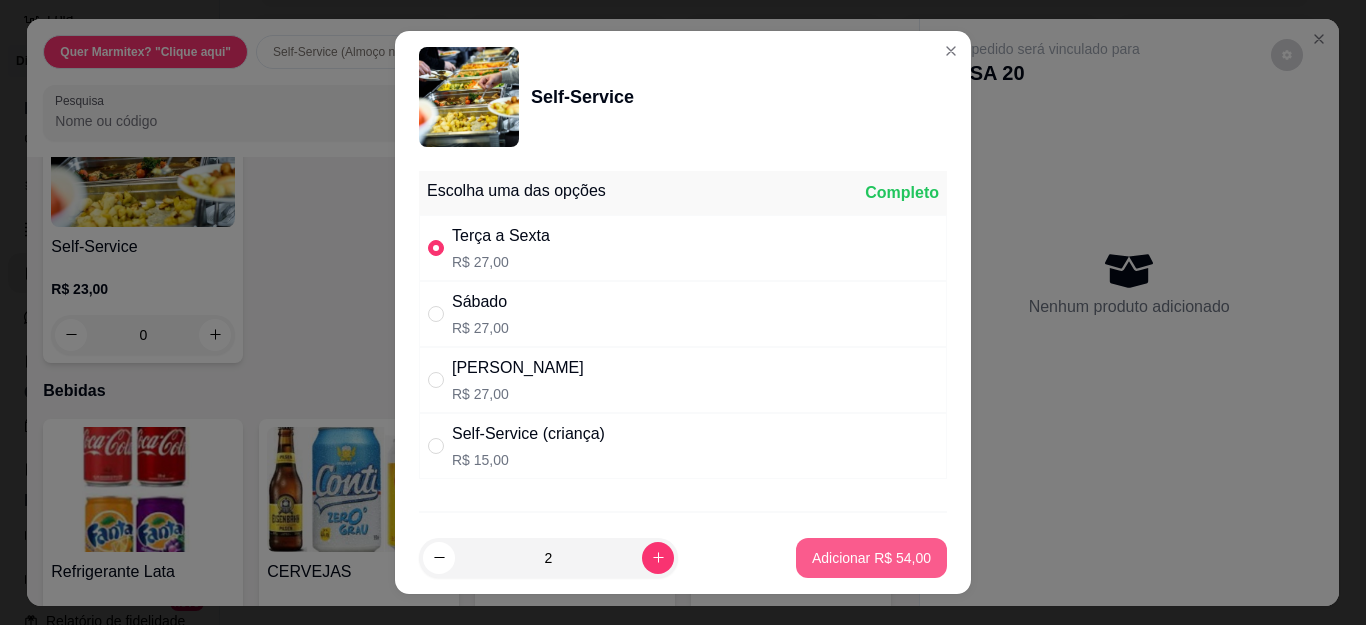 click on "Adicionar   R$ 54,00" at bounding box center [871, 558] 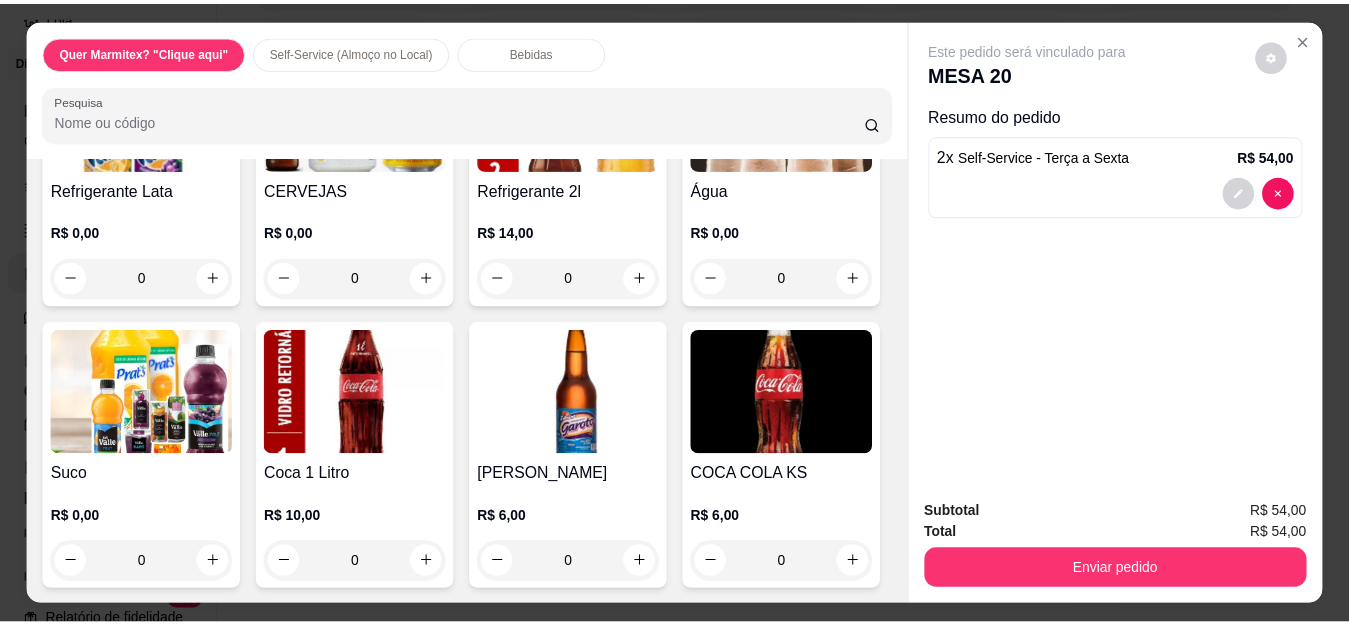 scroll, scrollTop: 1552, scrollLeft: 0, axis: vertical 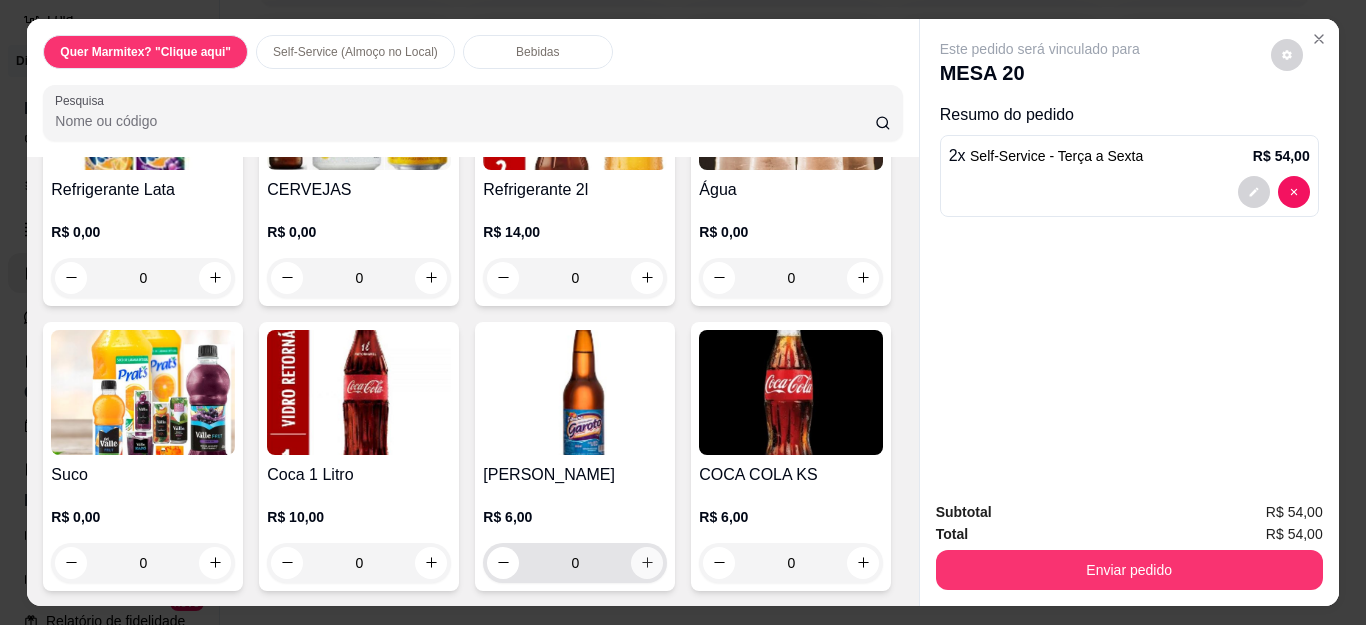 click 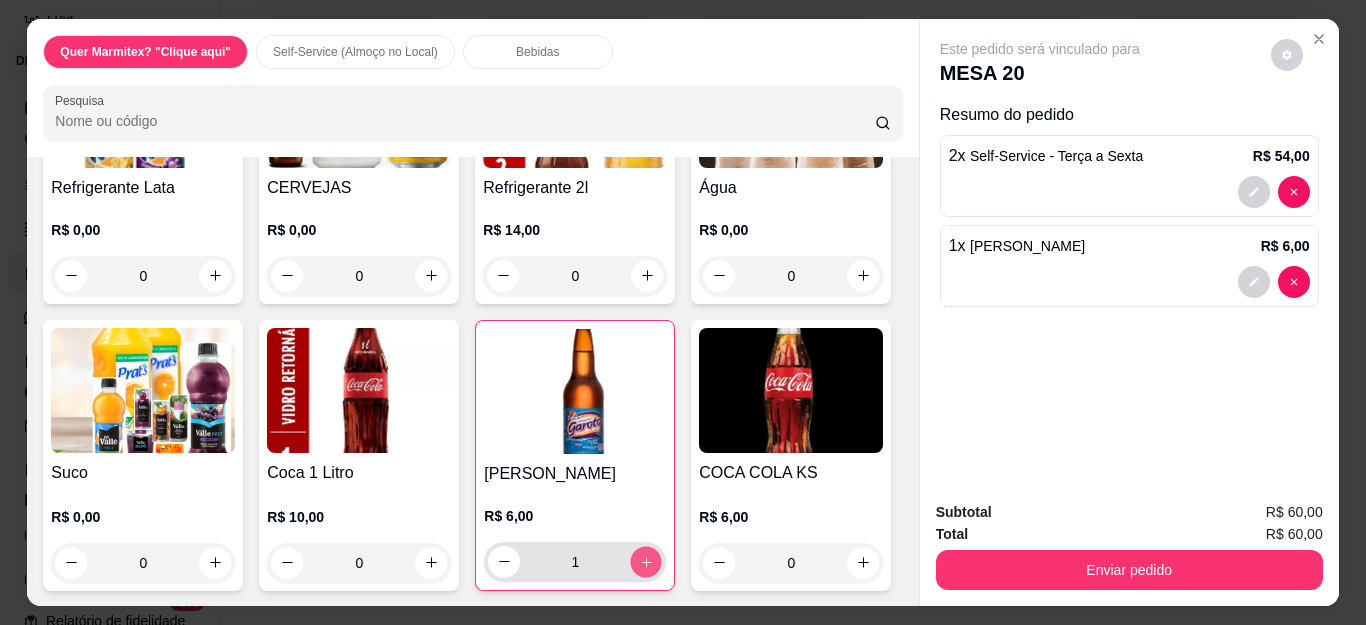 click 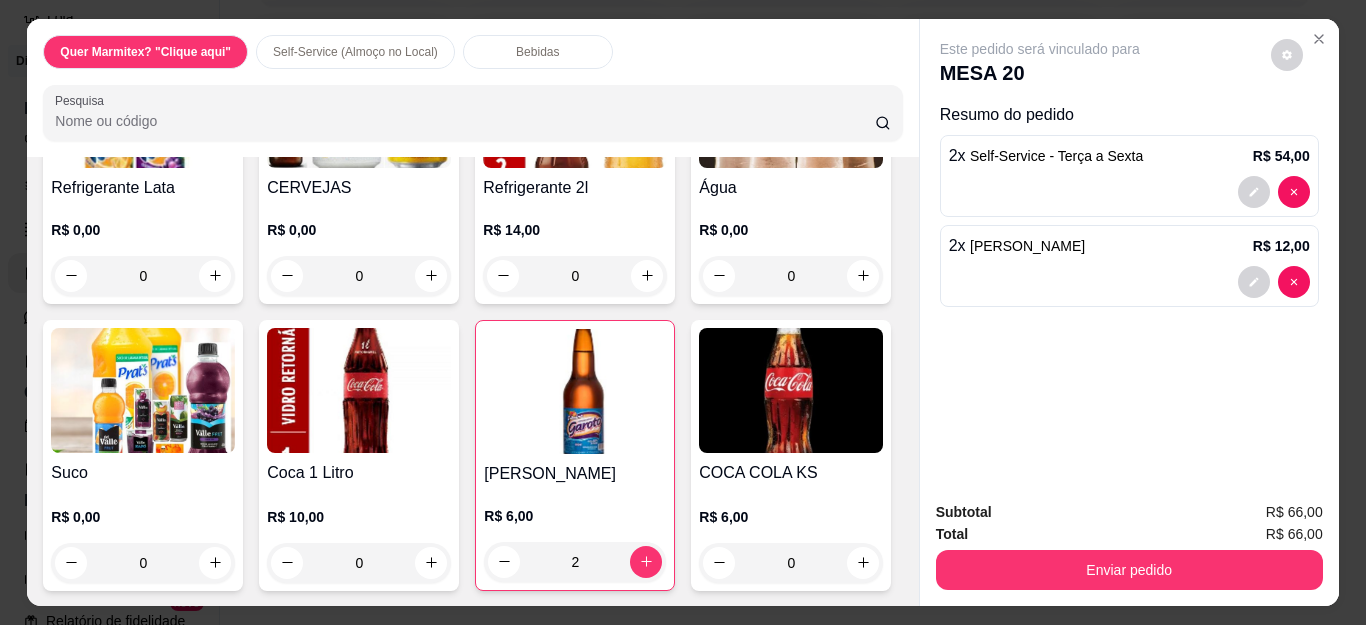 click at bounding box center [575, 391] 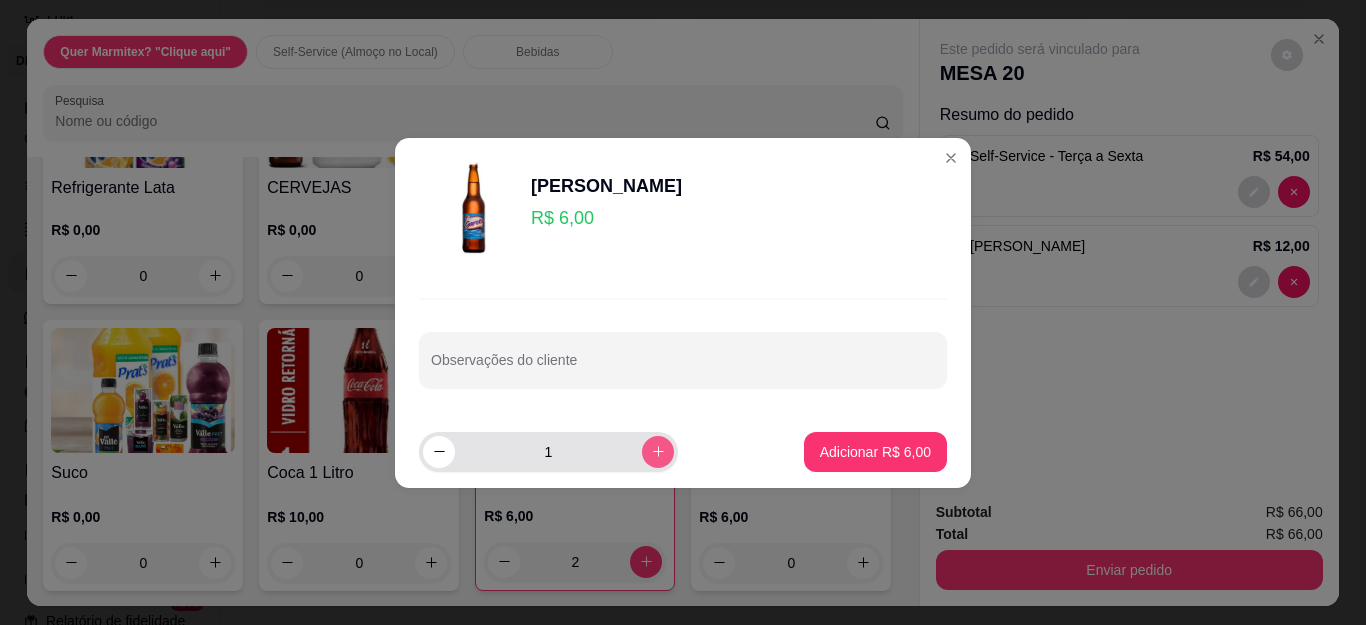 drag, startPoint x: 630, startPoint y: 431, endPoint x: 637, endPoint y: 444, distance: 14.764823 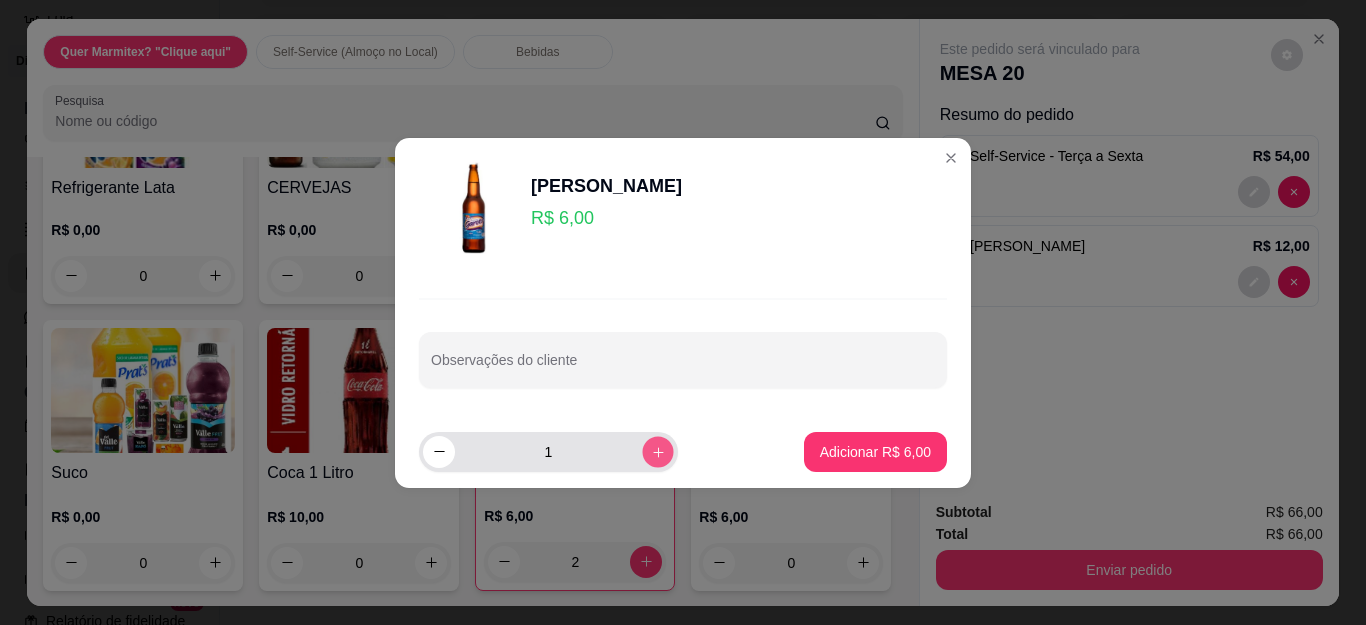 click 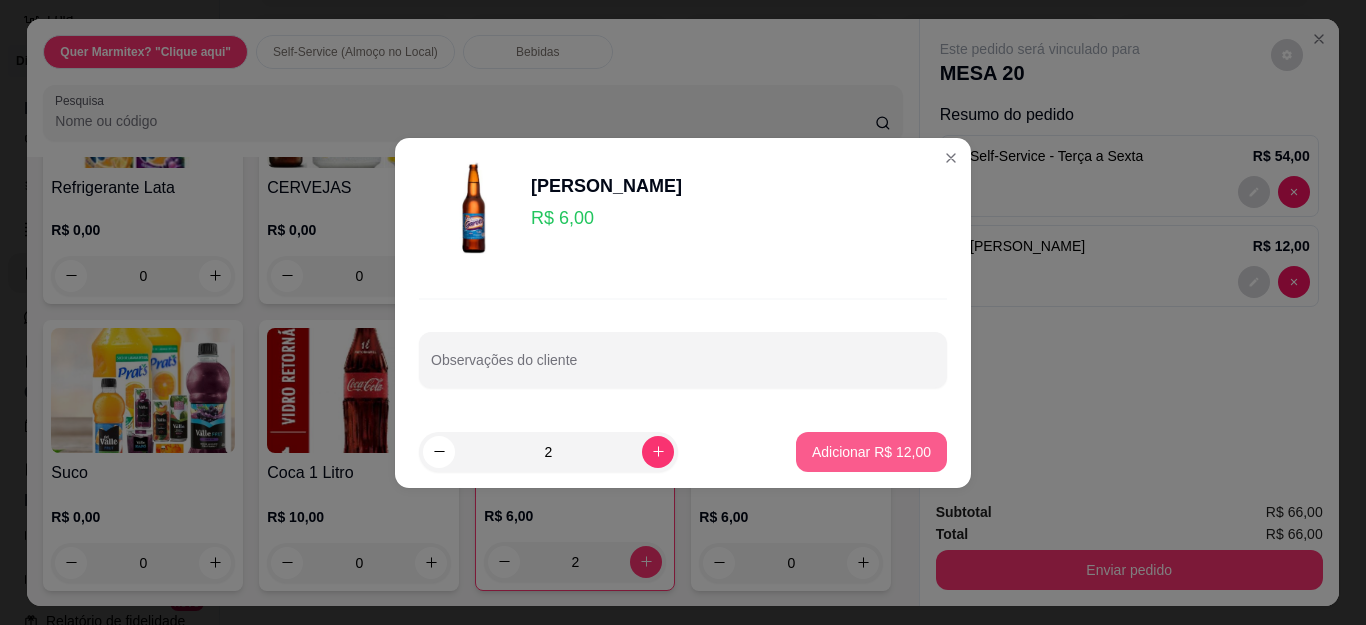 click on "Adicionar   R$ 12,00" at bounding box center [871, 452] 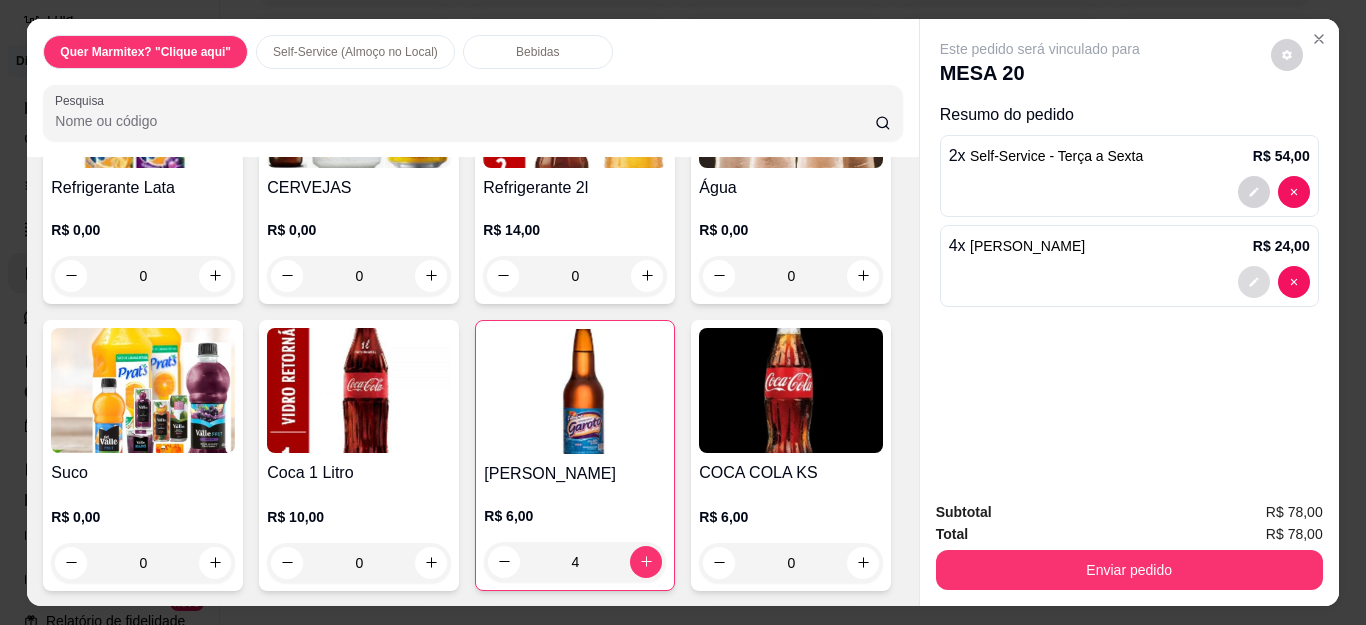 click 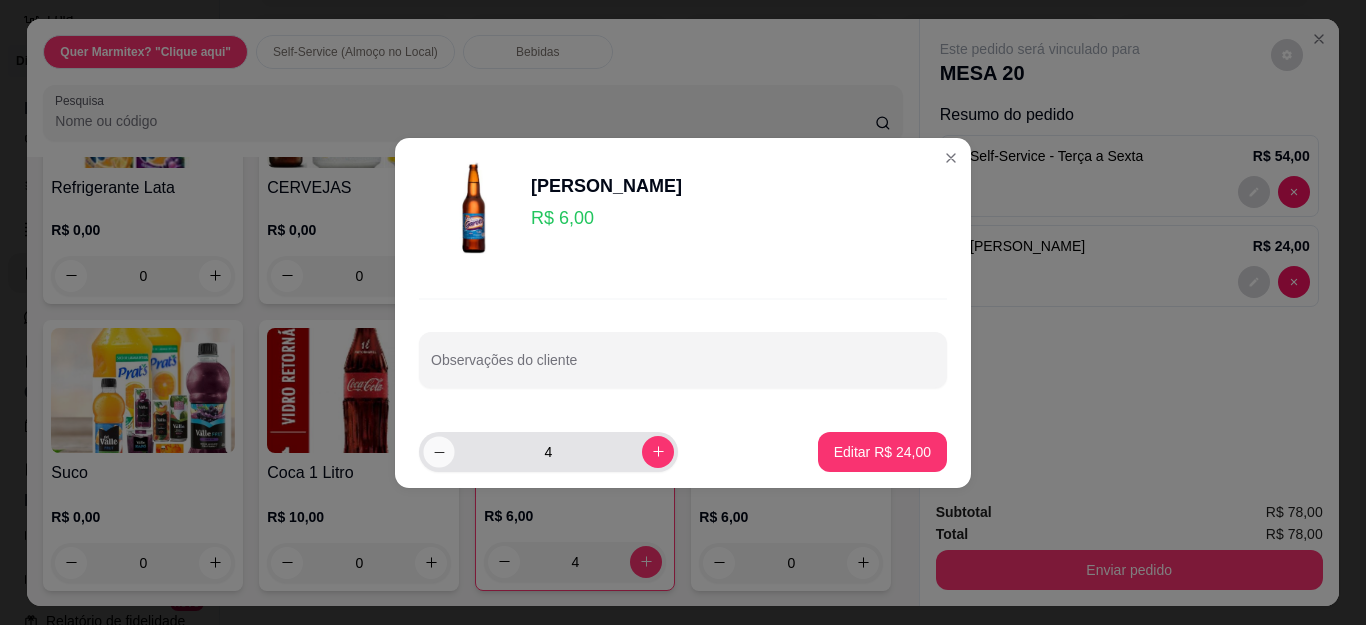 click 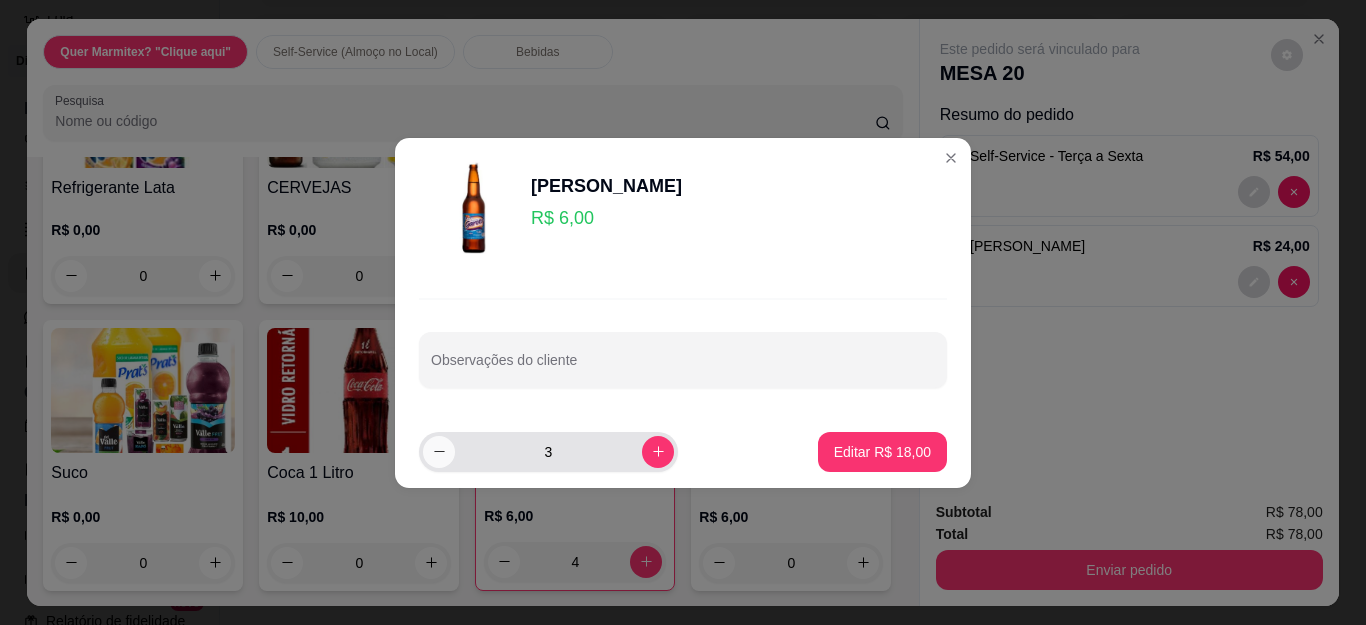 click 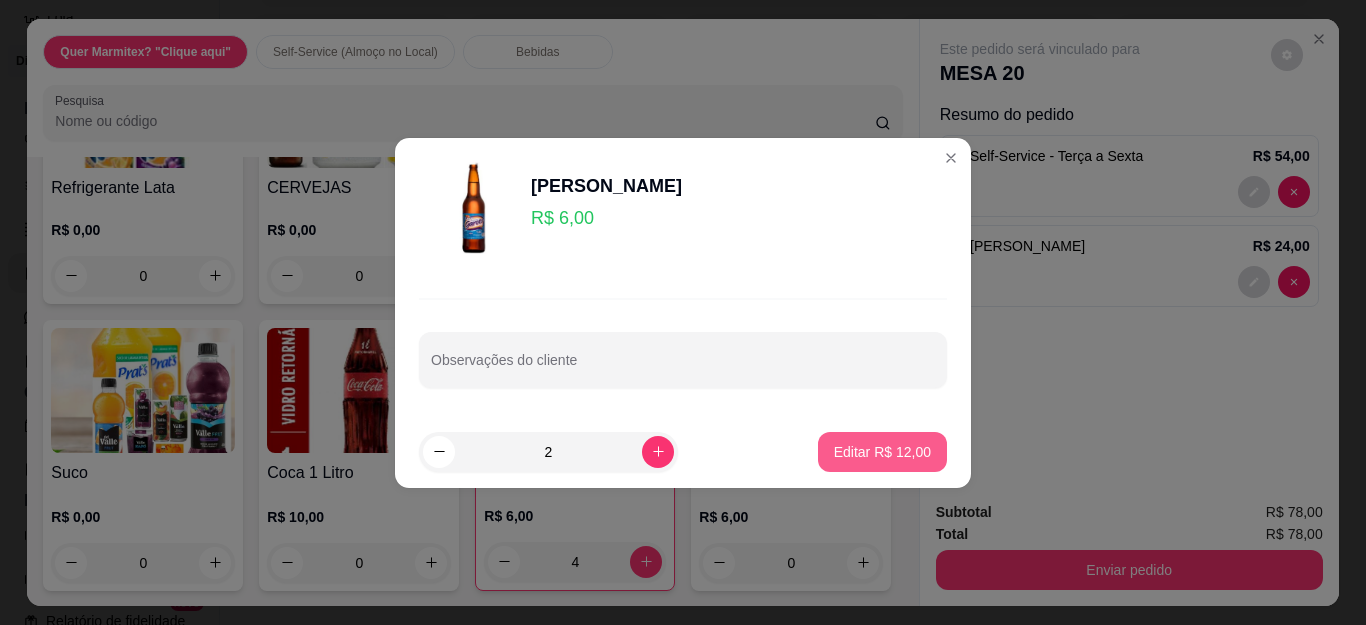 click on "Editar   R$ 12,00" at bounding box center [882, 452] 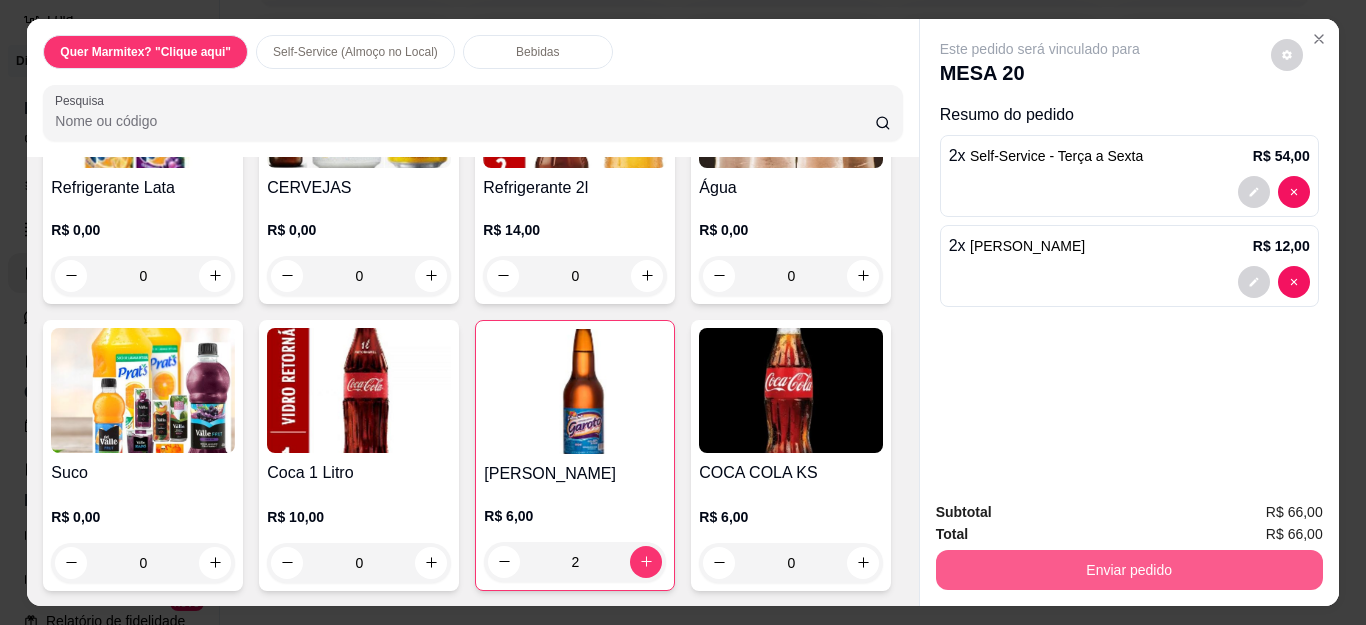 click on "Enviar pedido" at bounding box center (1129, 570) 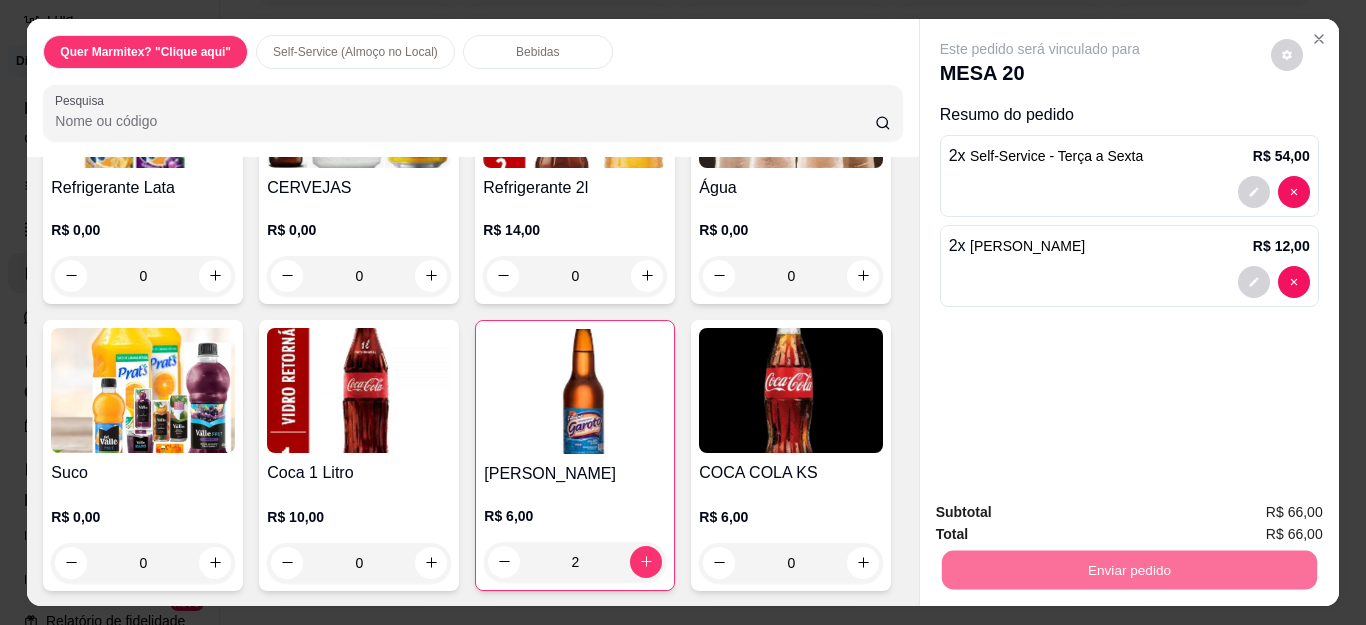 click on "Sim, quero registrar" at bounding box center (1251, 513) 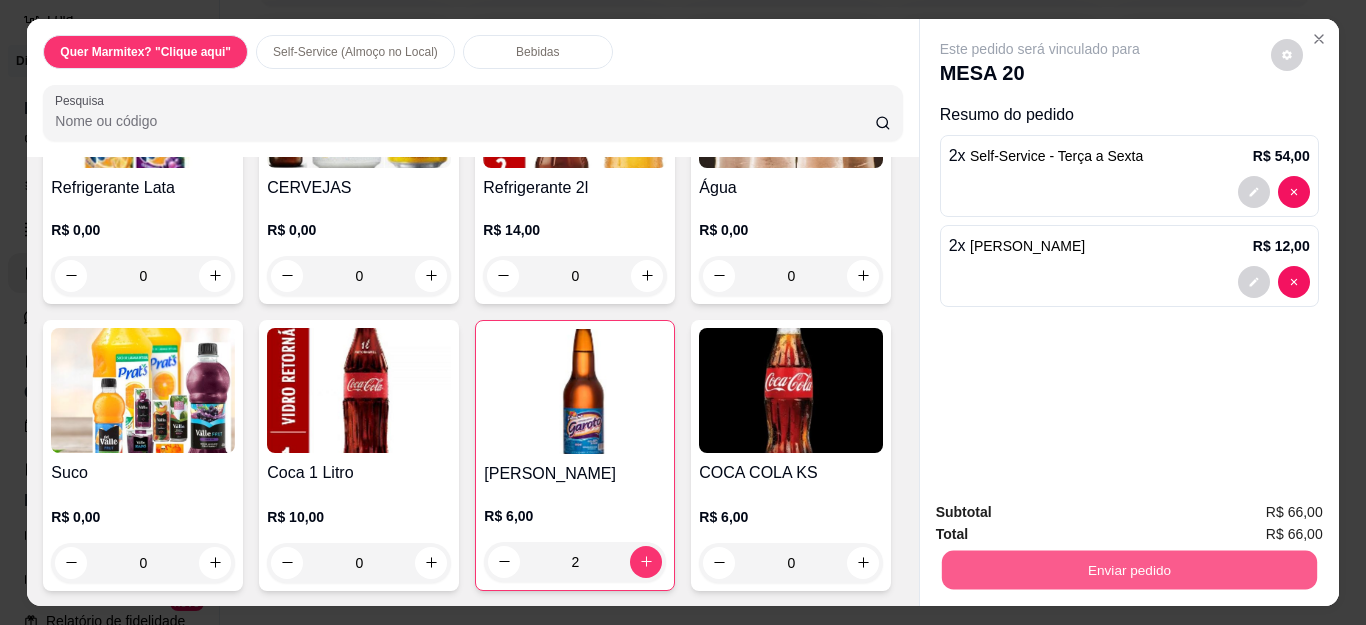 click on "Enviar pedido" at bounding box center [1128, 570] 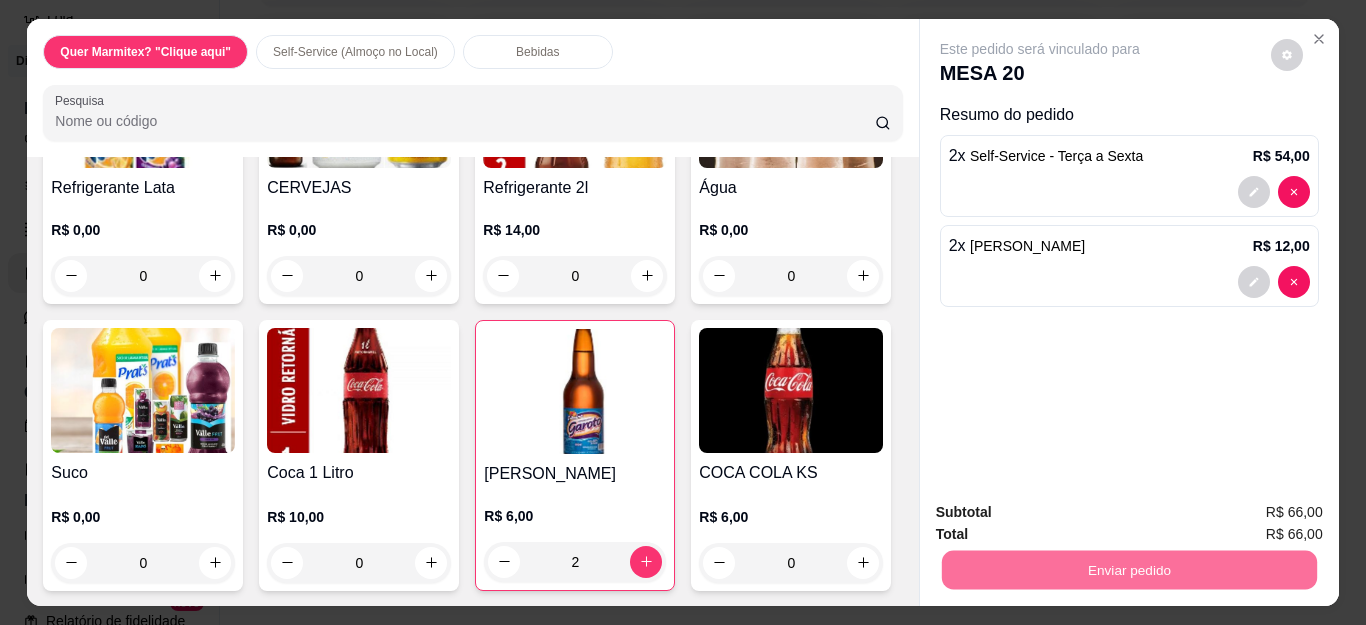 click on "Não registrar e enviar pedido" at bounding box center (1062, 513) 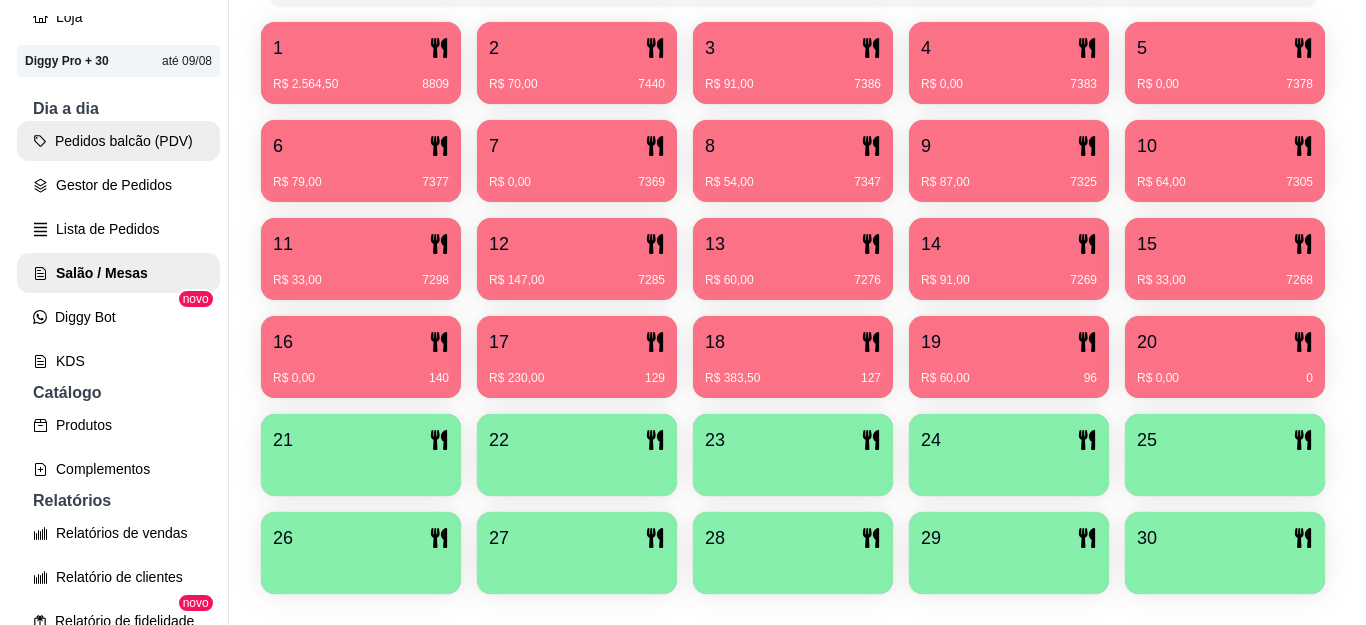 scroll, scrollTop: 0, scrollLeft: 0, axis: both 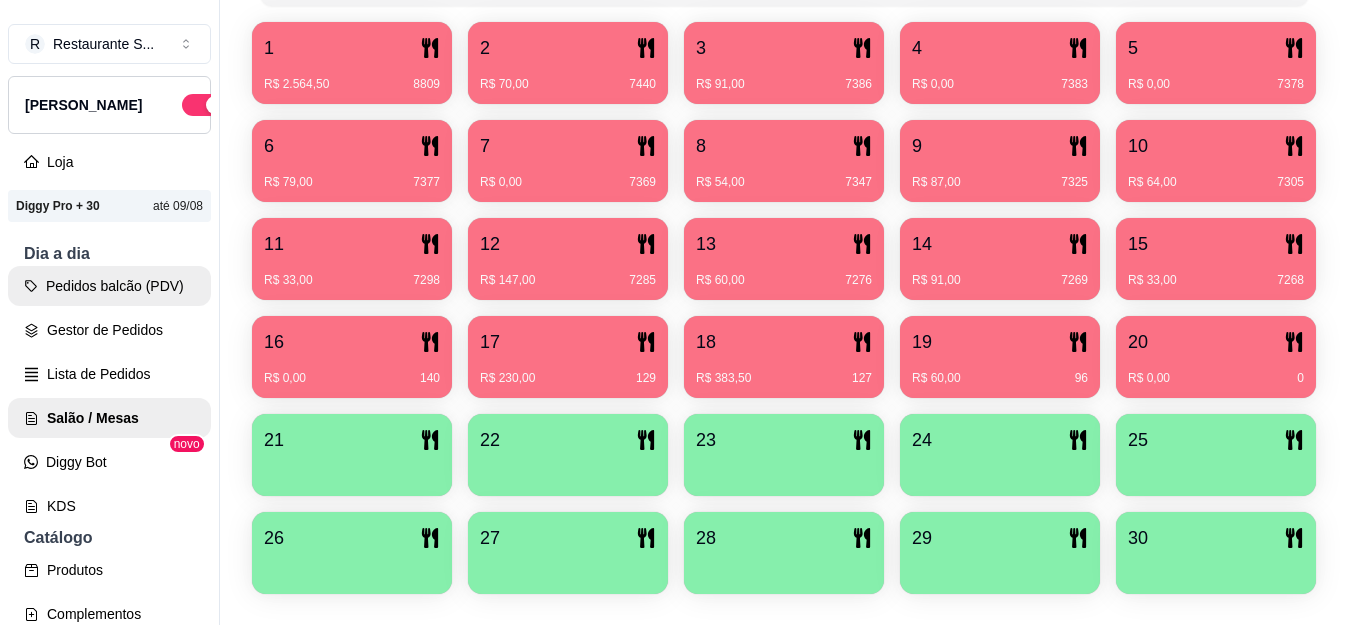 click on "Pedidos balcão (PDV)" at bounding box center [109, 286] 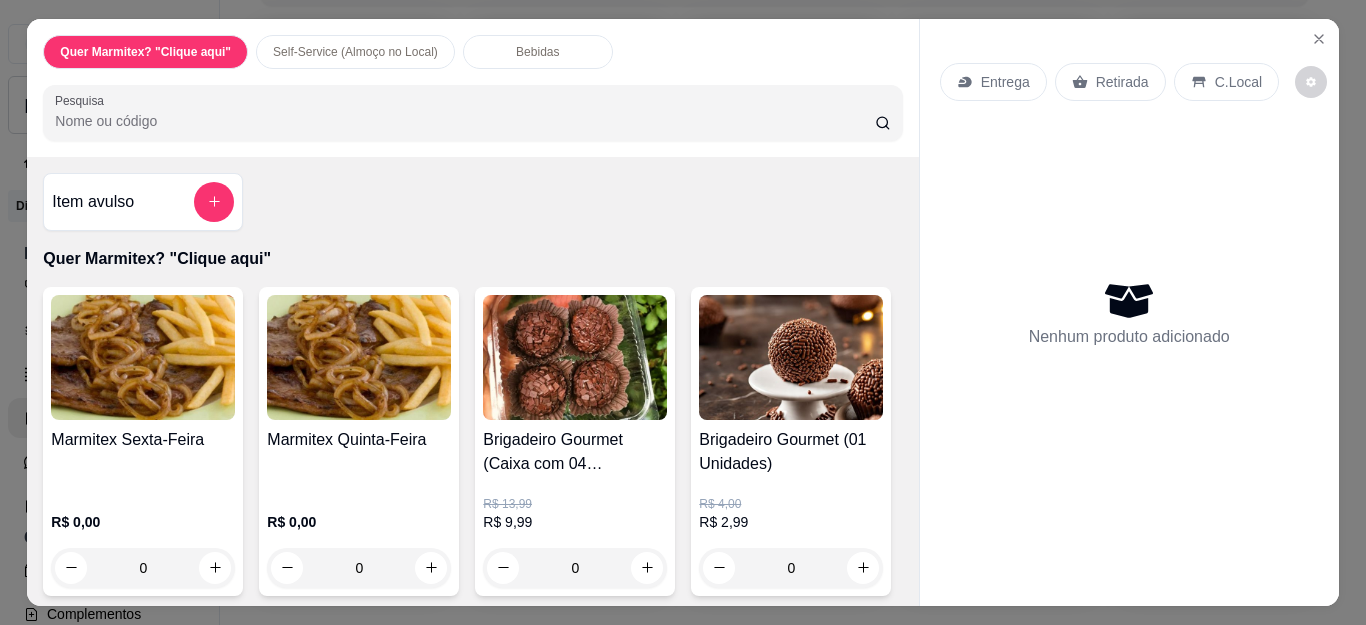 click at bounding box center (143, 357) 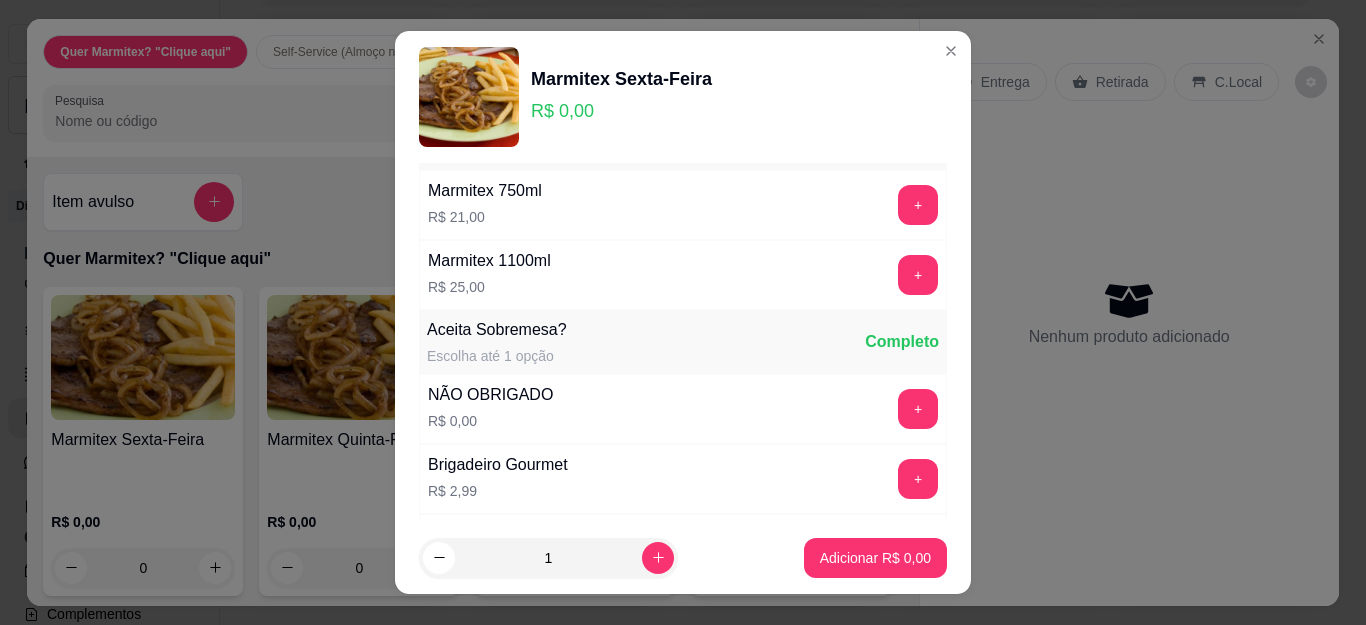scroll, scrollTop: 0, scrollLeft: 0, axis: both 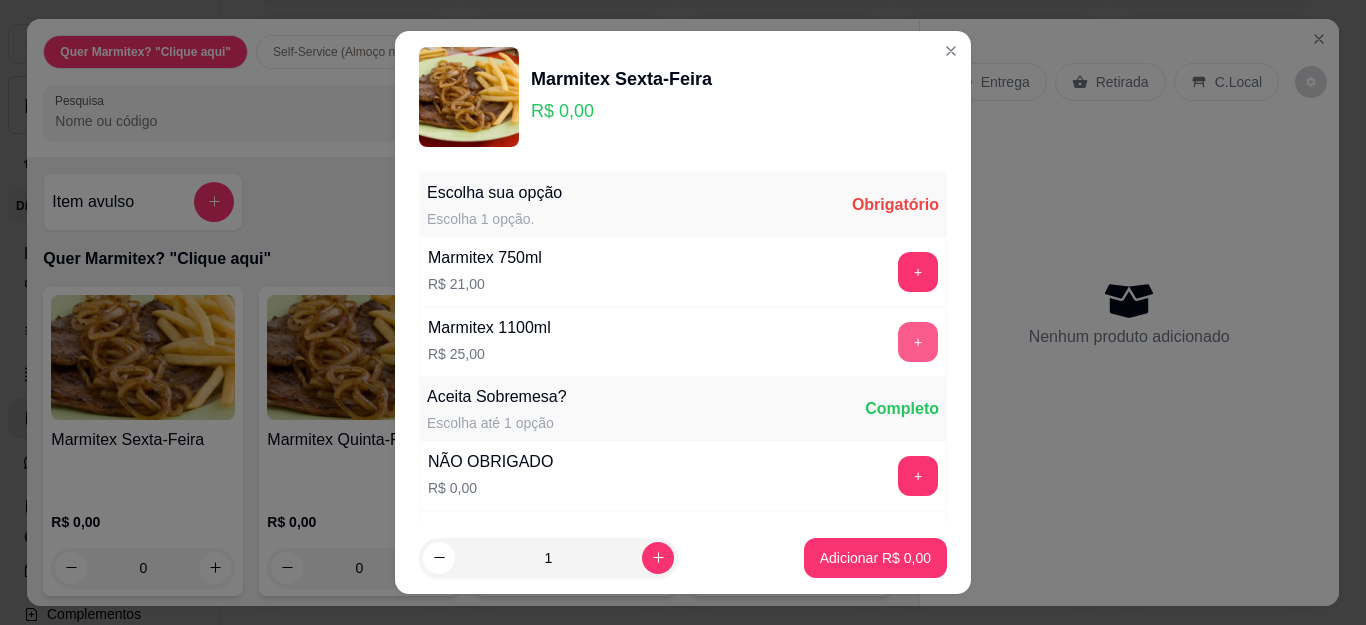 click on "+" at bounding box center [918, 342] 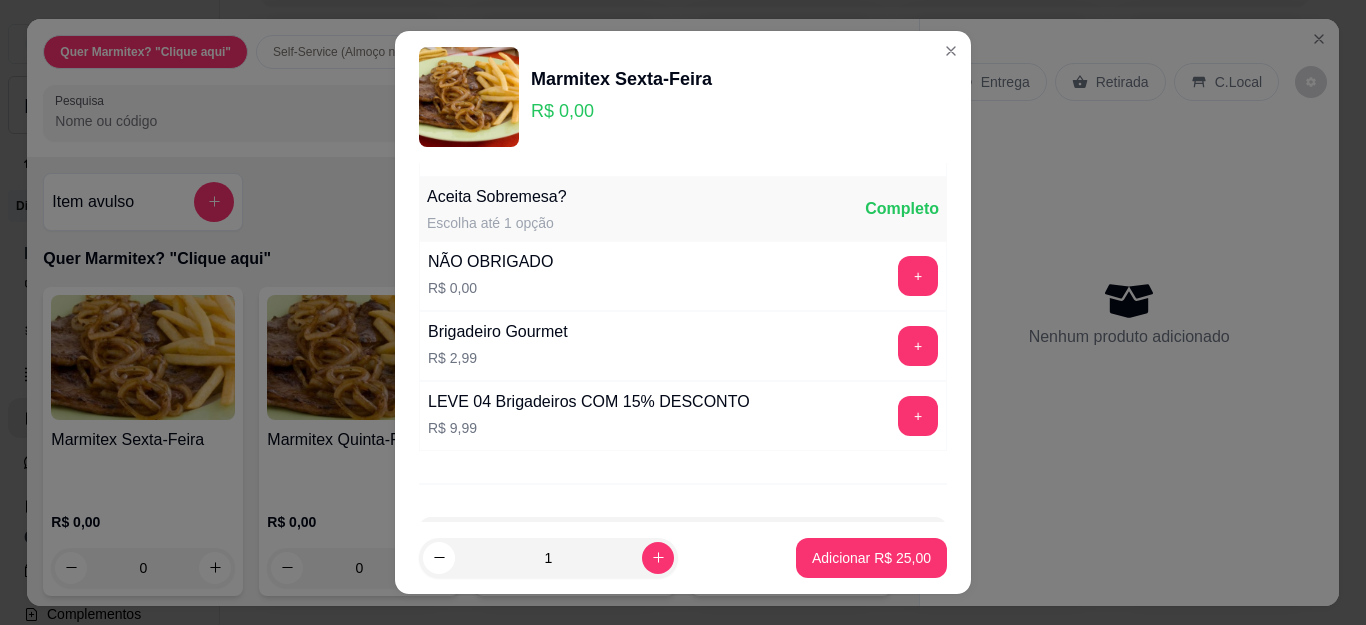 scroll, scrollTop: 279, scrollLeft: 0, axis: vertical 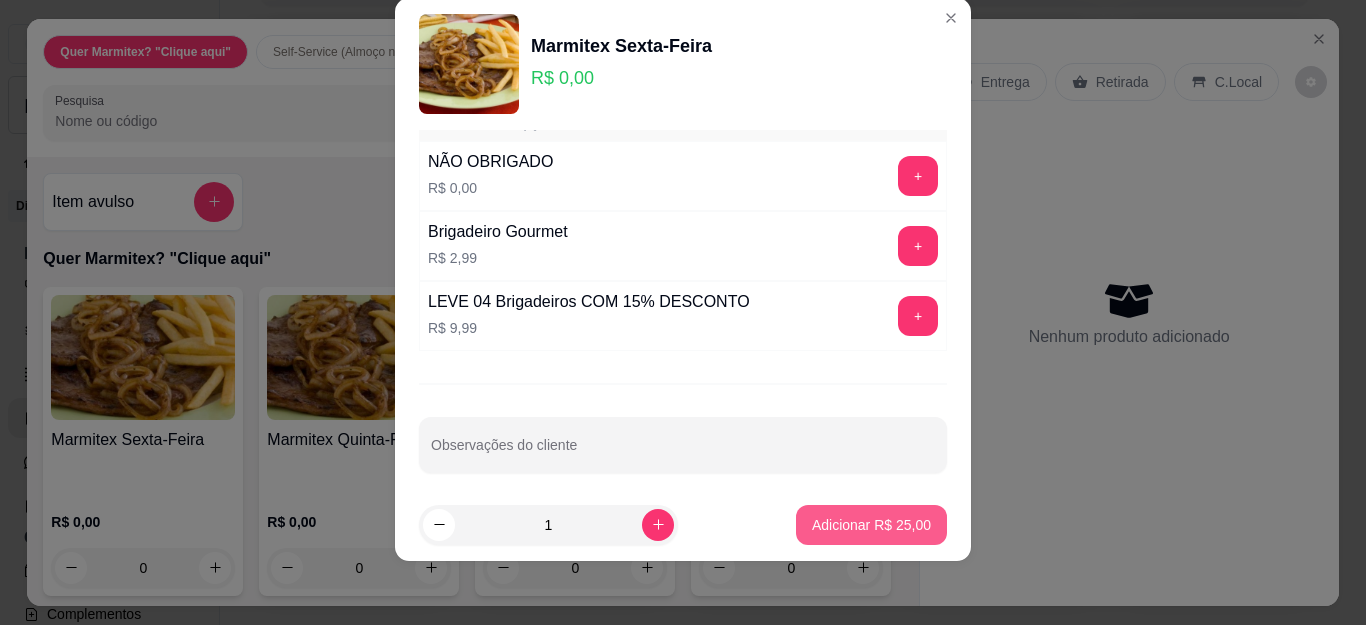 click on "Adicionar   R$ 25,00" at bounding box center [871, 525] 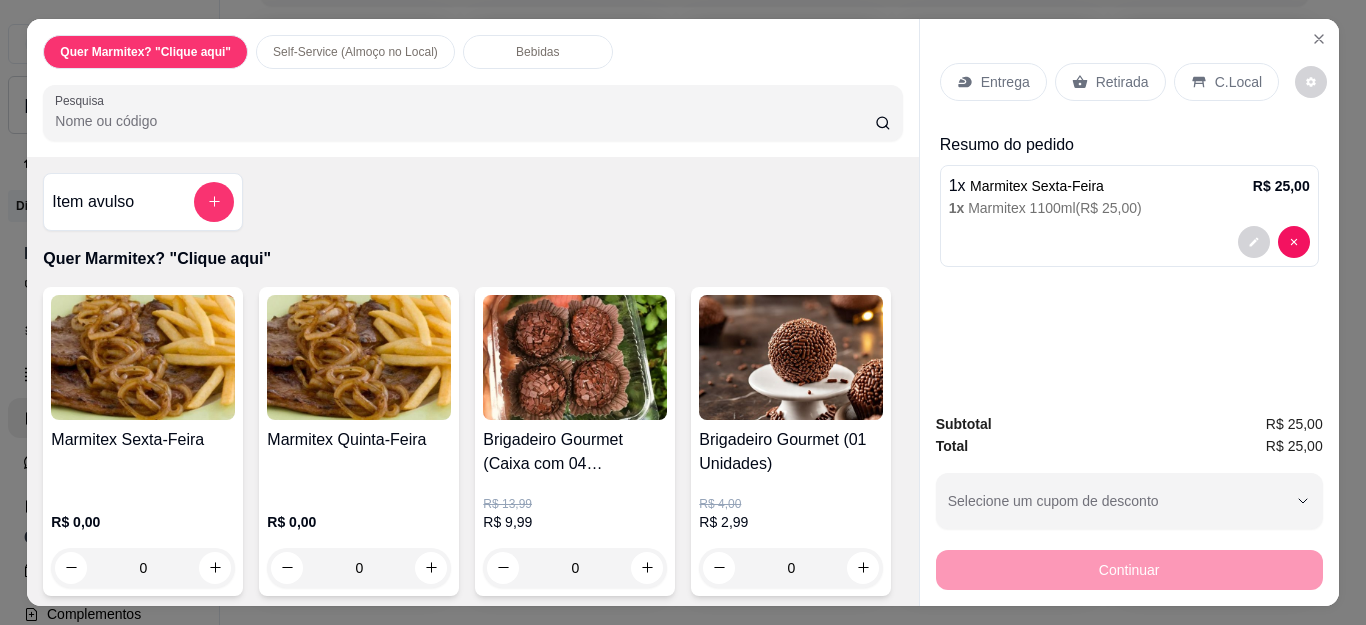 click on "Retirada" at bounding box center (1122, 82) 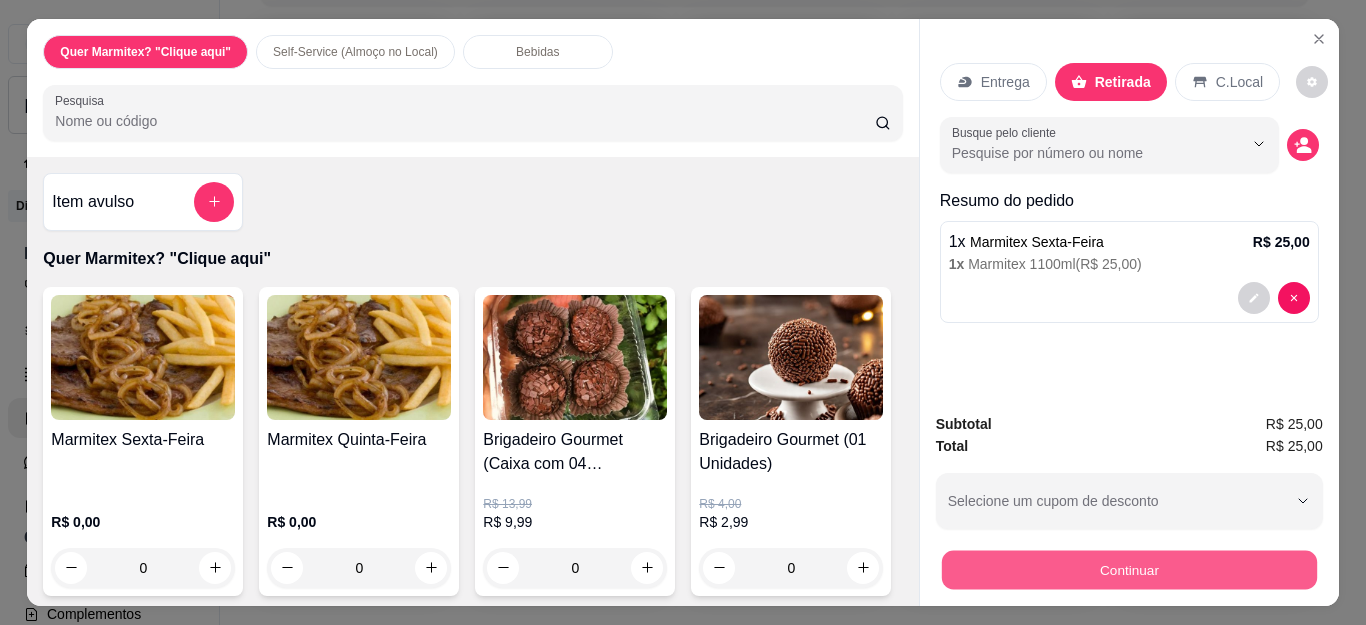click on "Continuar" at bounding box center (1128, 570) 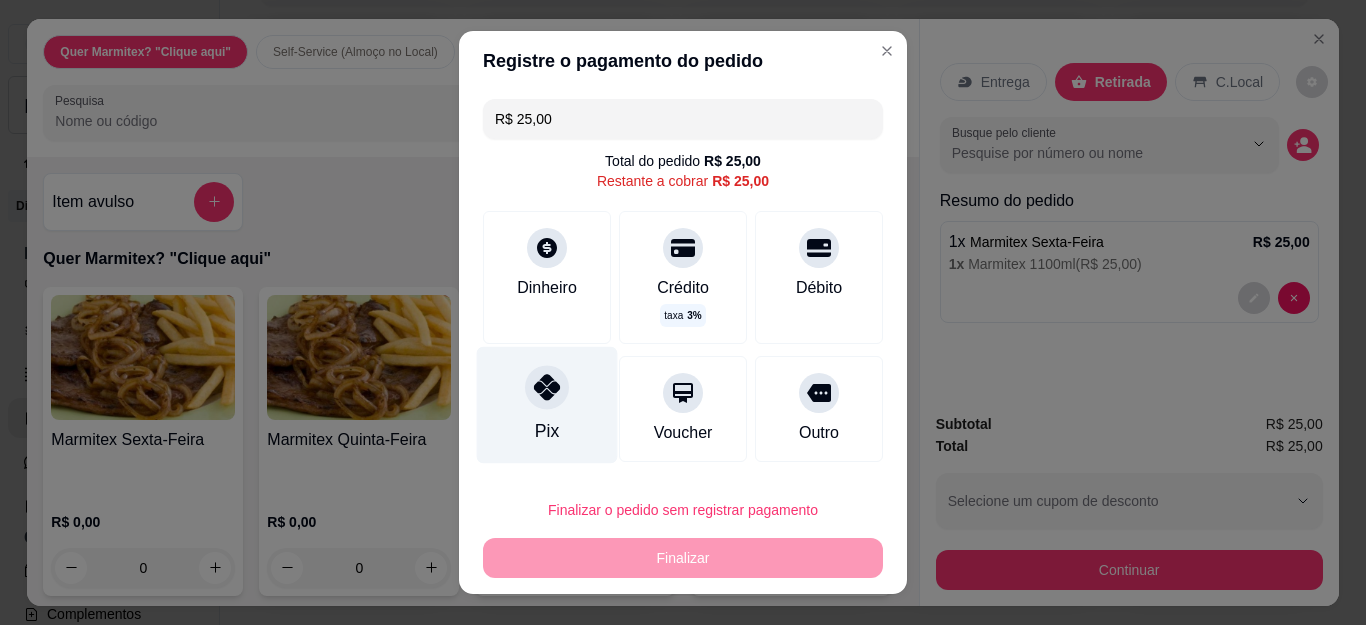 click at bounding box center (547, 388) 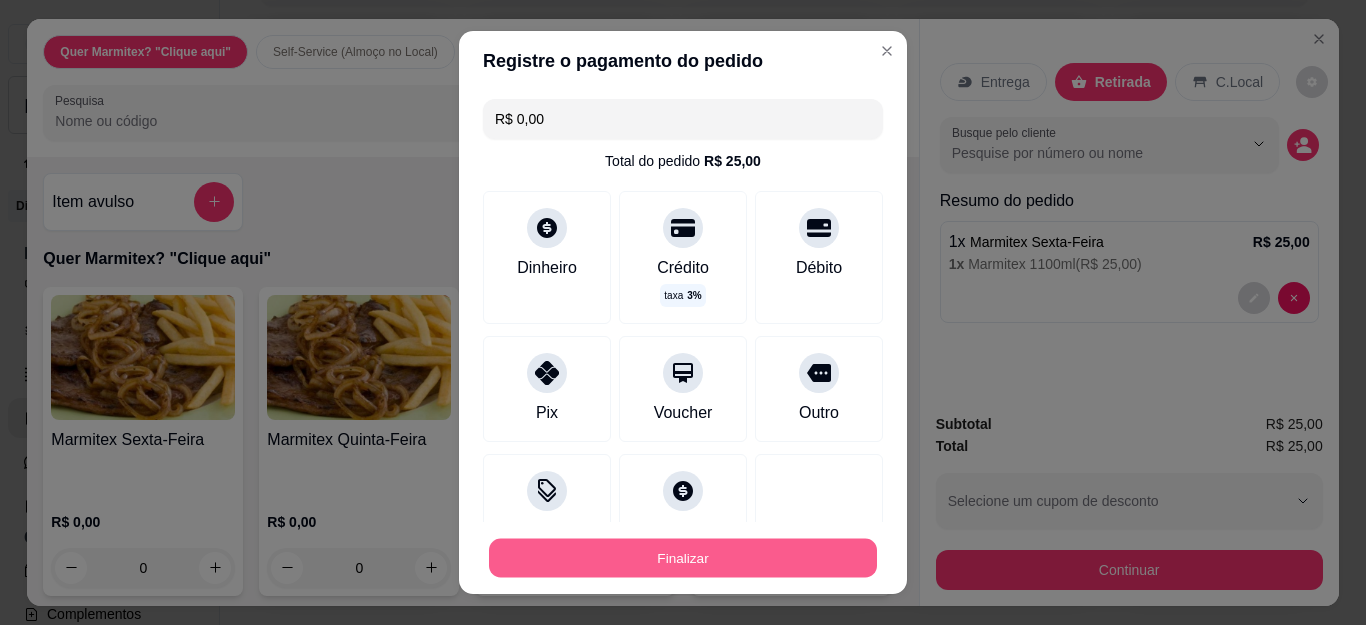 click on "Finalizar" at bounding box center [683, 557] 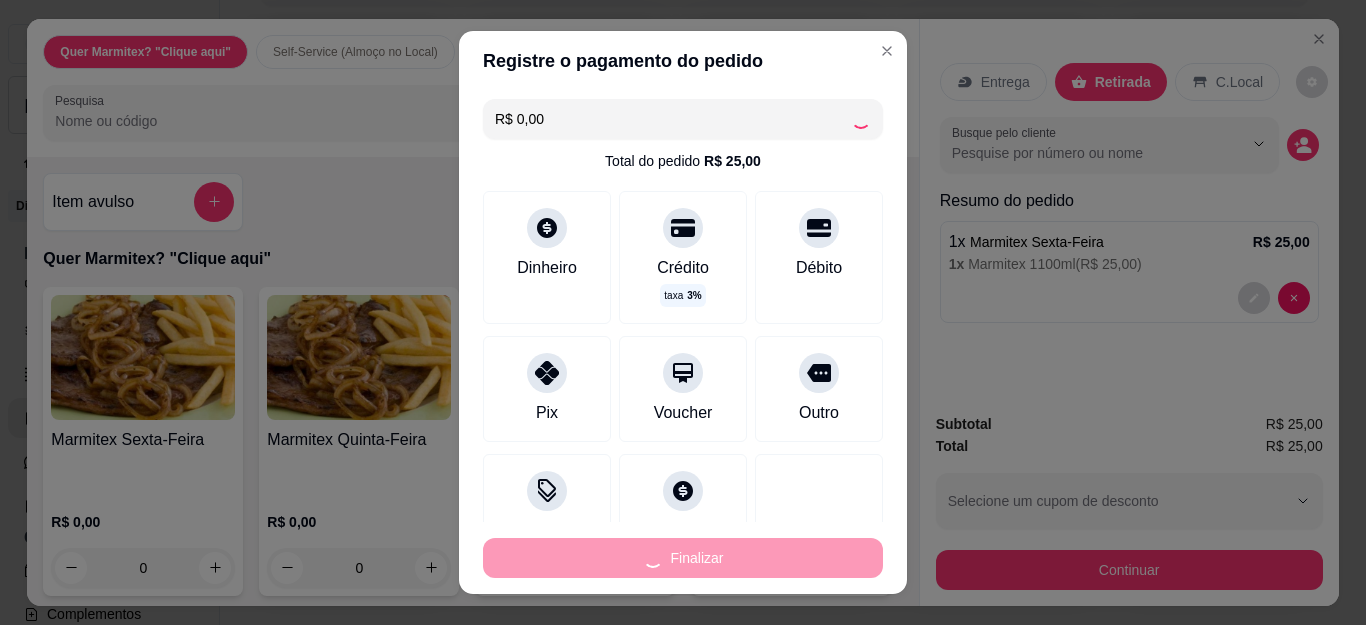 type on "-R$ 25,00" 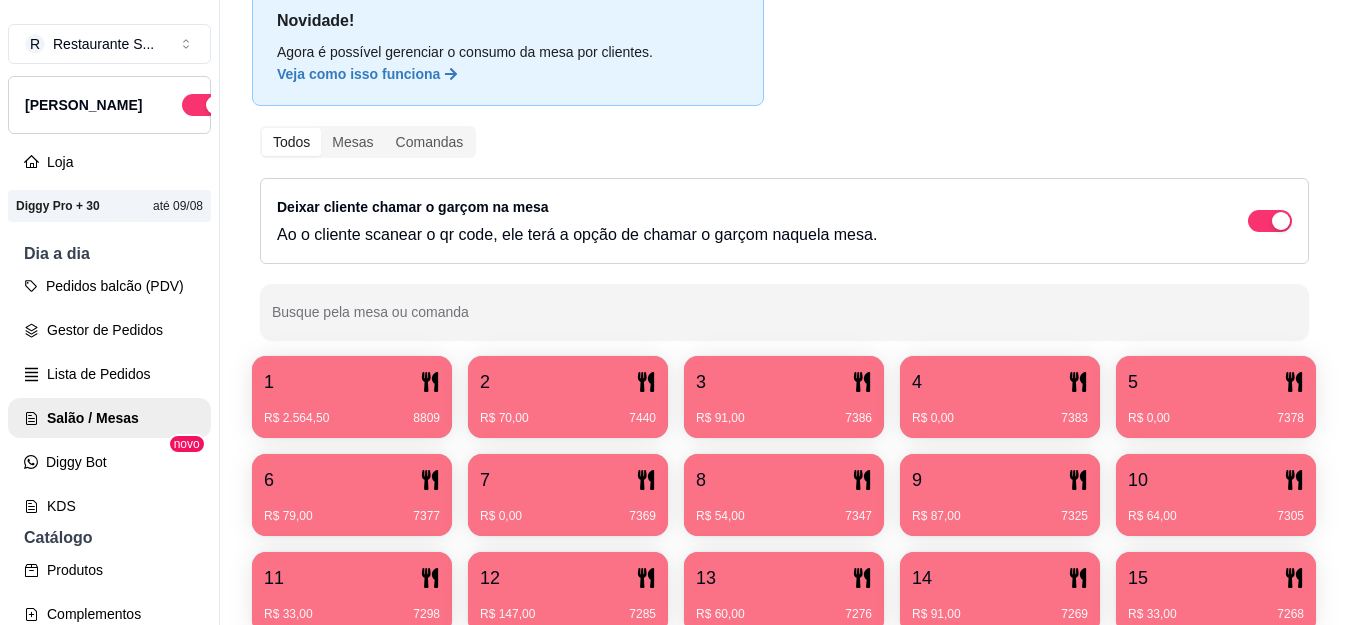 scroll, scrollTop: 267, scrollLeft: 0, axis: vertical 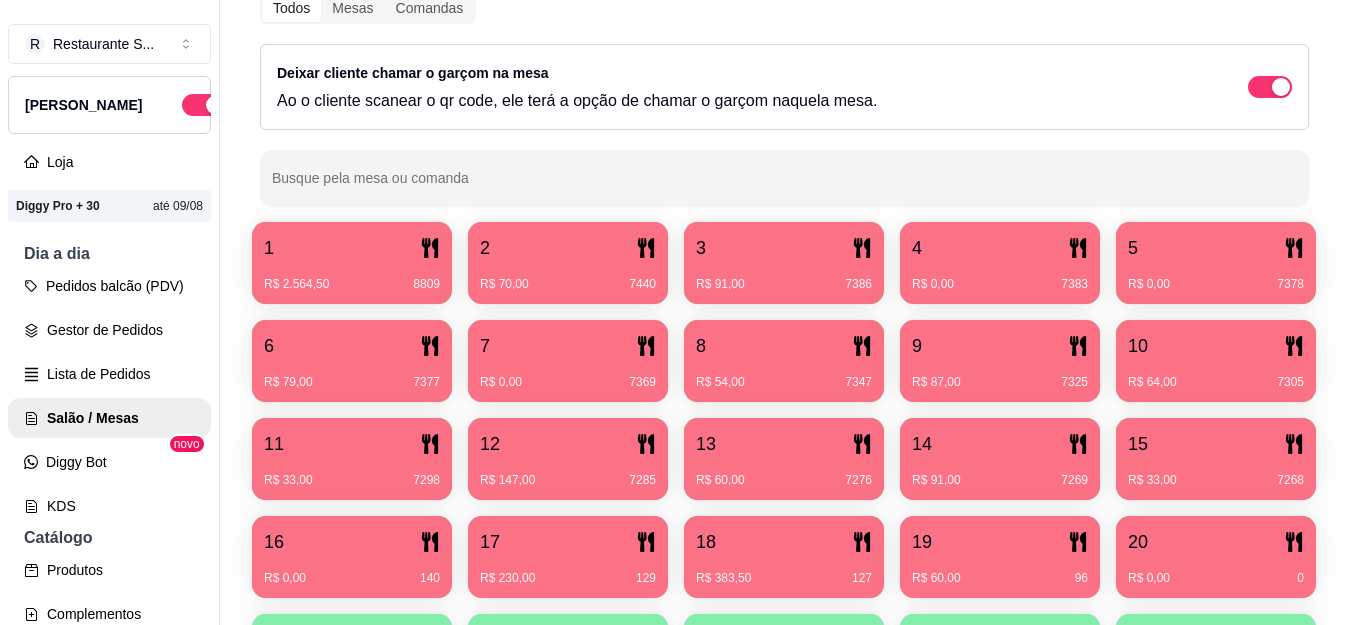 click on "R$ 2.564,50 8809" at bounding box center (352, 277) 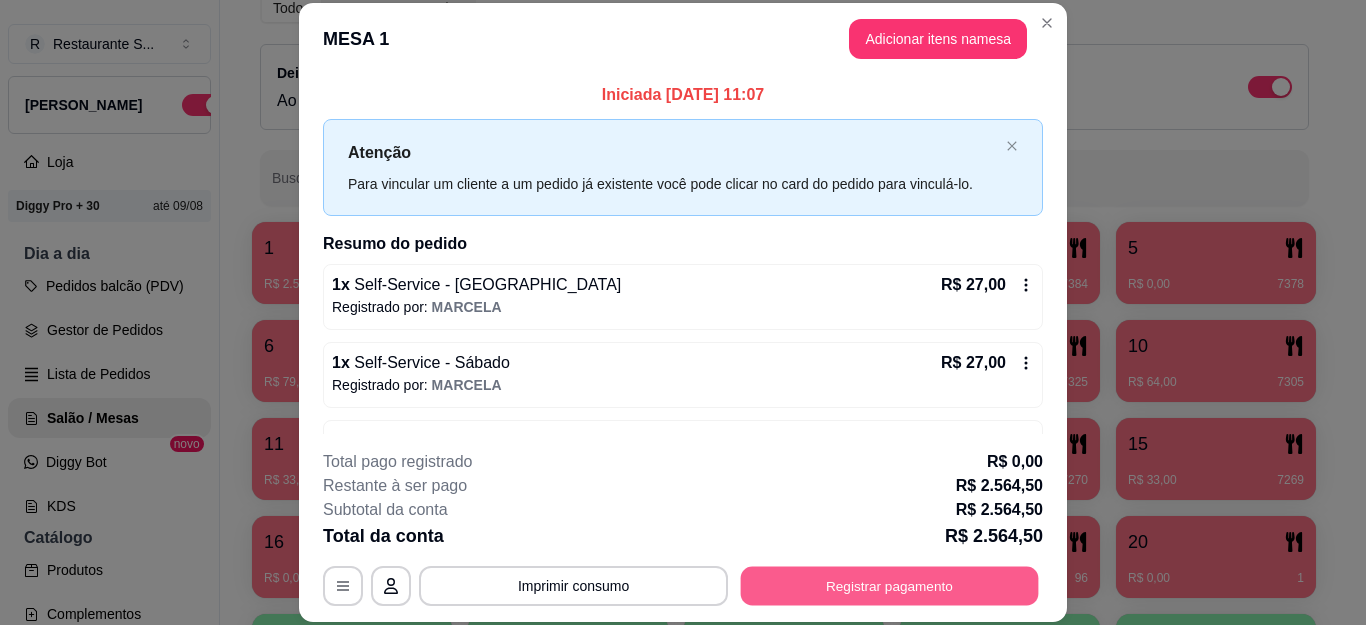 click on "Registrar pagamento" at bounding box center [890, 585] 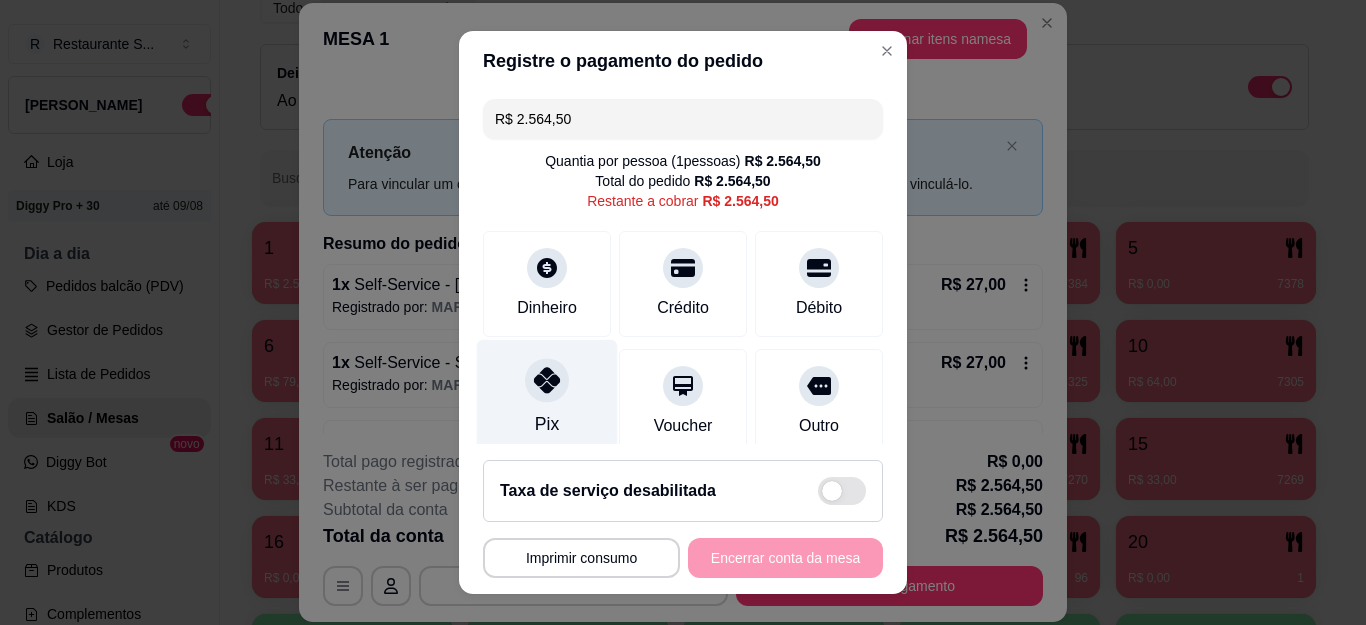 click 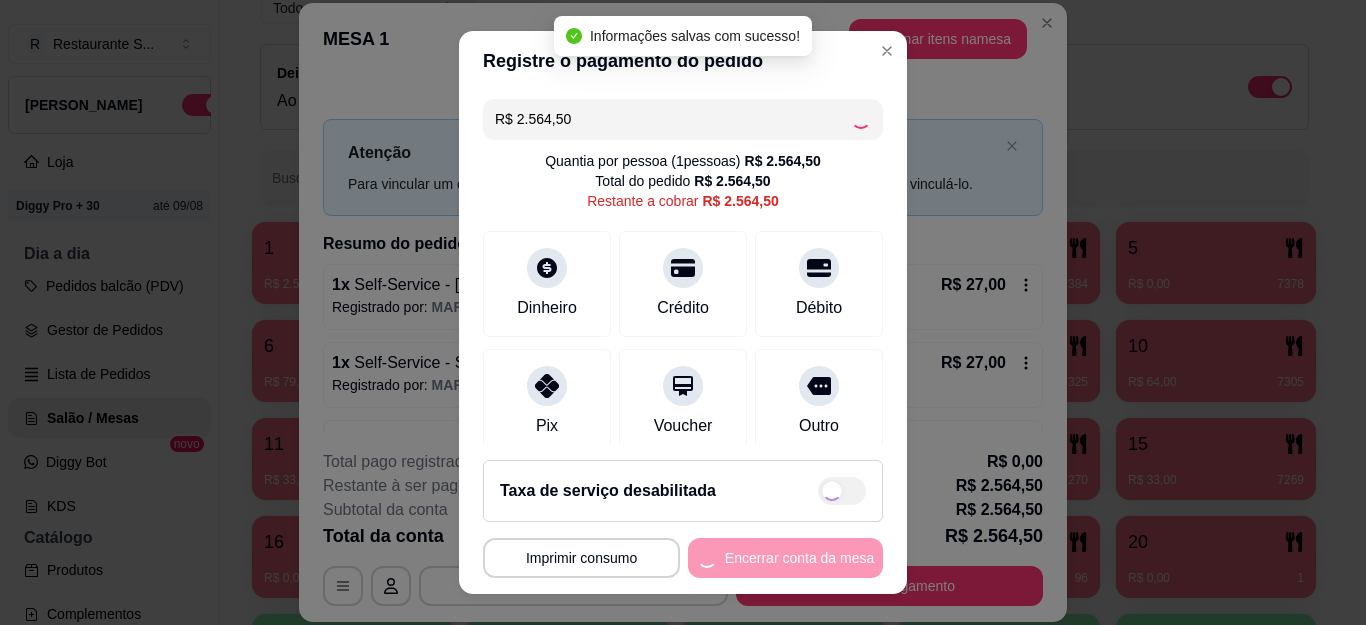 type on "R$ 0,00" 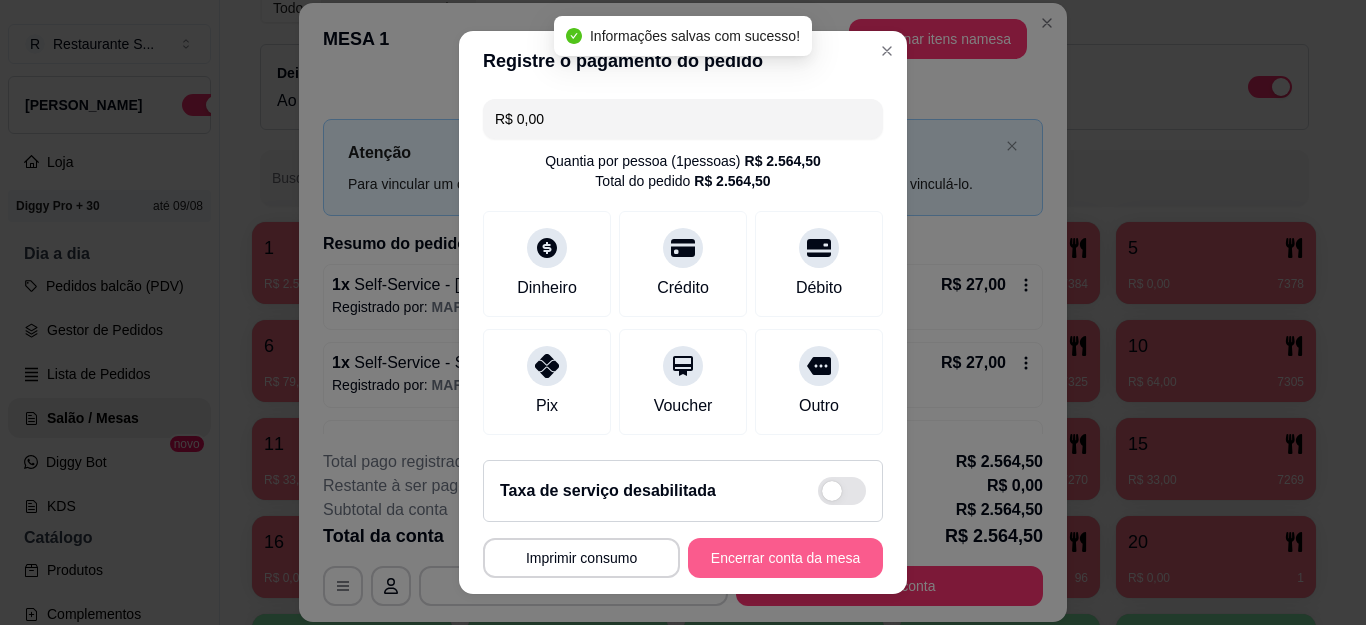 click on "Encerrar conta da mesa" at bounding box center (785, 558) 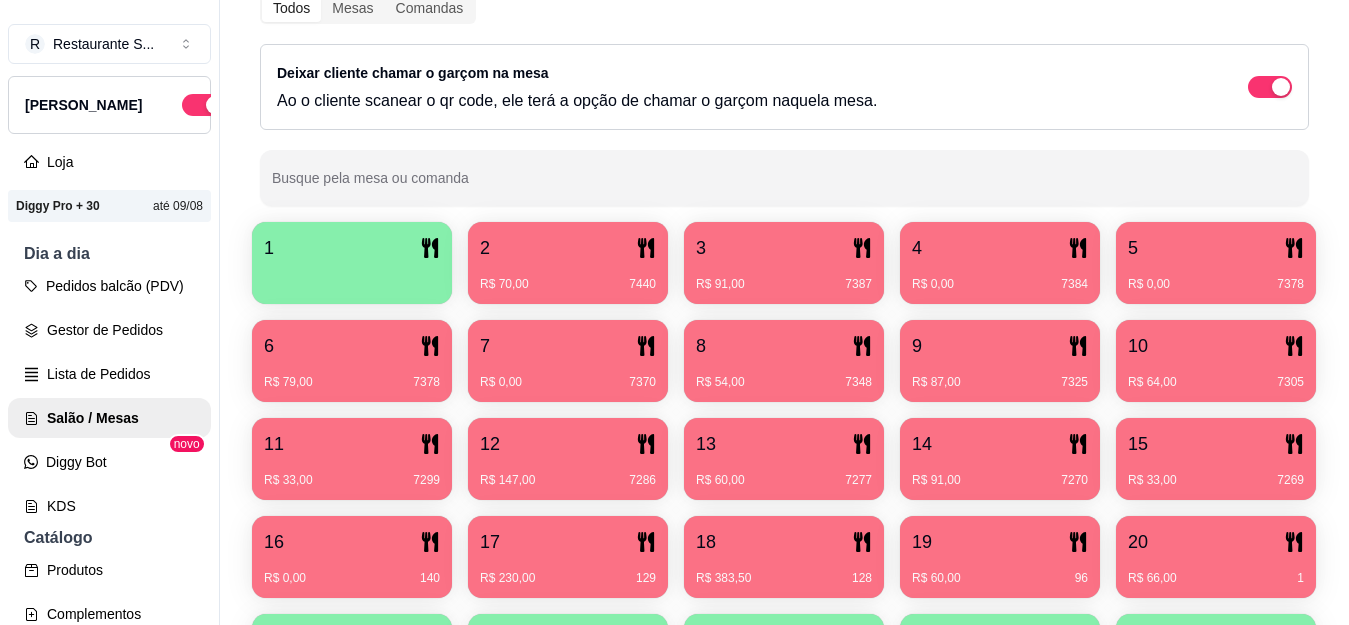 click on "R$ 70,00 7440" at bounding box center [568, 277] 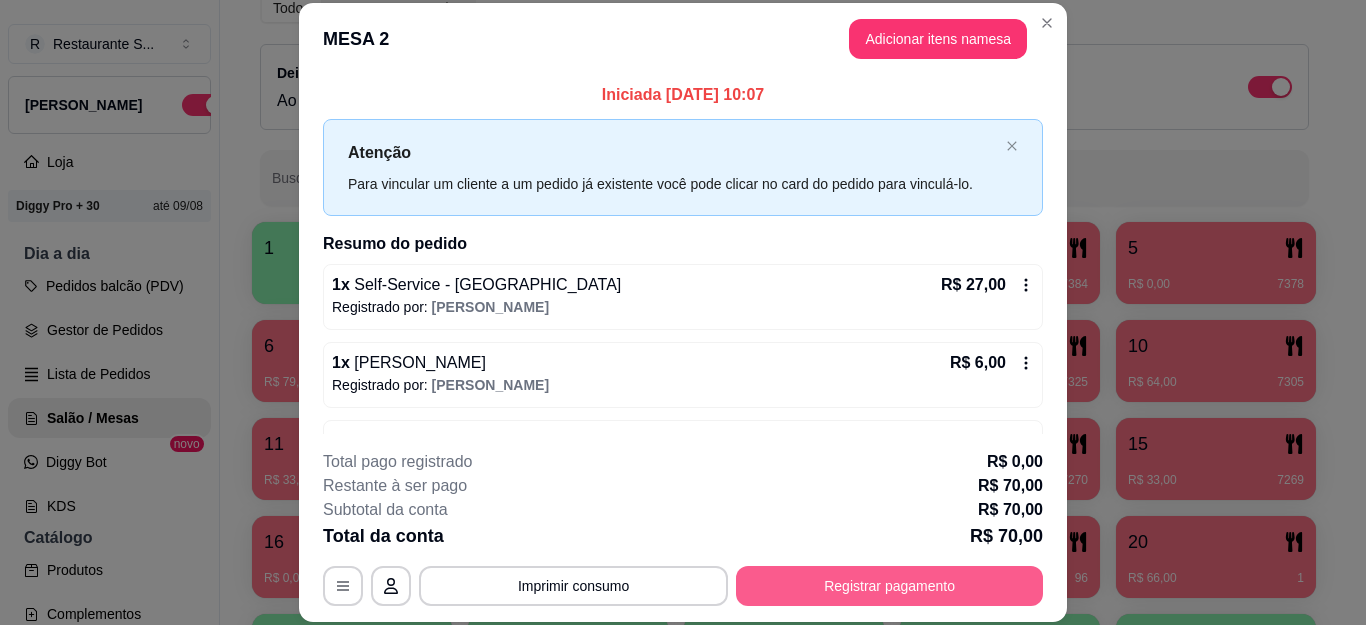 click on "Registrar pagamento" at bounding box center (889, 586) 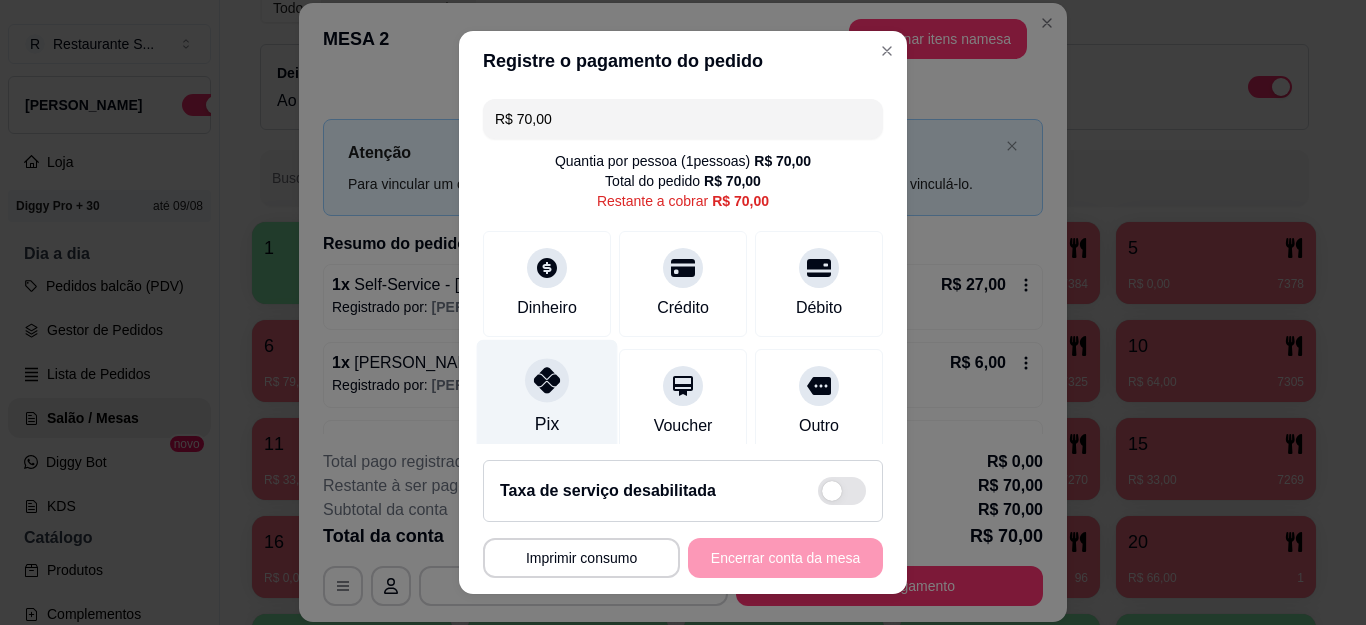 click 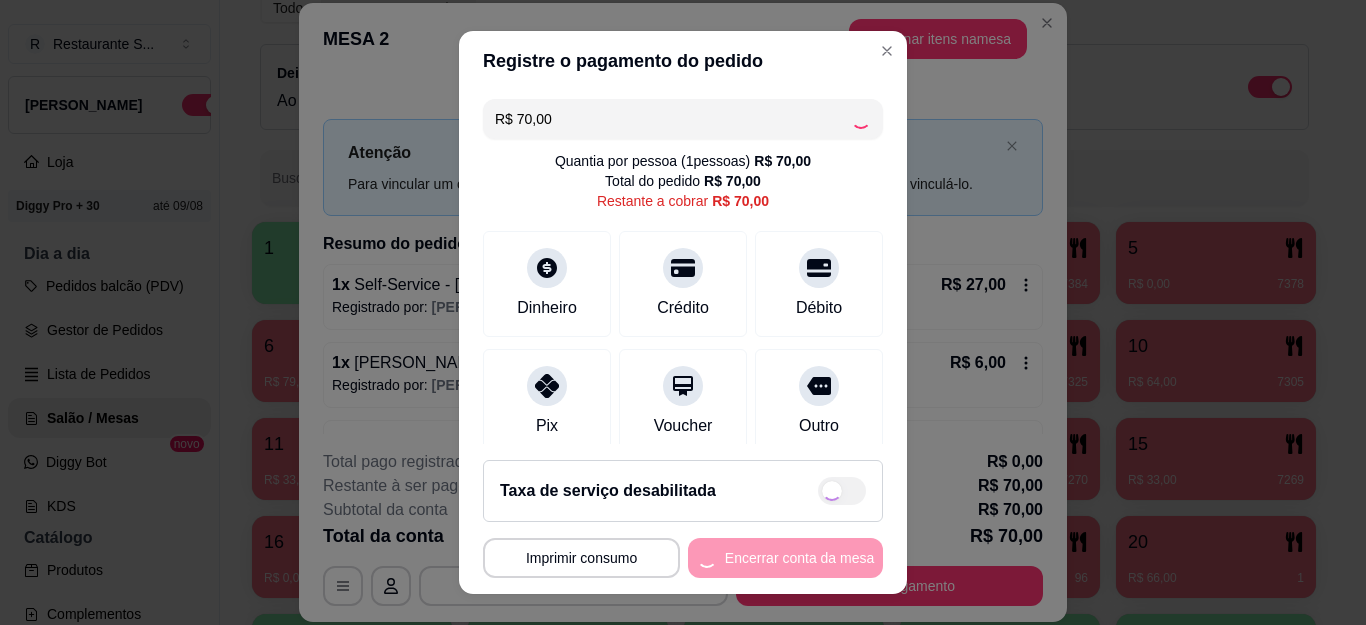 drag, startPoint x: 800, startPoint y: 565, endPoint x: 811, endPoint y: 564, distance: 11.045361 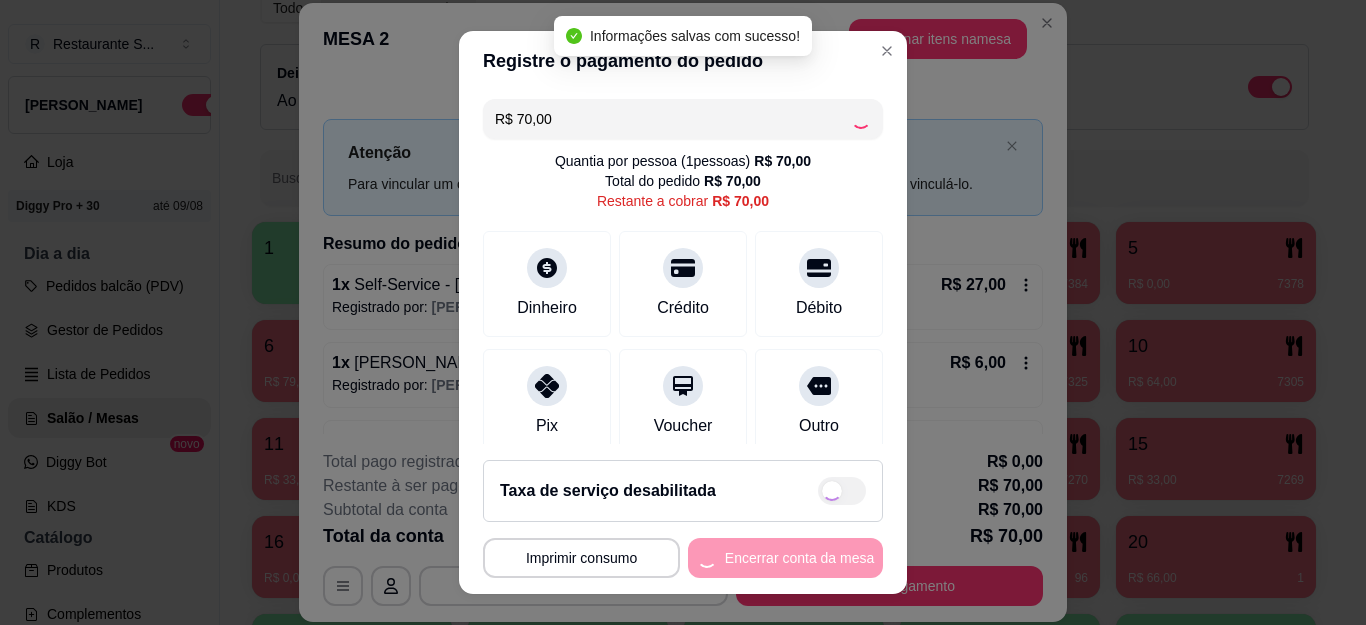 type on "R$ 0,00" 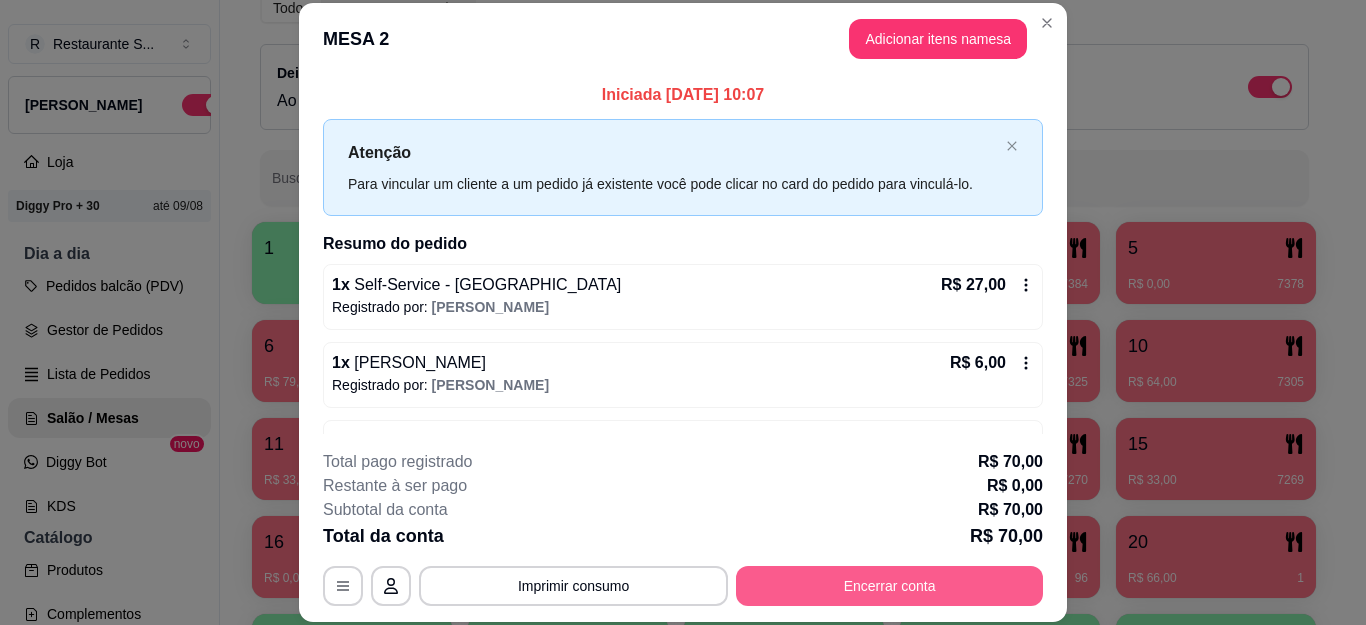click on "Encerrar conta" at bounding box center [889, 586] 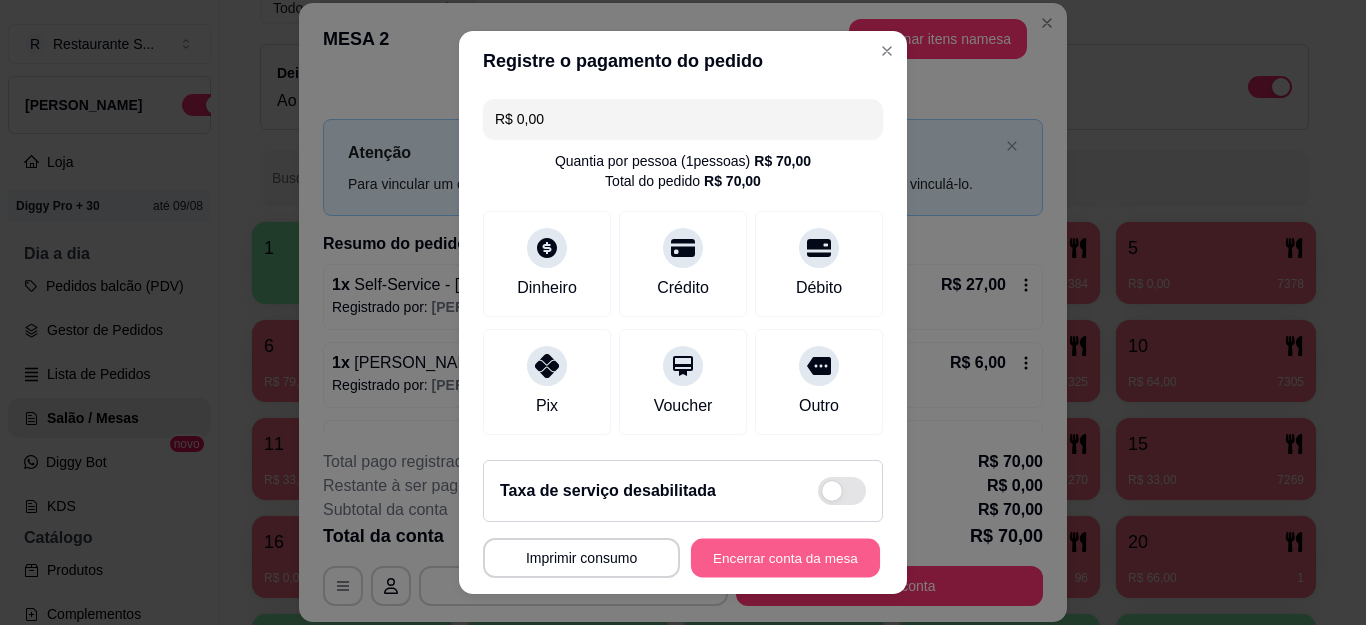 click on "Encerrar conta da mesa" at bounding box center [785, 557] 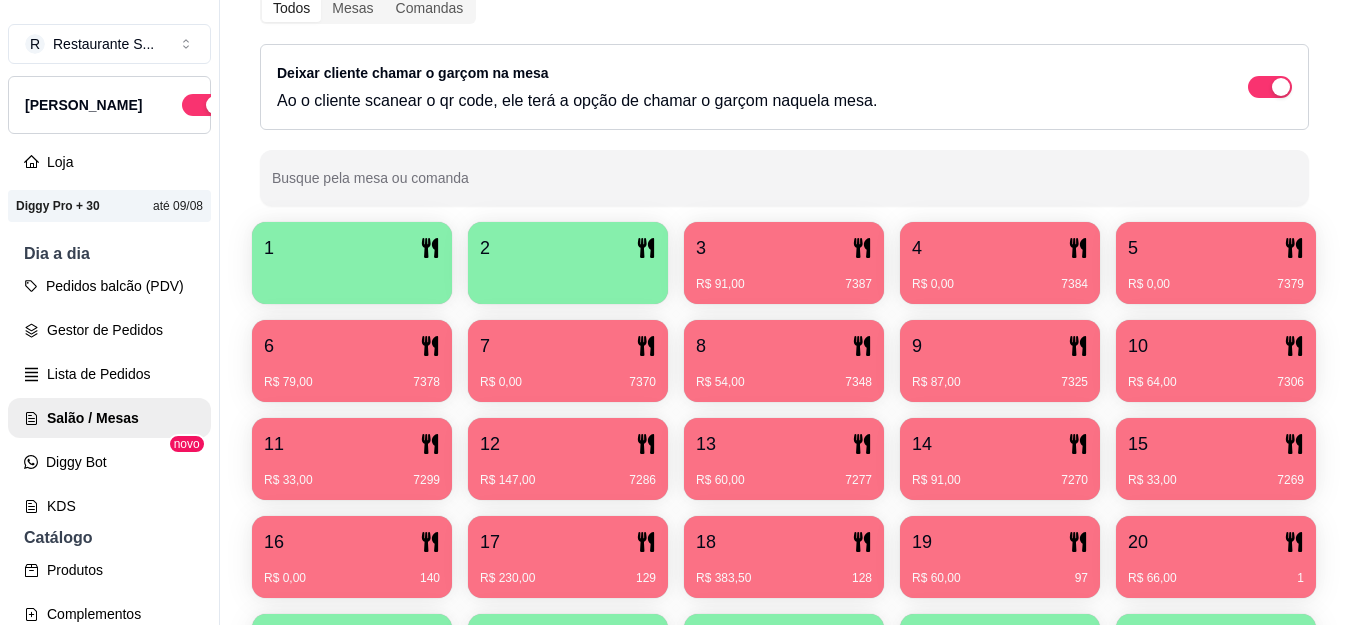click on "3" at bounding box center [784, 248] 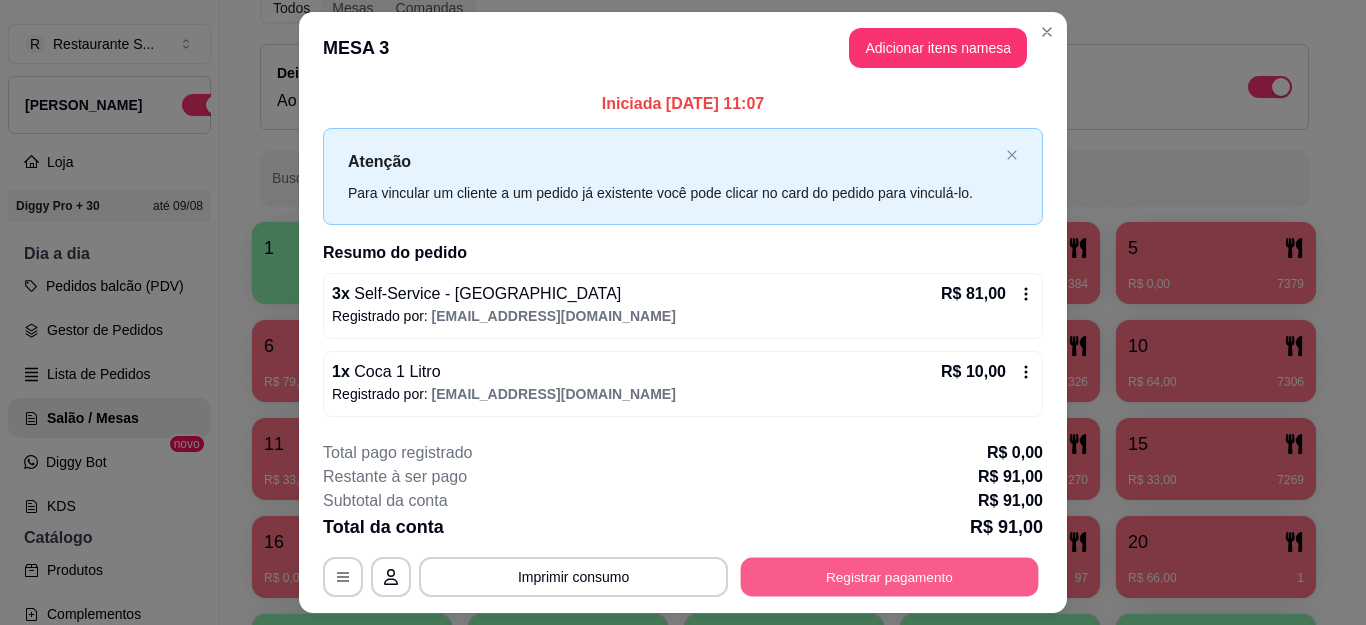 click on "Registrar pagamento" at bounding box center (890, 577) 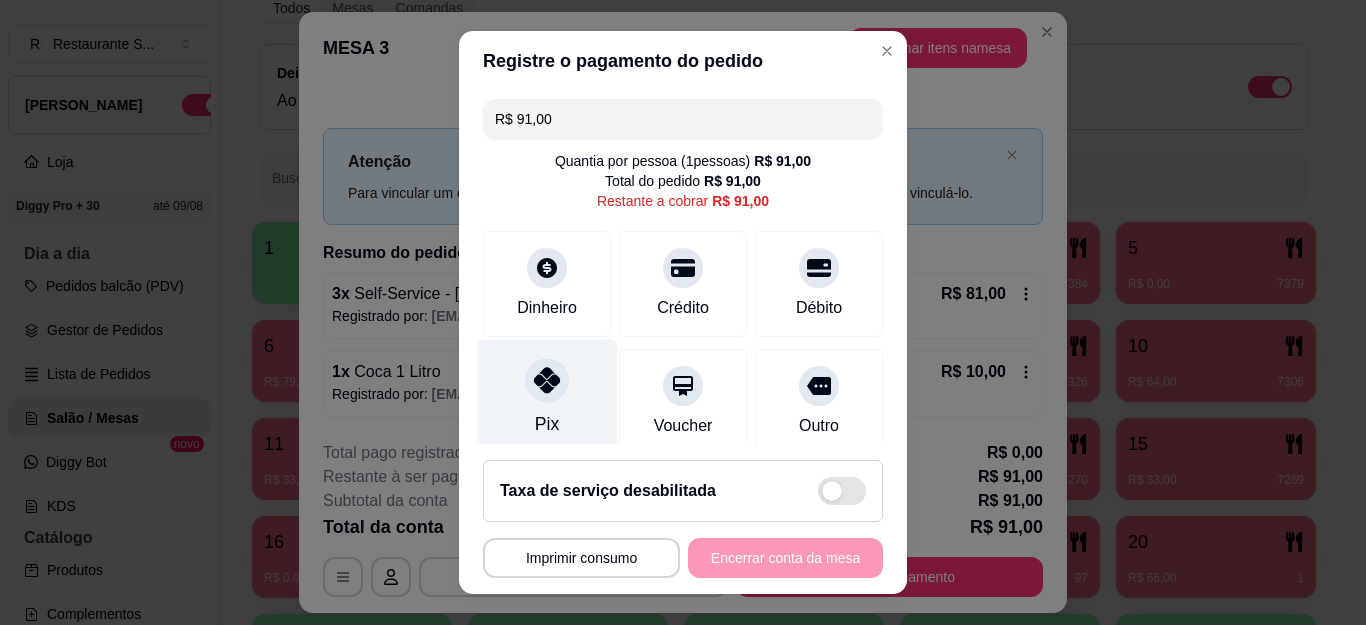 click on "Pix" at bounding box center (547, 398) 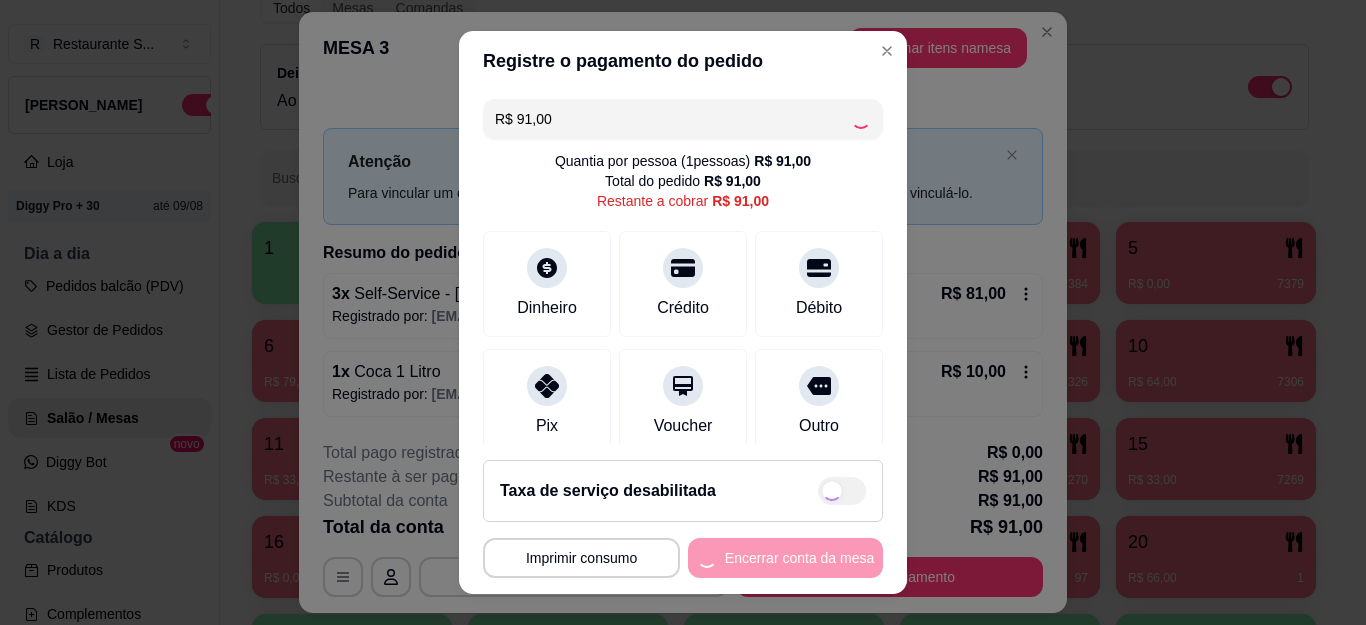 click on "**********" at bounding box center [683, 558] 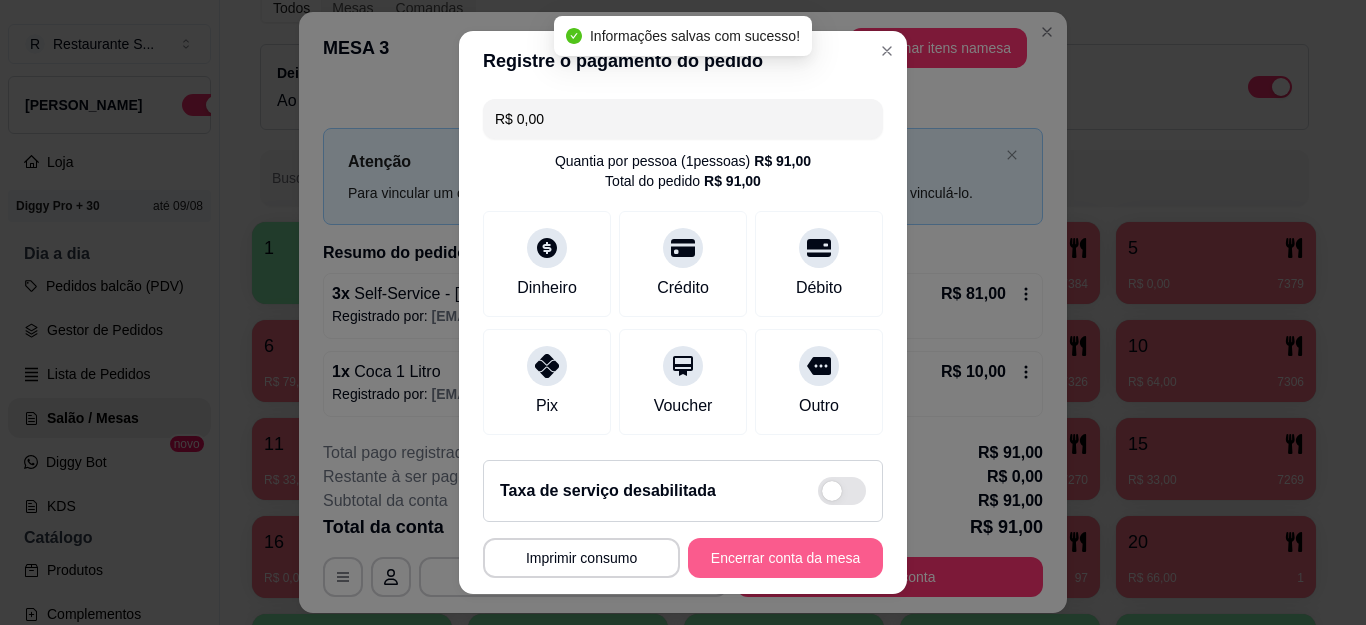 type on "R$ 0,00" 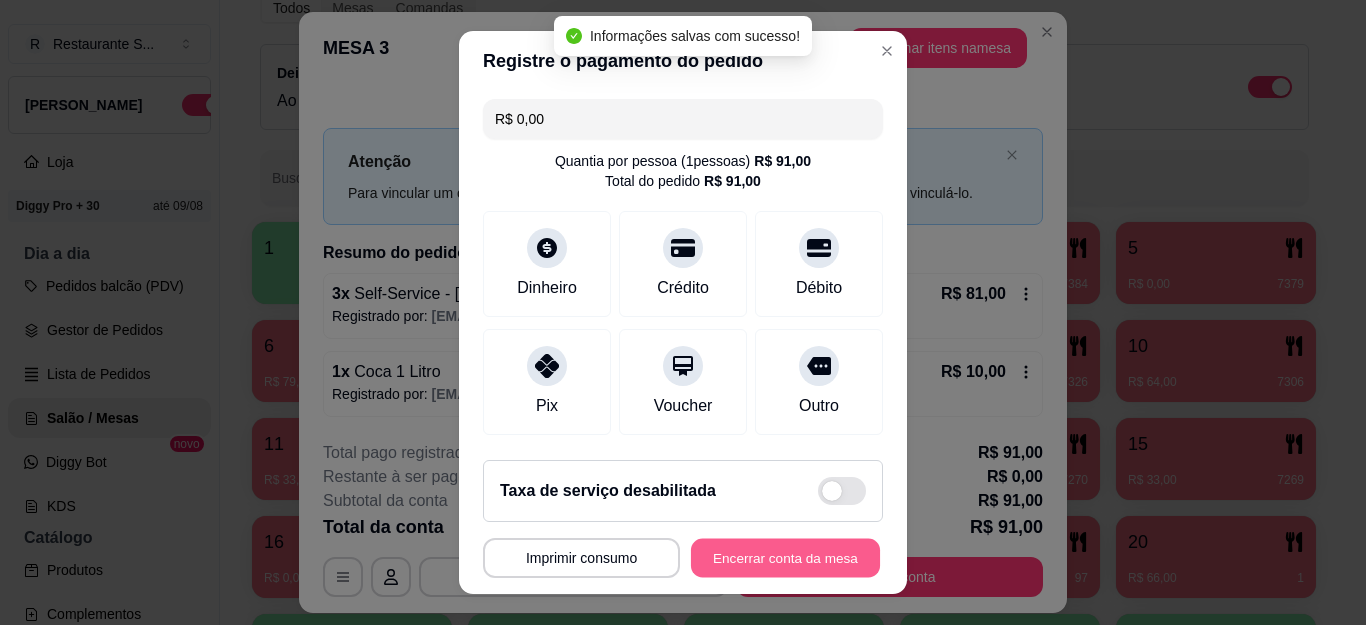 click on "Encerrar conta da mesa" at bounding box center [785, 557] 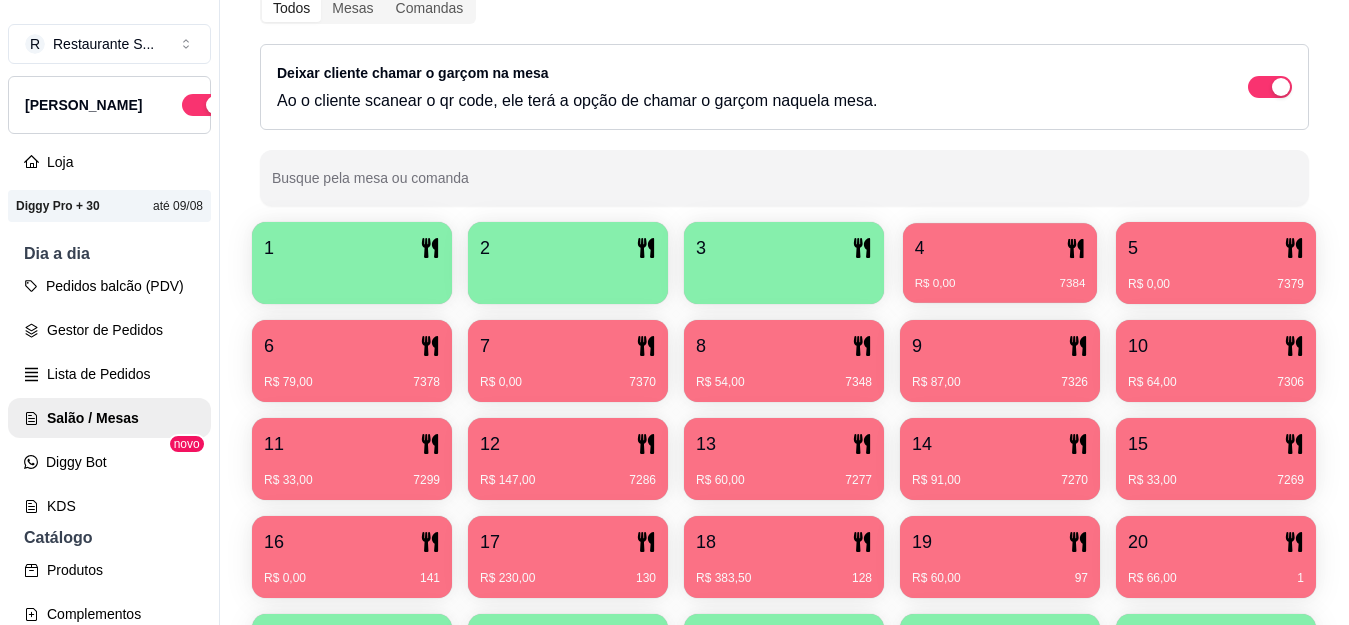 click on "R$ 0,00 7384" at bounding box center (1000, 284) 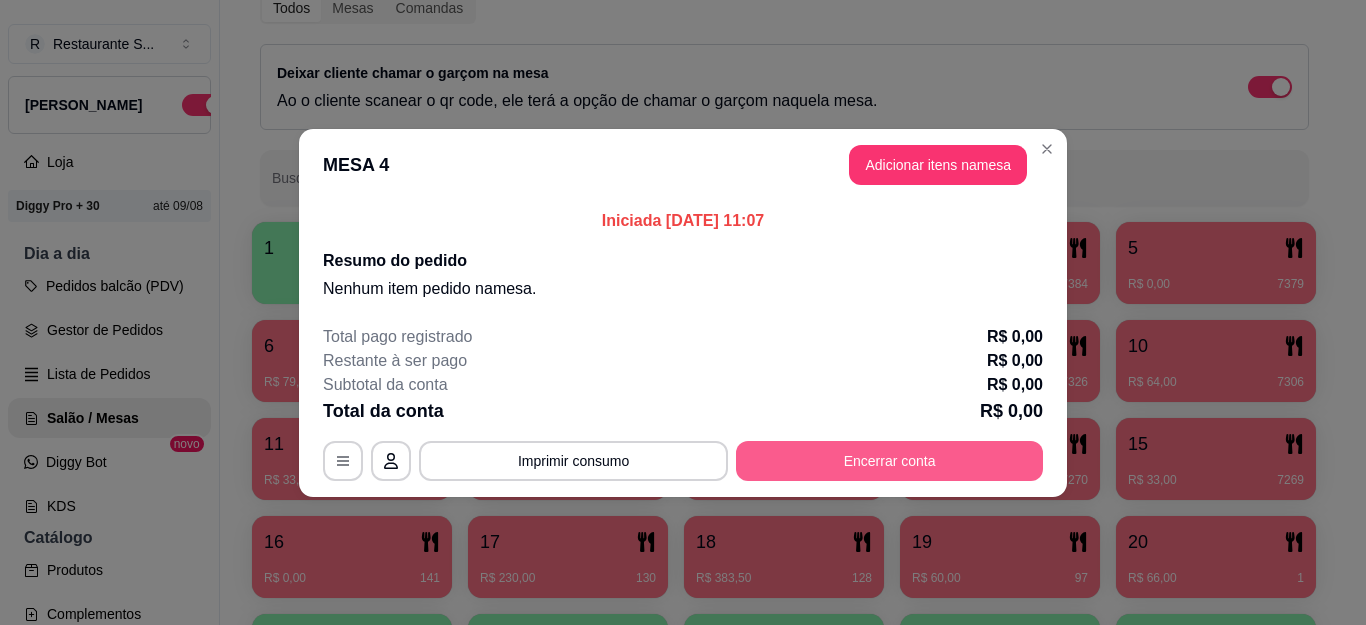 click on "Encerrar conta" at bounding box center (889, 461) 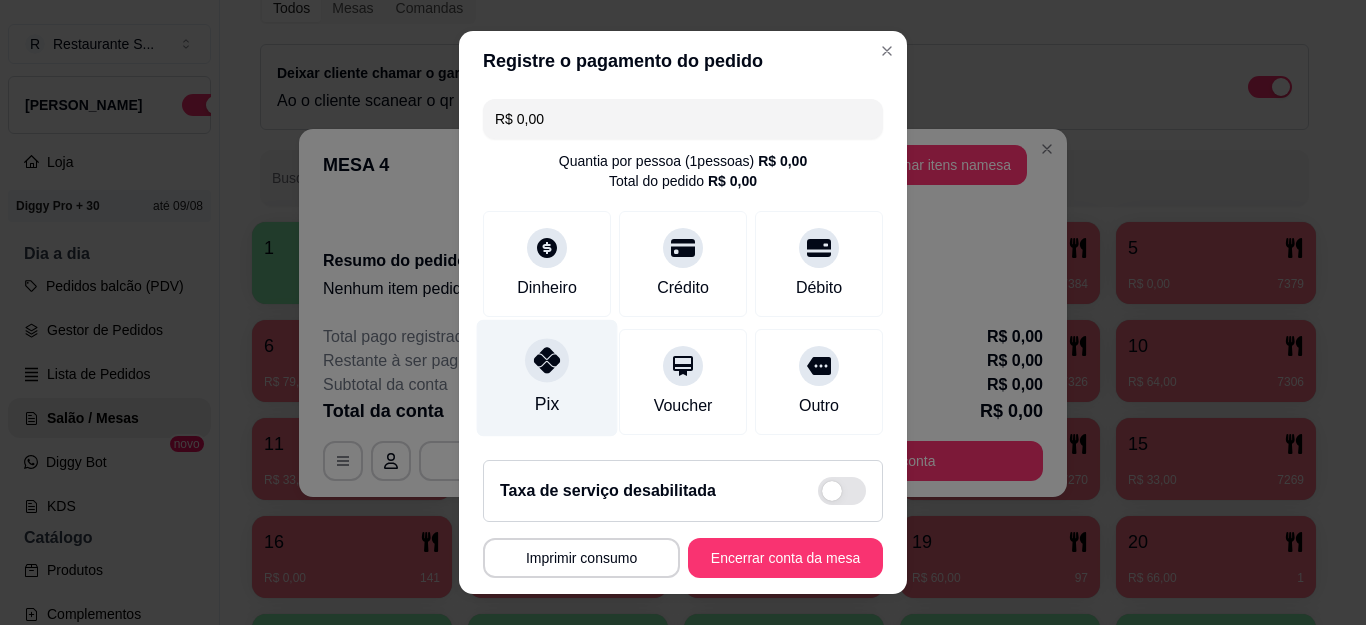 click 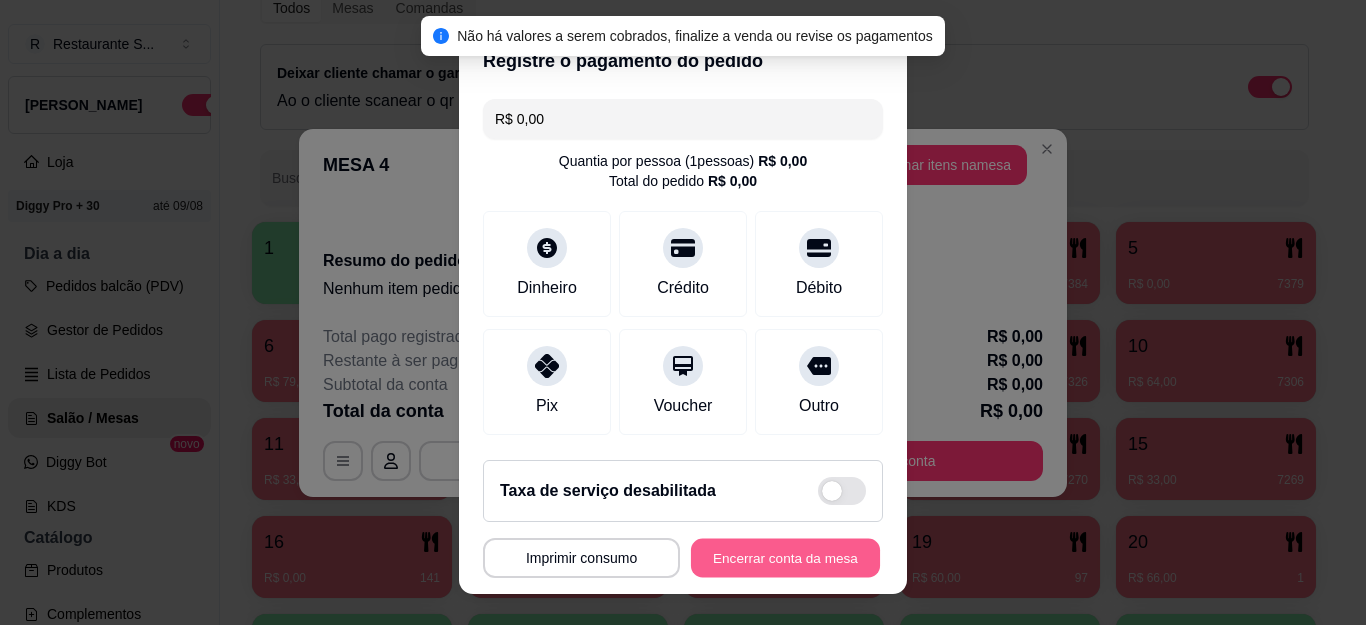 click on "Encerrar conta da mesa" at bounding box center (785, 557) 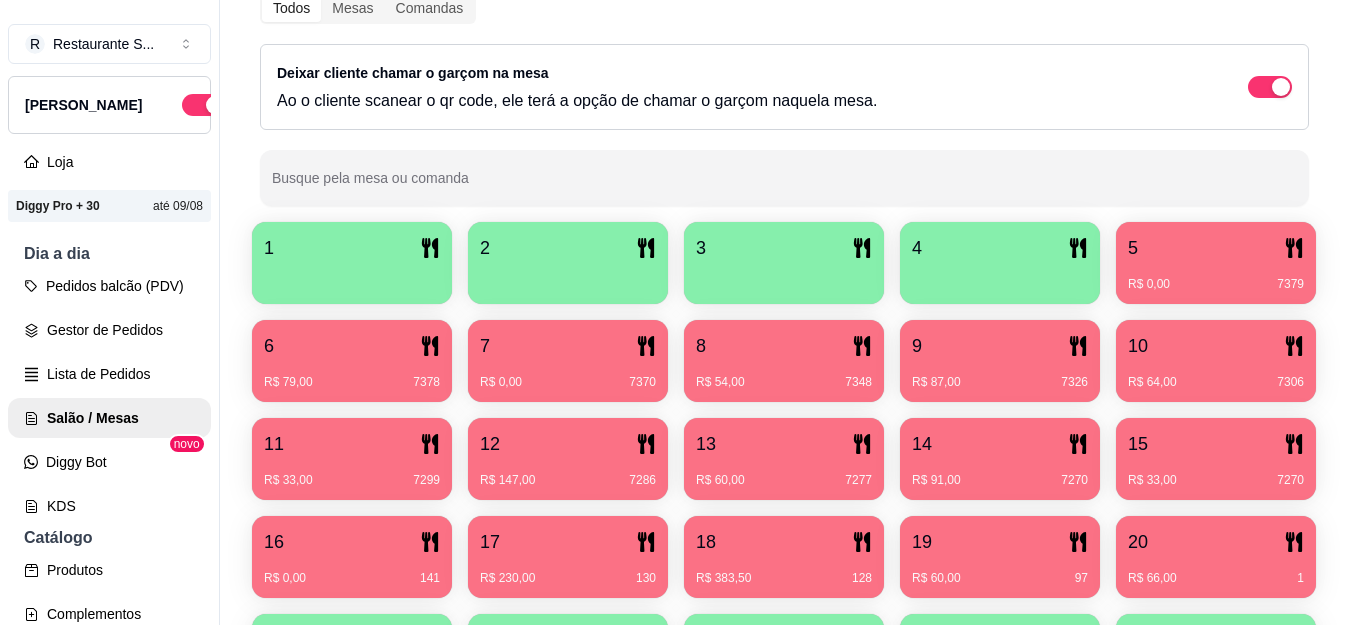 click on "5" at bounding box center (1216, 248) 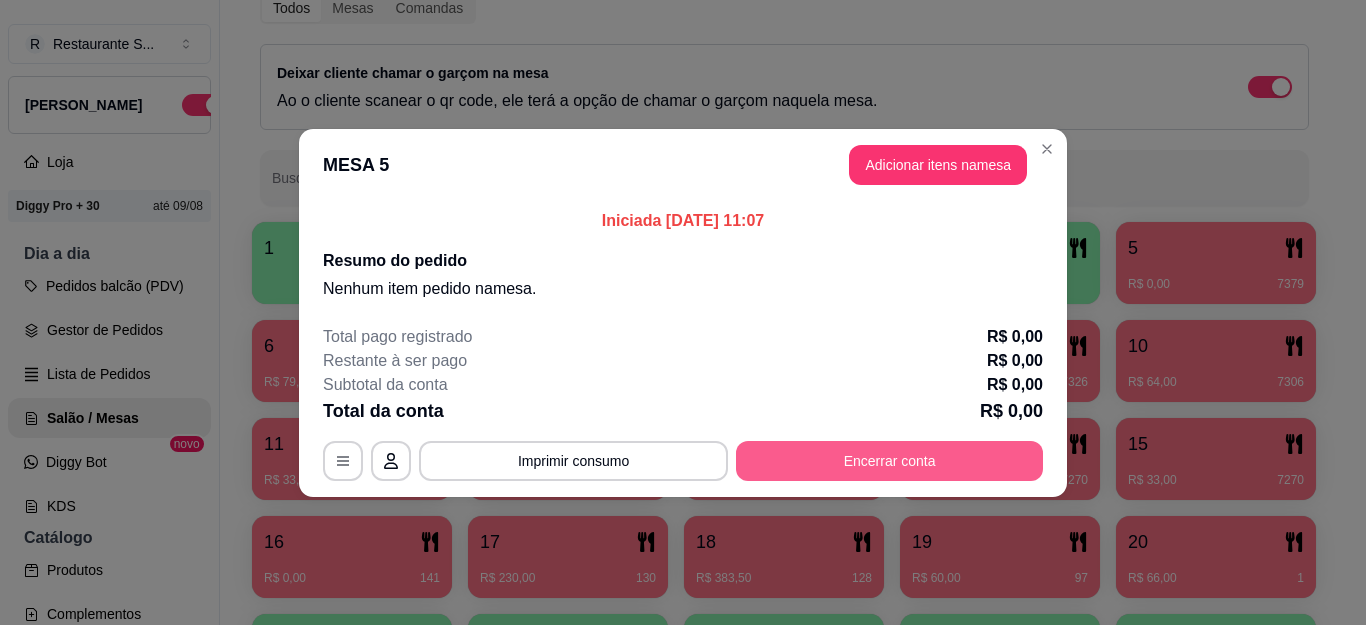 click on "Encerrar conta" at bounding box center (889, 461) 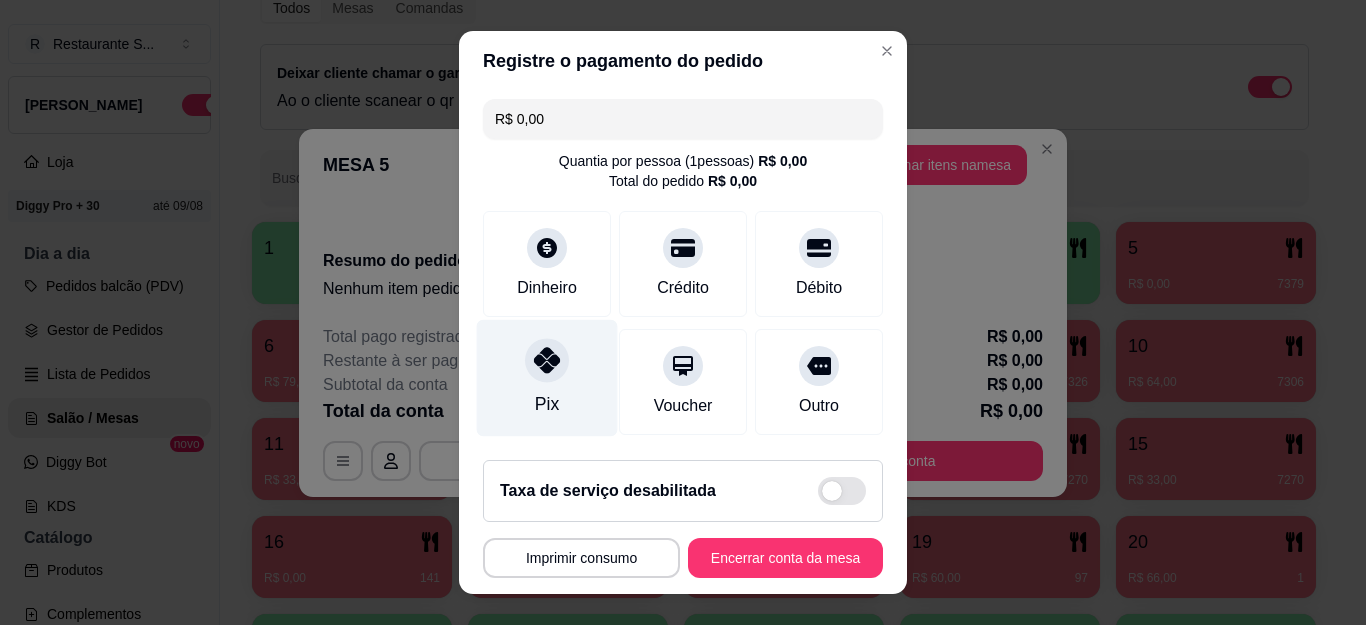 click at bounding box center [547, 361] 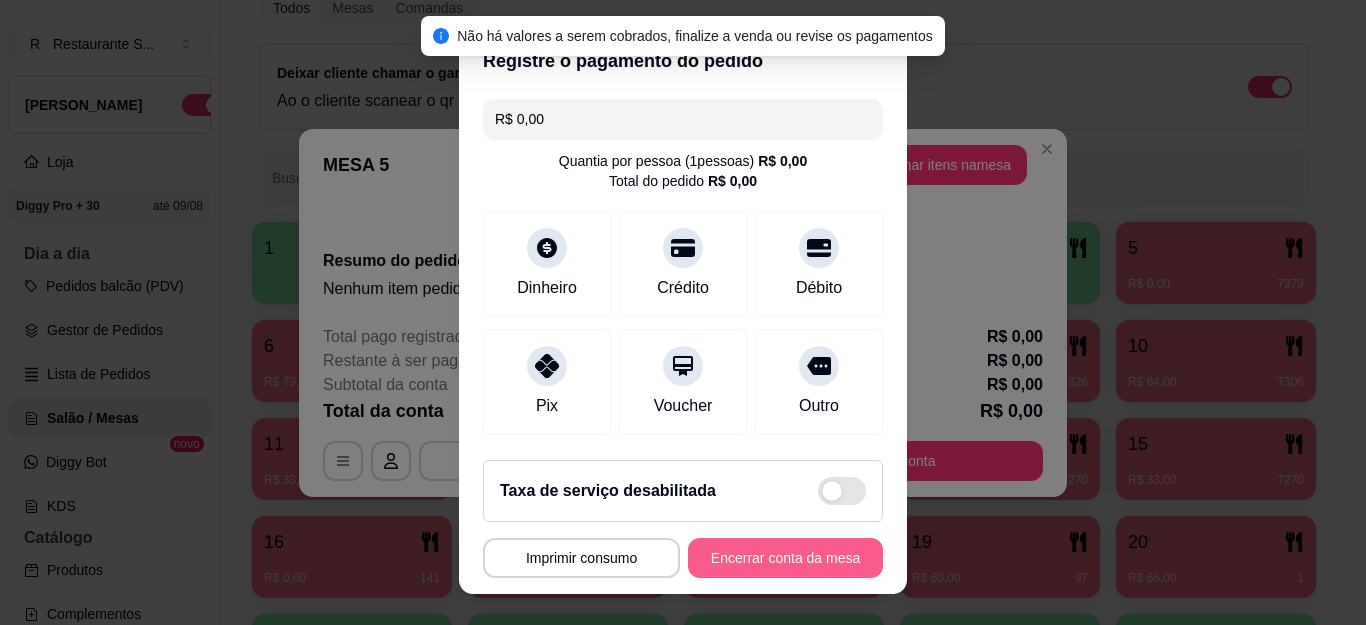 click on "Encerrar conta da mesa" at bounding box center (785, 558) 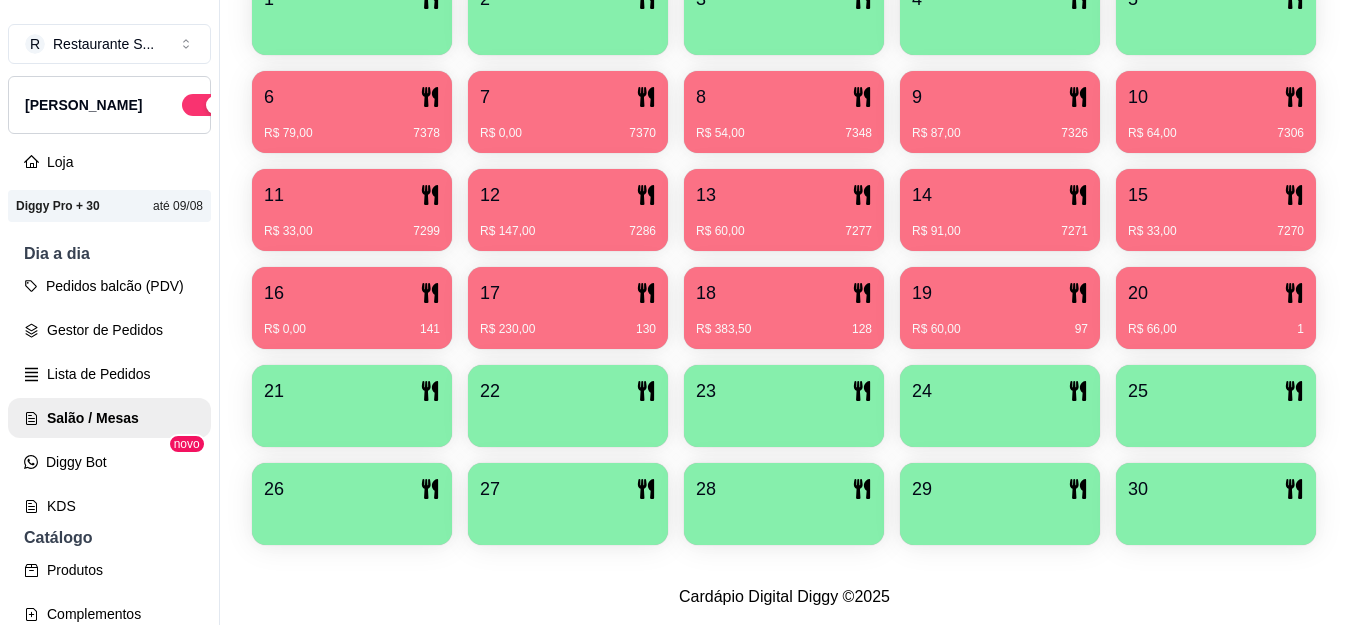 scroll, scrollTop: 467, scrollLeft: 0, axis: vertical 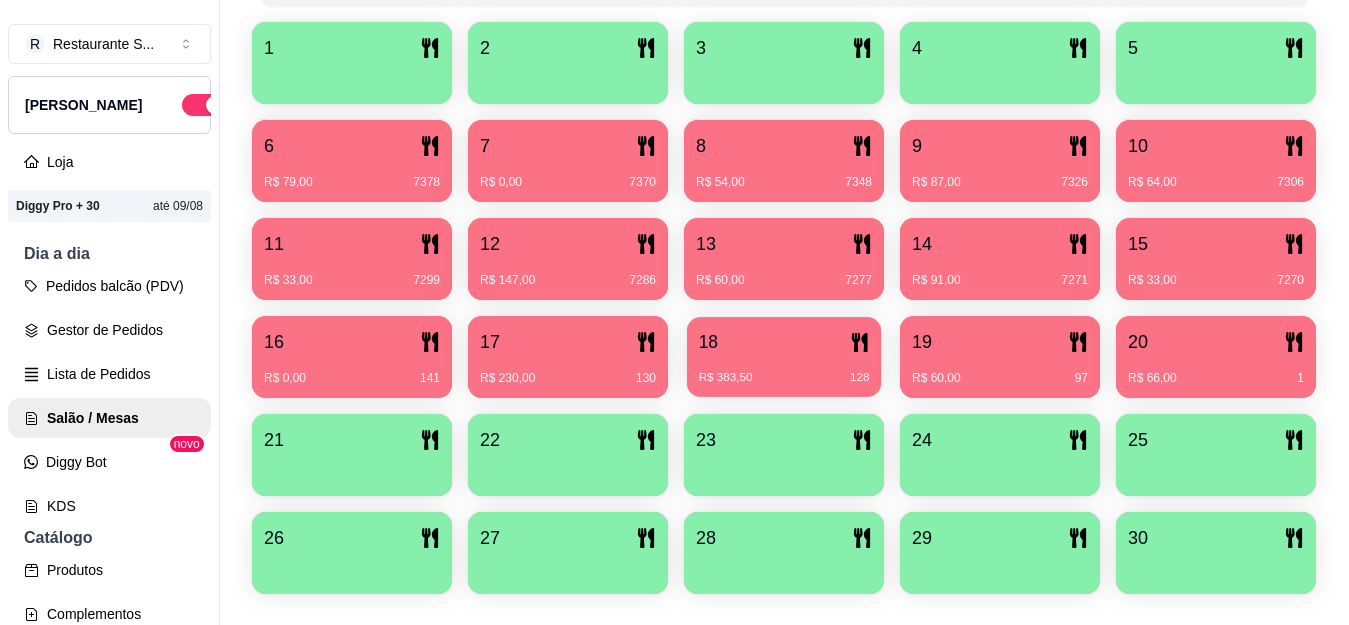 click on "18" at bounding box center [784, 342] 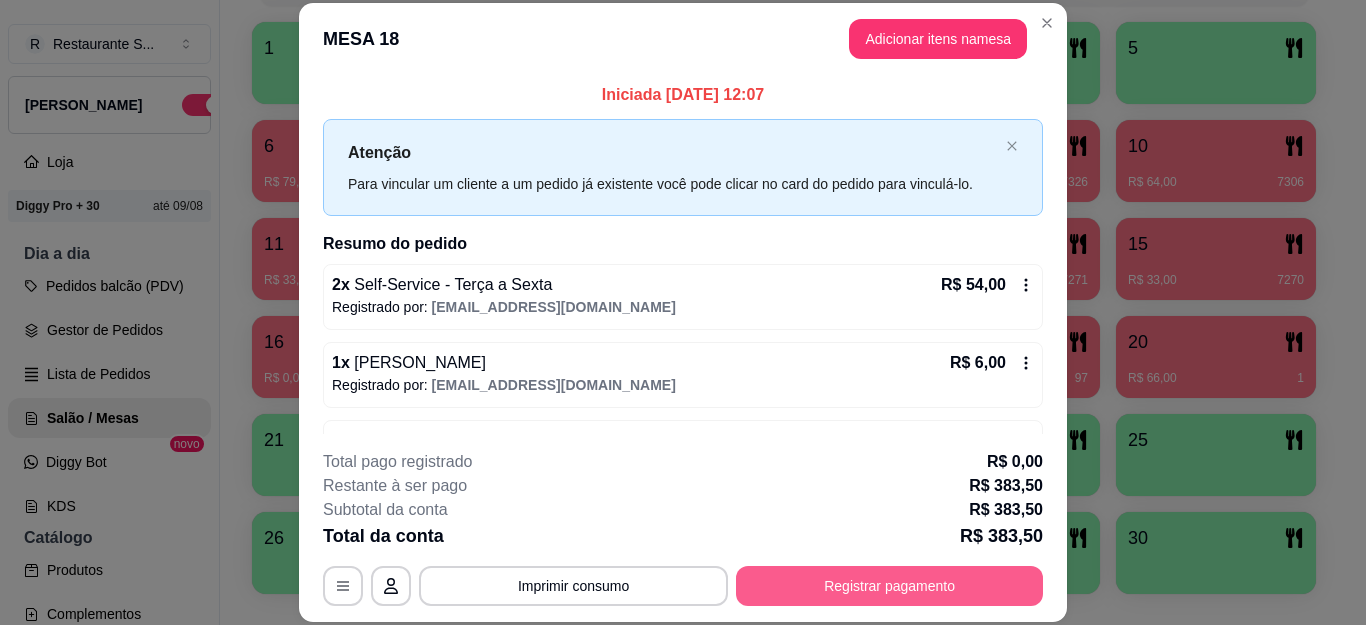 click on "Registrar pagamento" at bounding box center (889, 586) 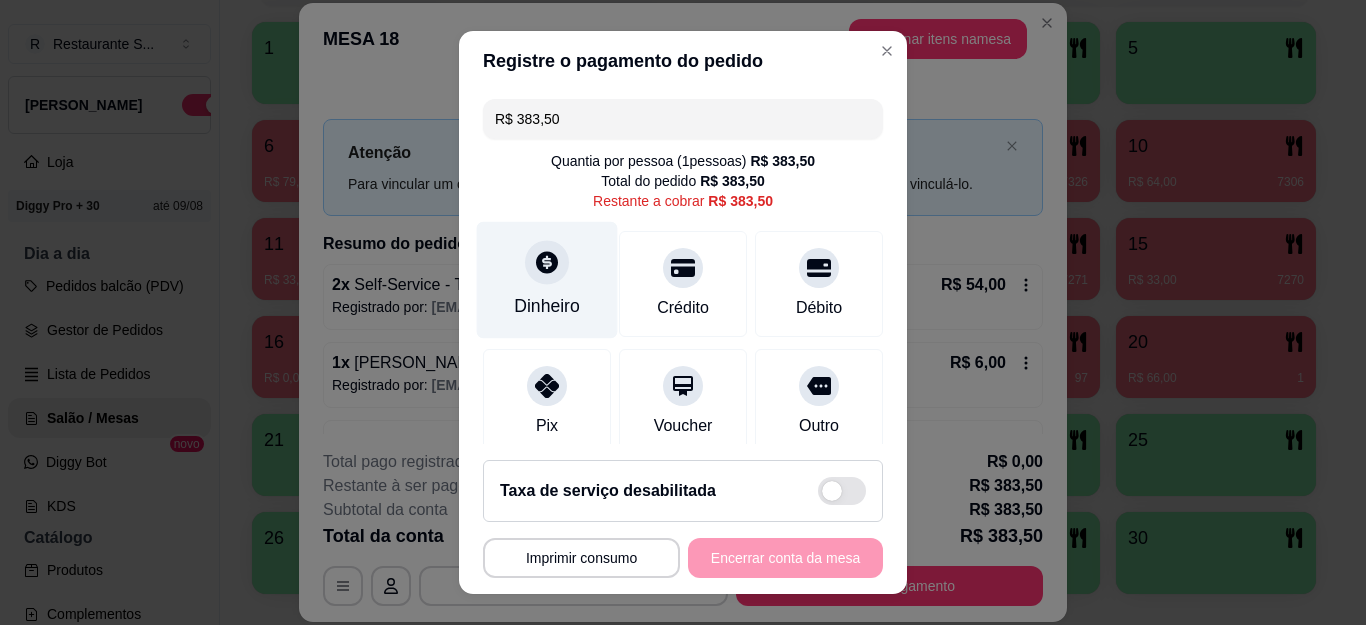 click 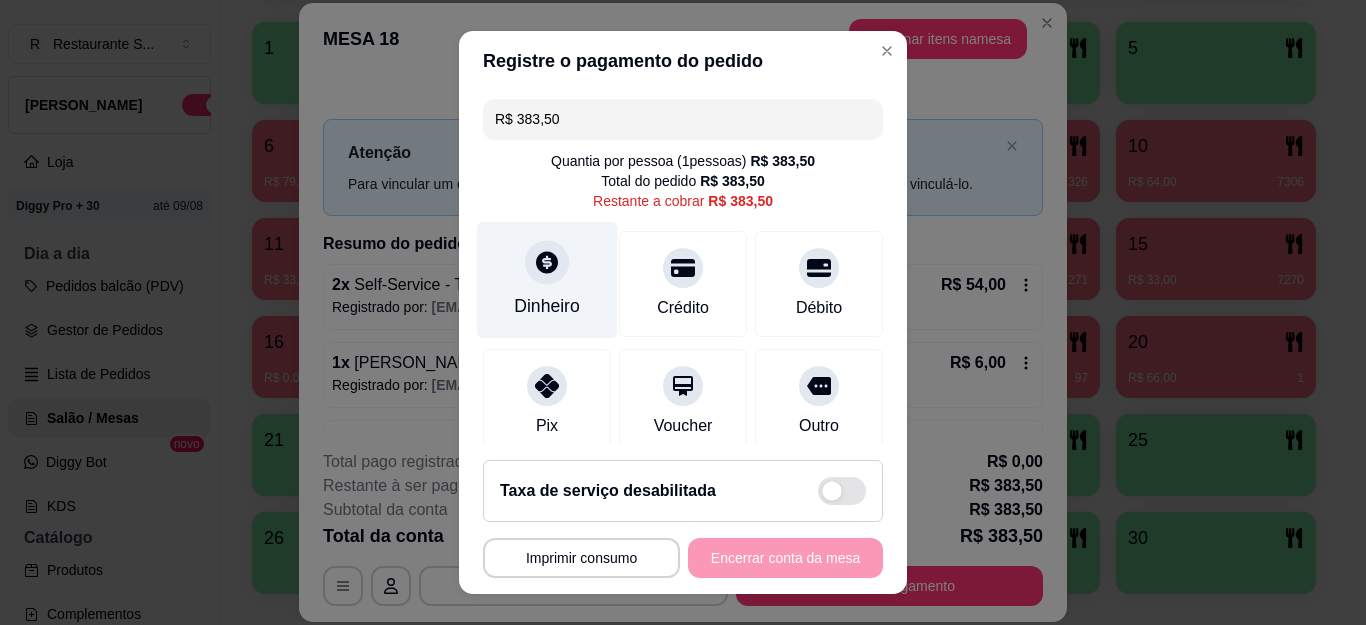 click 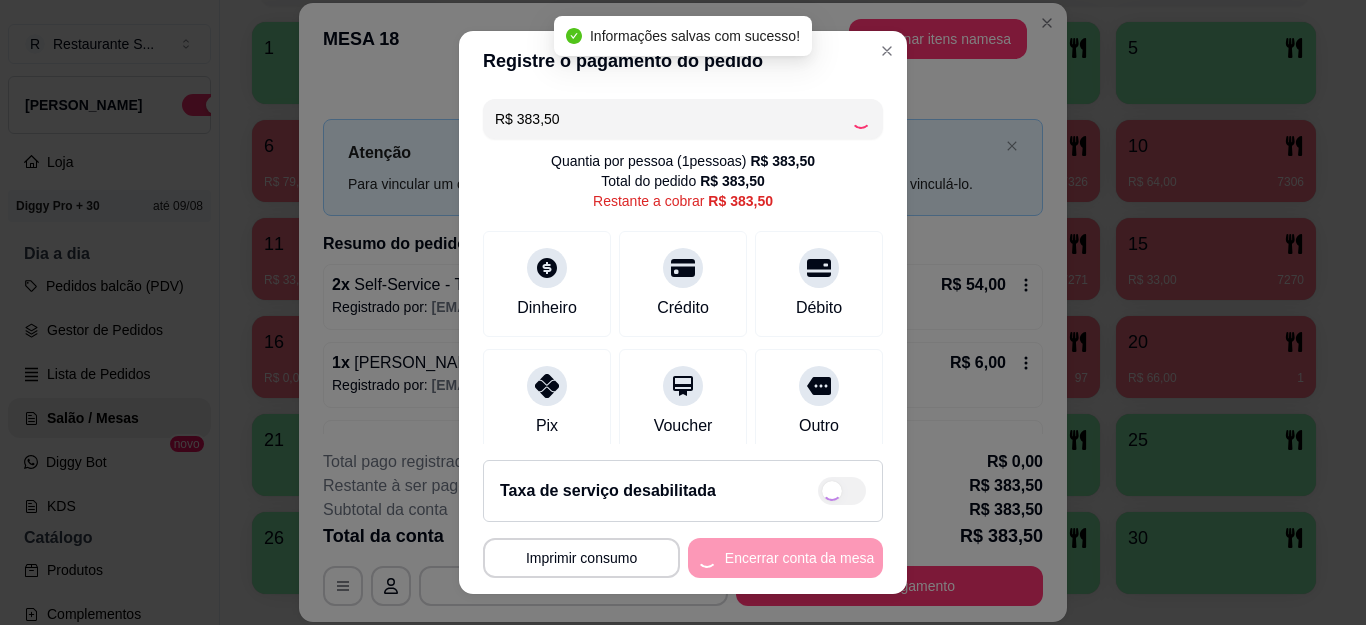 click on "**********" at bounding box center [683, 519] 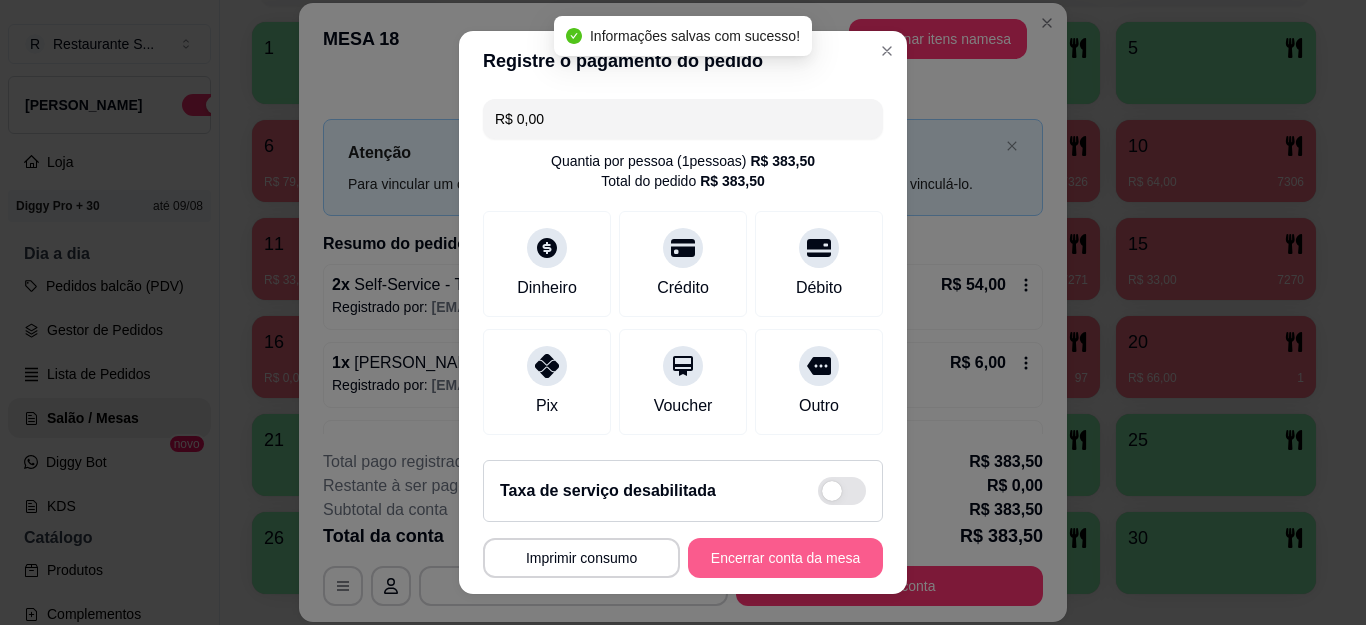 click on "Encerrar conta da mesa" at bounding box center [785, 558] 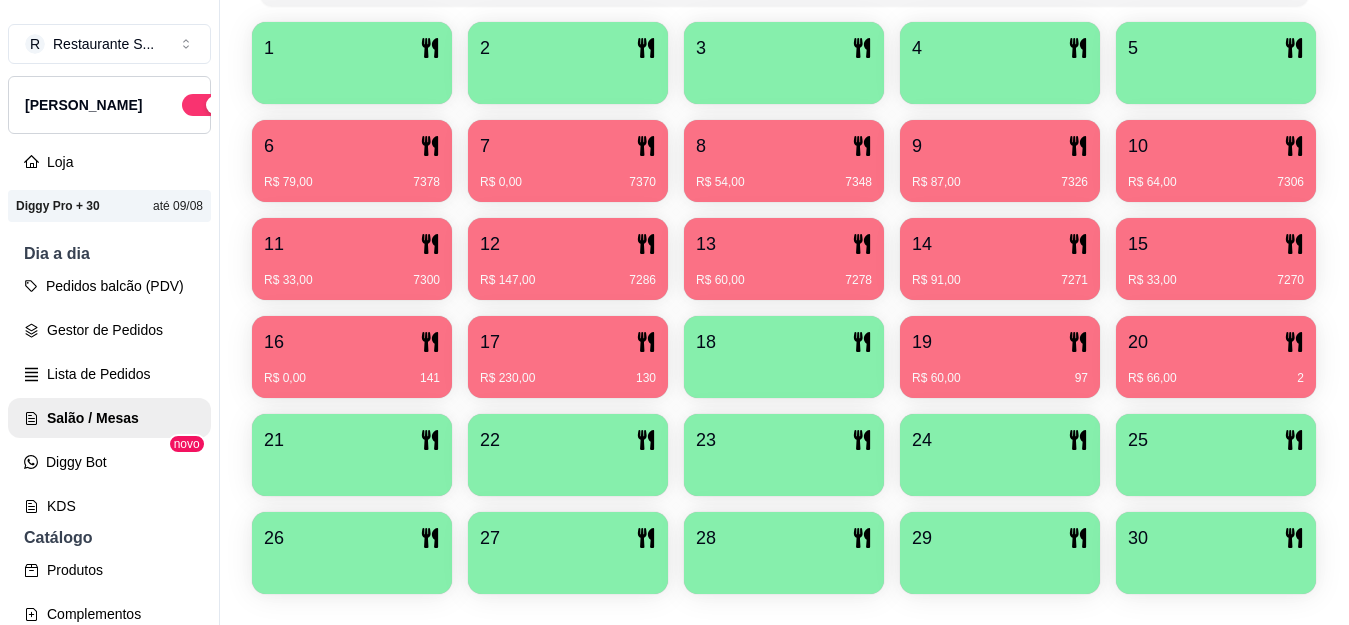 click on "R$ 79,00 7378" at bounding box center (352, 175) 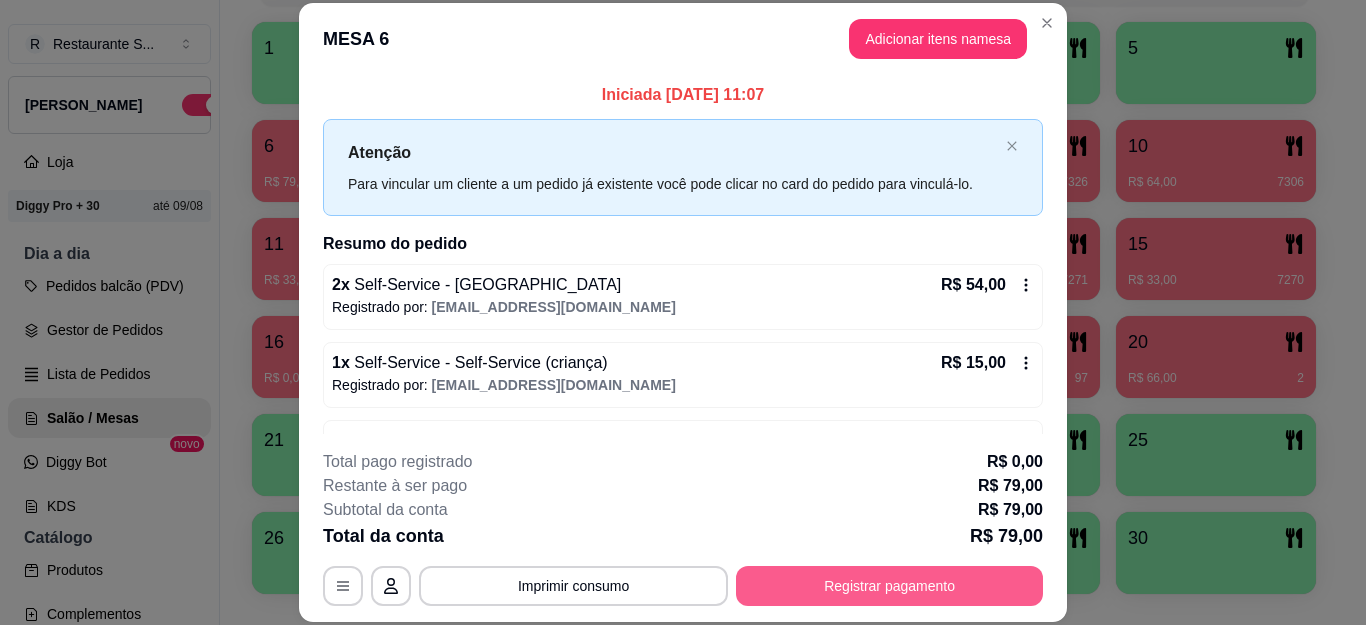 click on "Registrar pagamento" at bounding box center (889, 586) 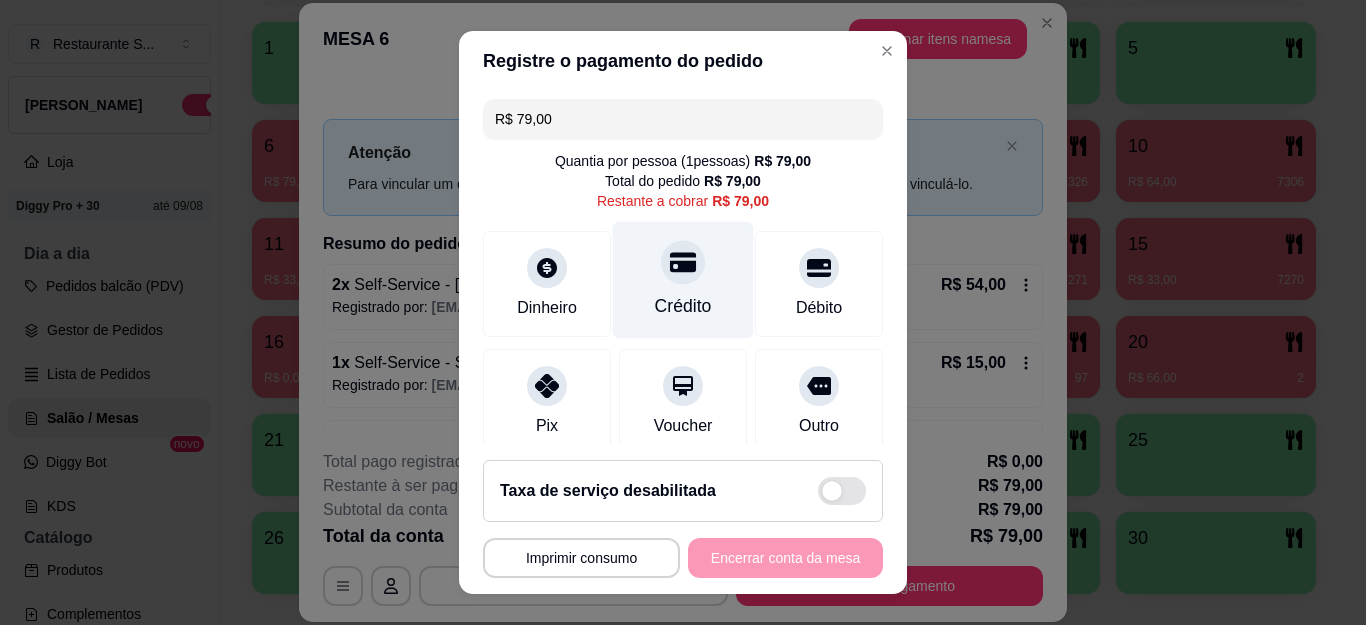 click on "Crédito" at bounding box center (683, 280) 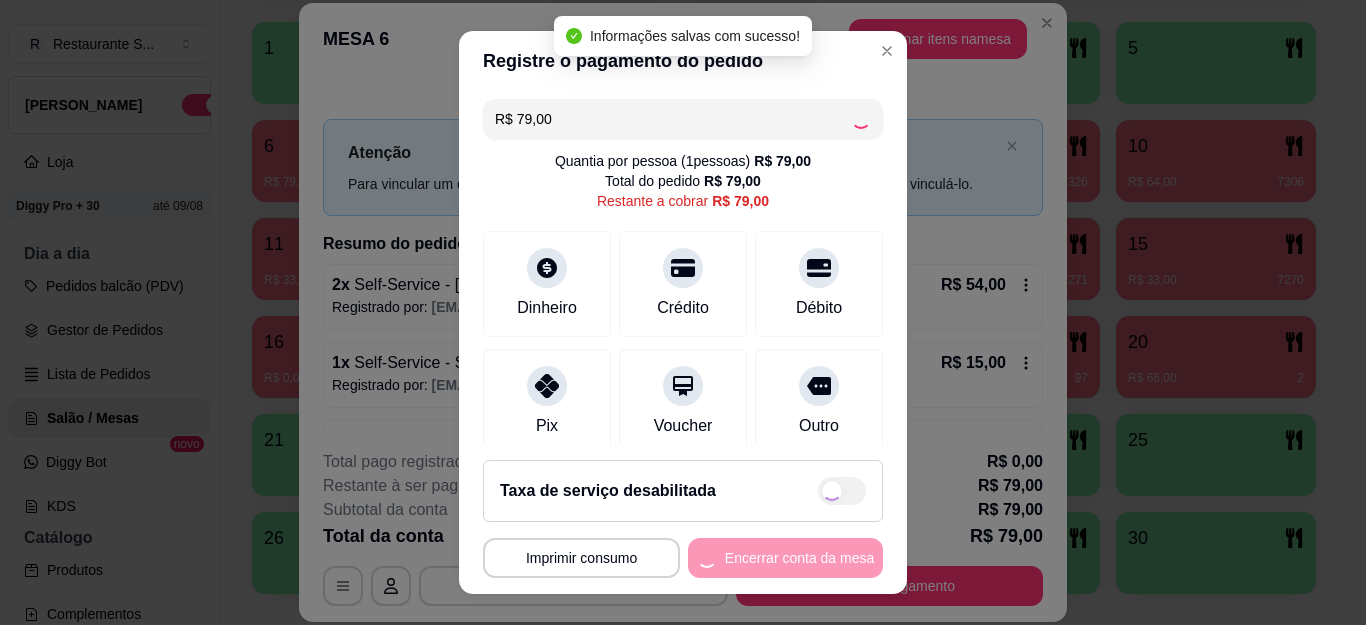 type on "R$ 0,00" 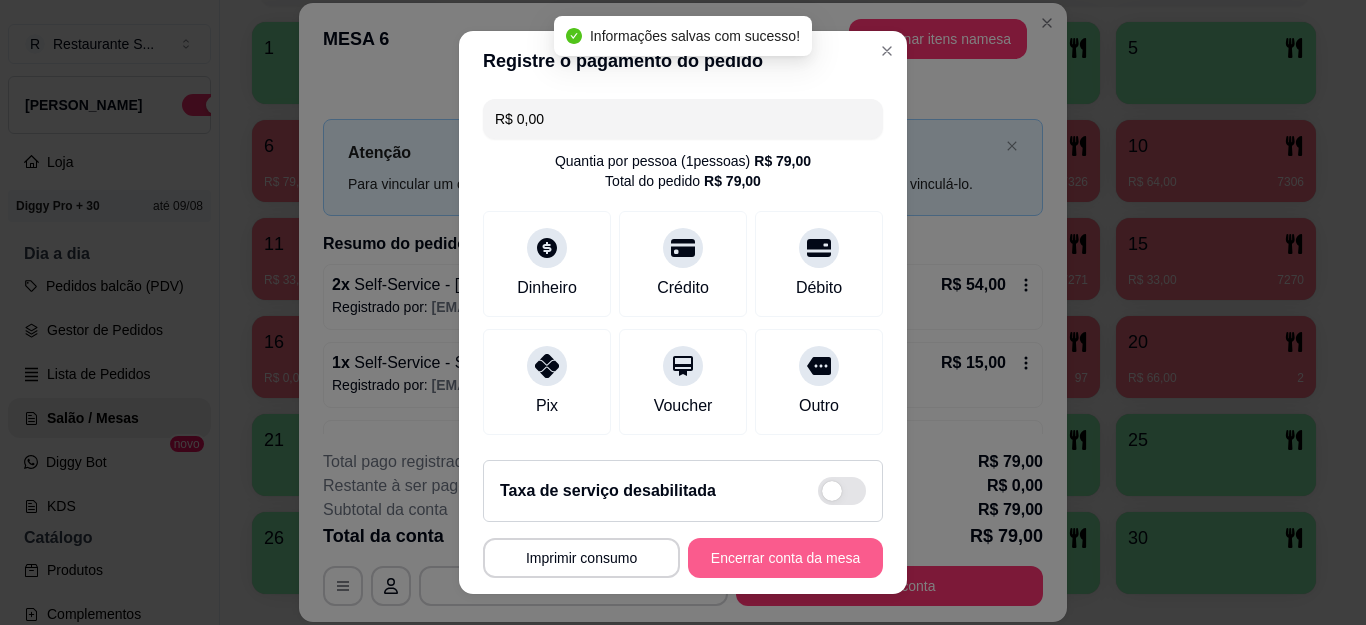 click on "Encerrar conta da mesa" at bounding box center [785, 558] 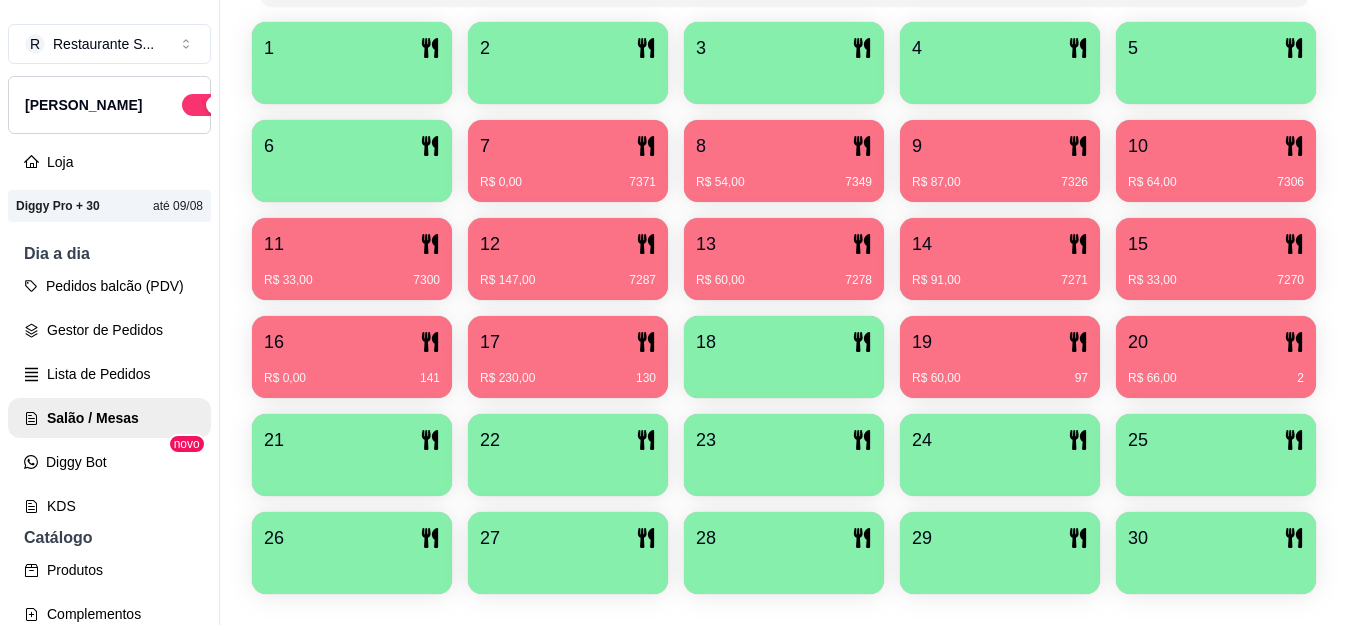 click on "7" at bounding box center [568, 146] 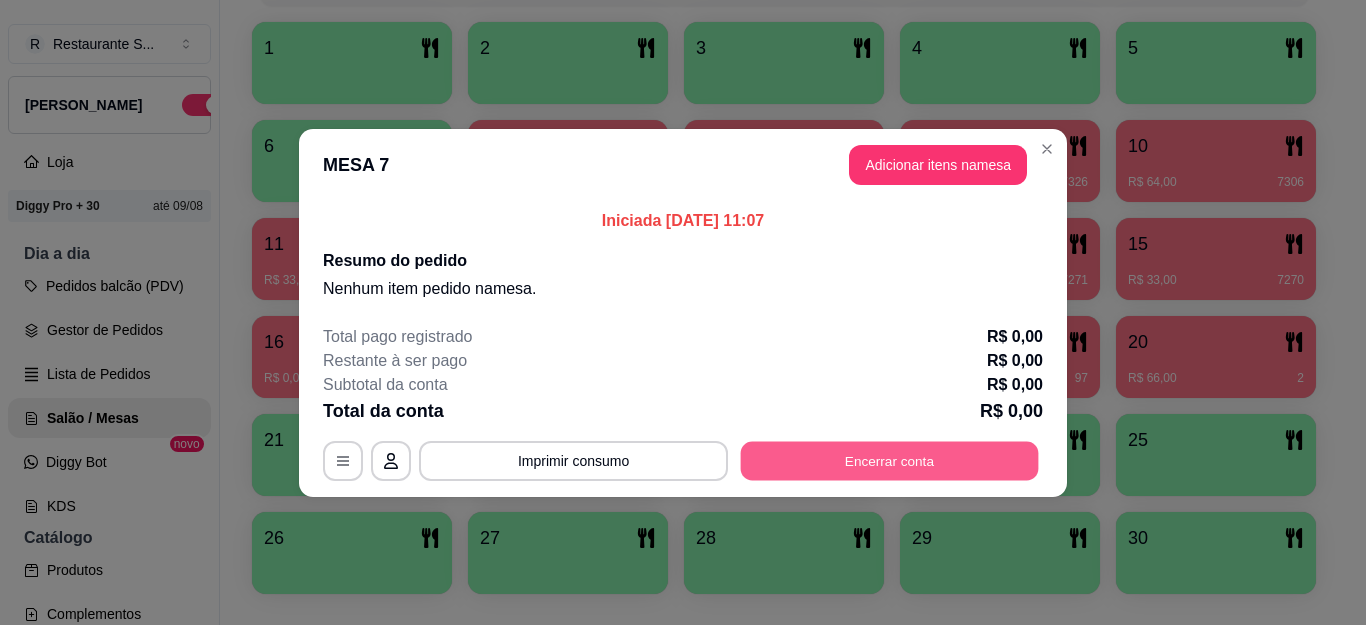 click on "Encerrar conta" at bounding box center (890, 460) 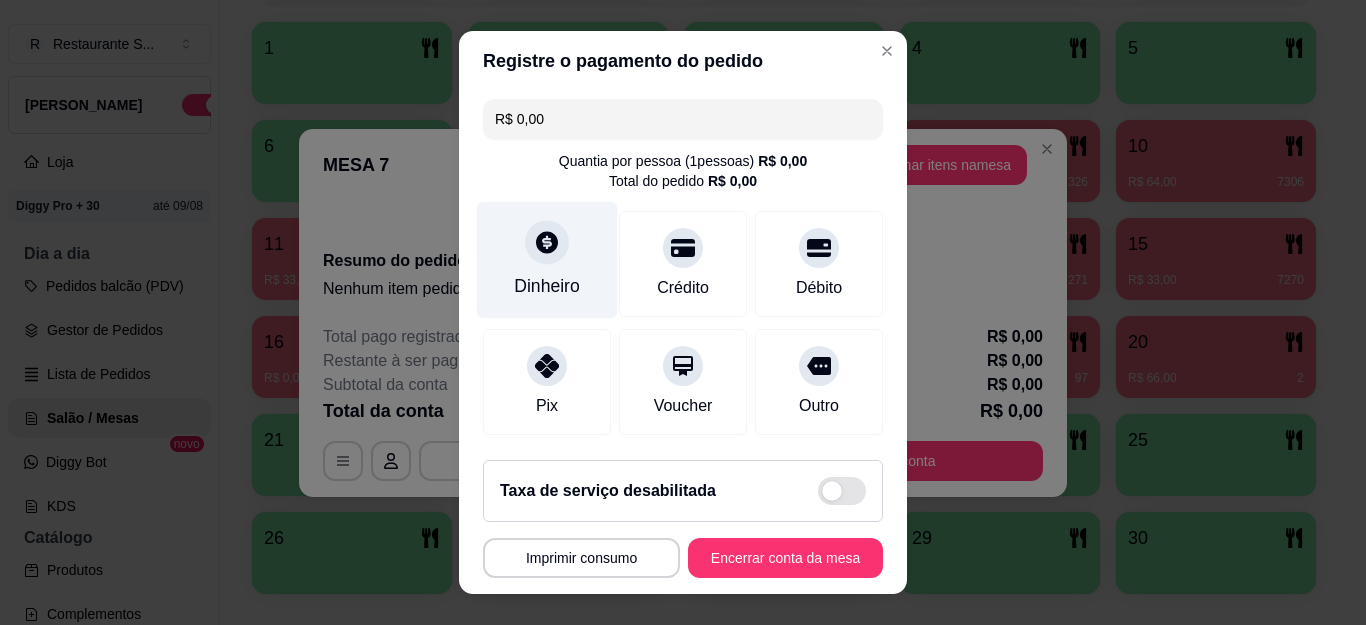 click at bounding box center (547, 243) 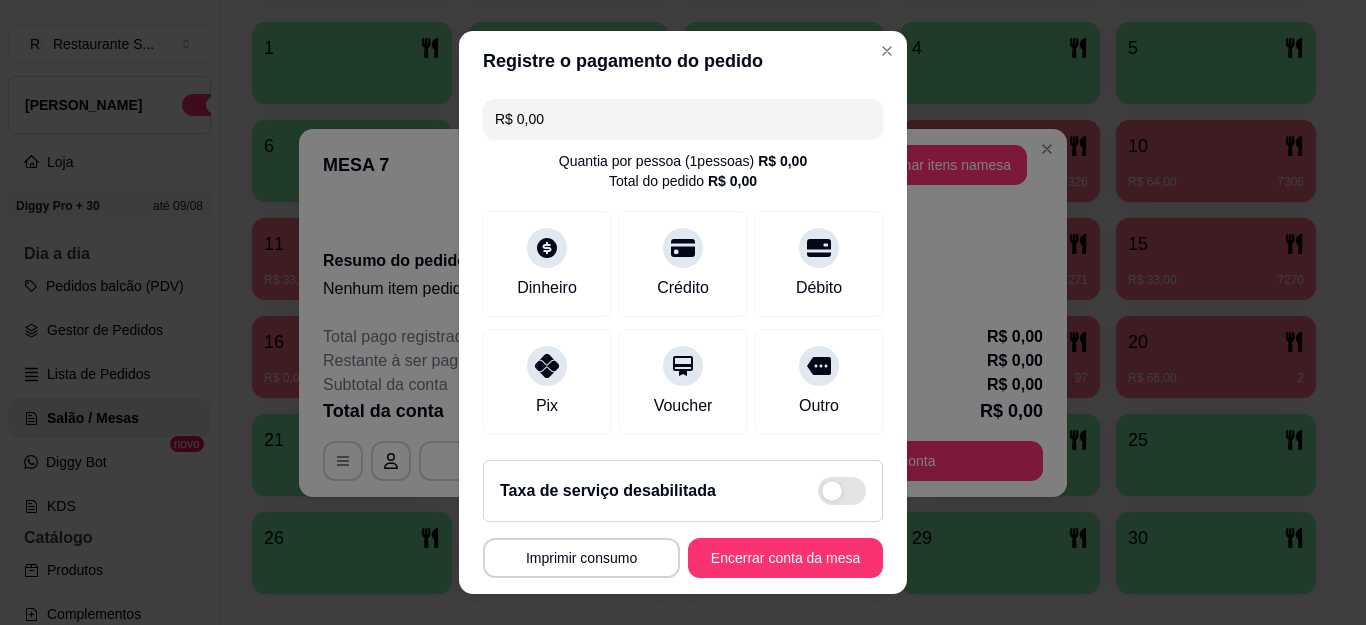 click on "0,00" at bounding box center [683, 293] 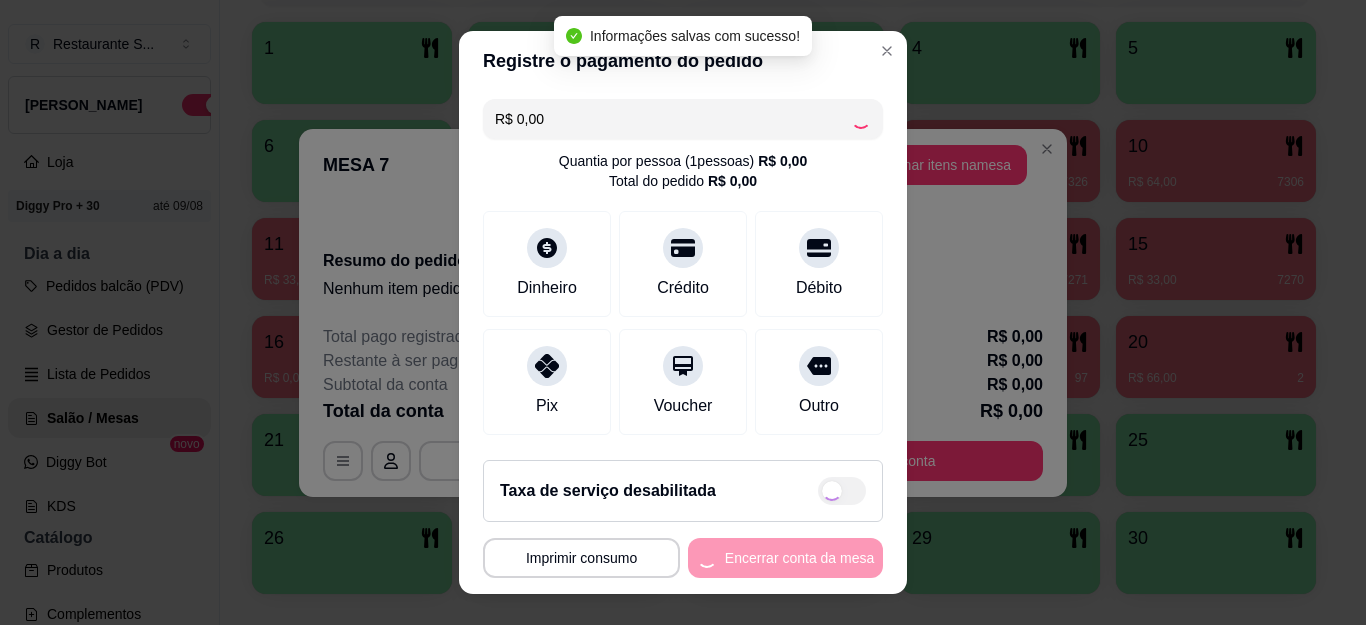 click on "MESA  7 Tempo de permanência:   7371  minutos Cod. Segurança:   6247 Qtd. de Pedidos:   0 Clientes da mesa:   ** CONSUMO ** ** TOTAL ** Subtotal 0,00 Total 0,00 Imprimir consumo Encerrar conta da mesa" at bounding box center [683, 558] 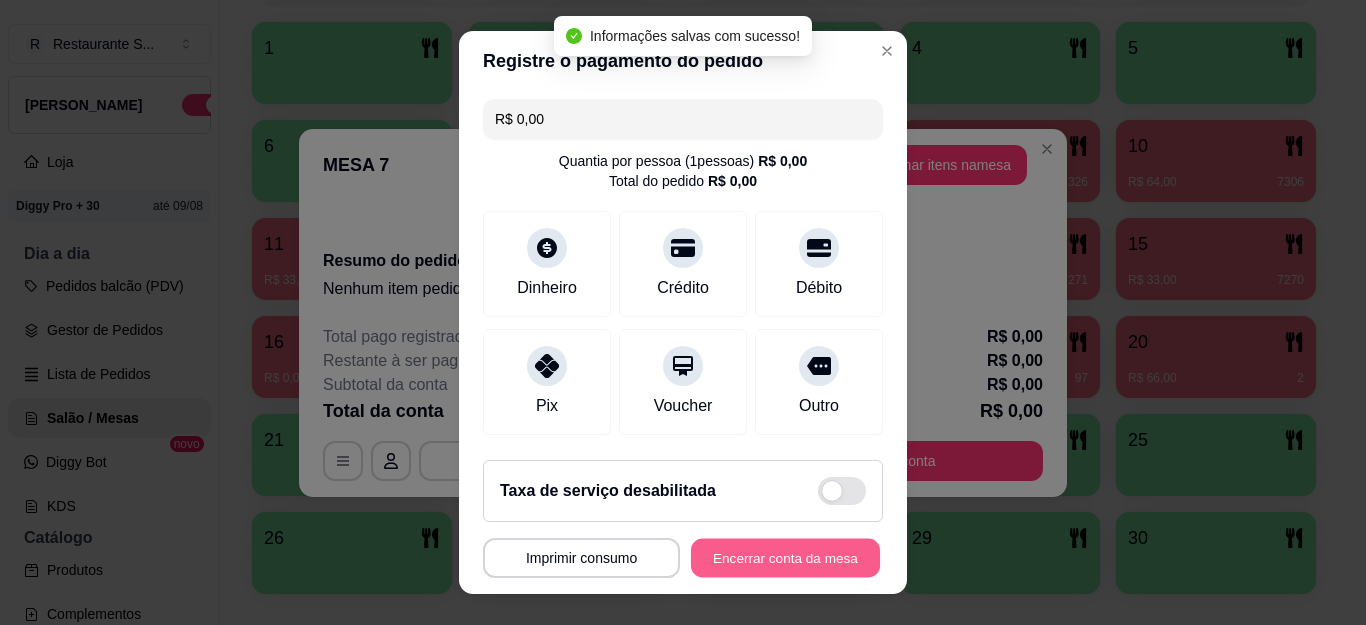 click on "Encerrar conta da mesa" at bounding box center (785, 557) 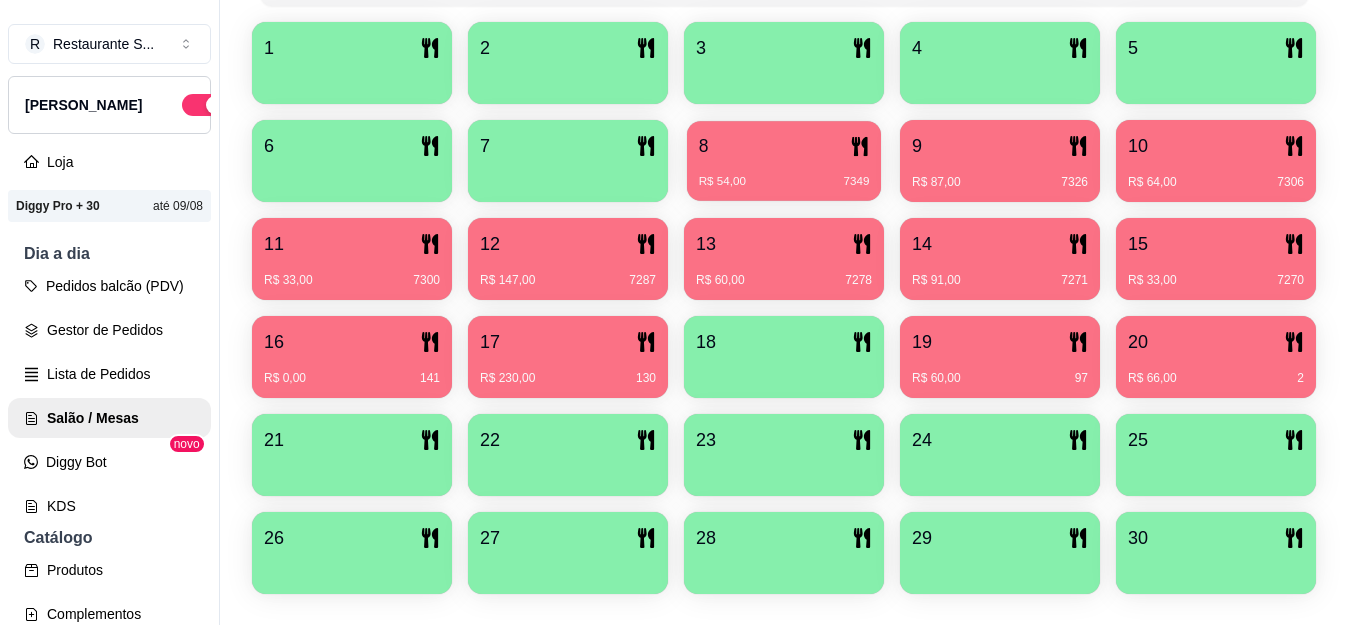 click on "8" at bounding box center [784, 146] 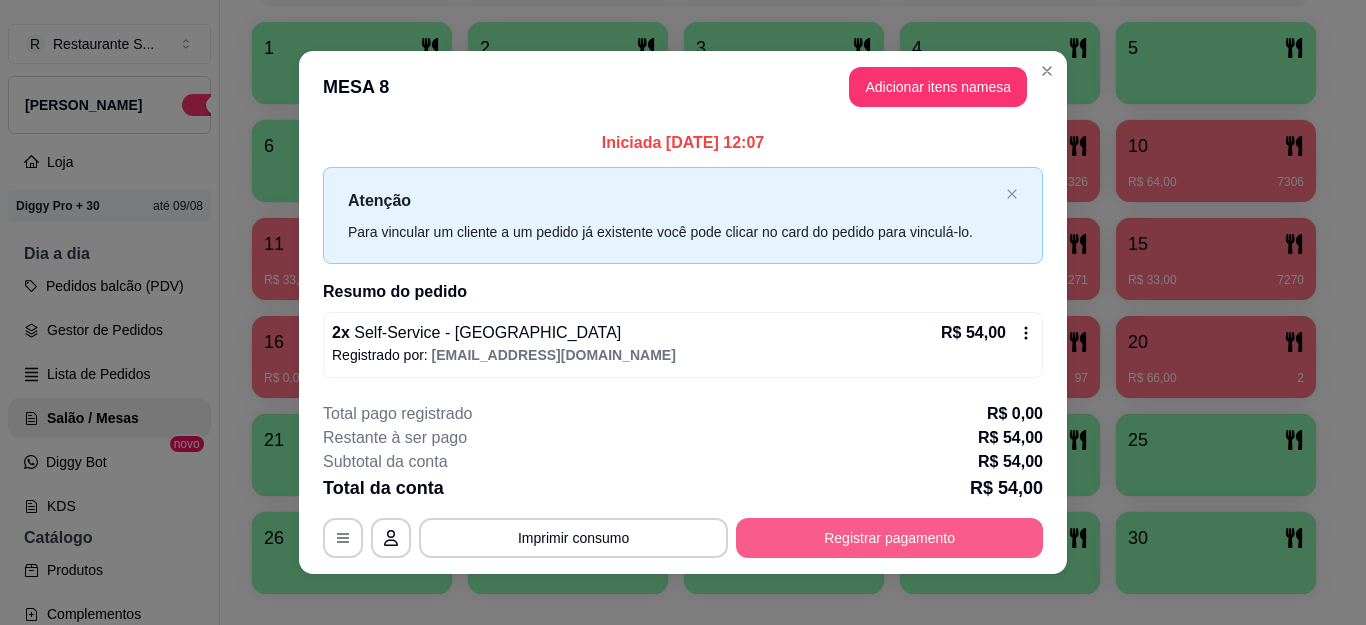 click on "Registrar pagamento" at bounding box center (889, 538) 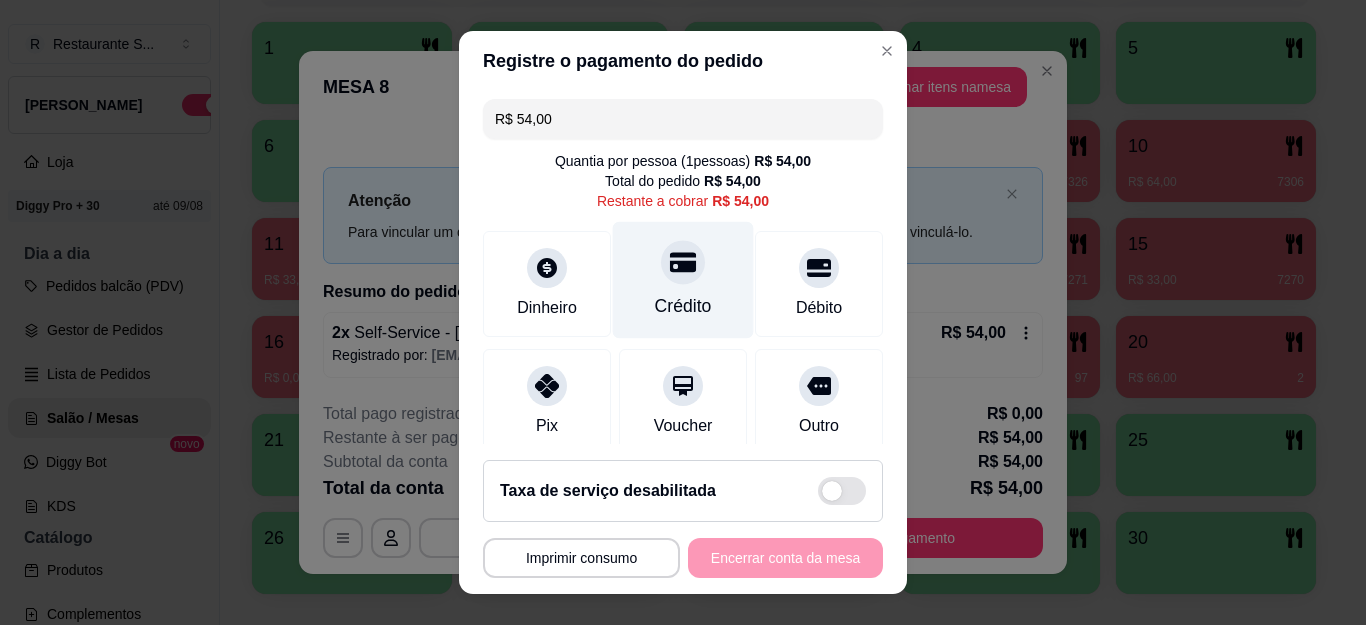 click 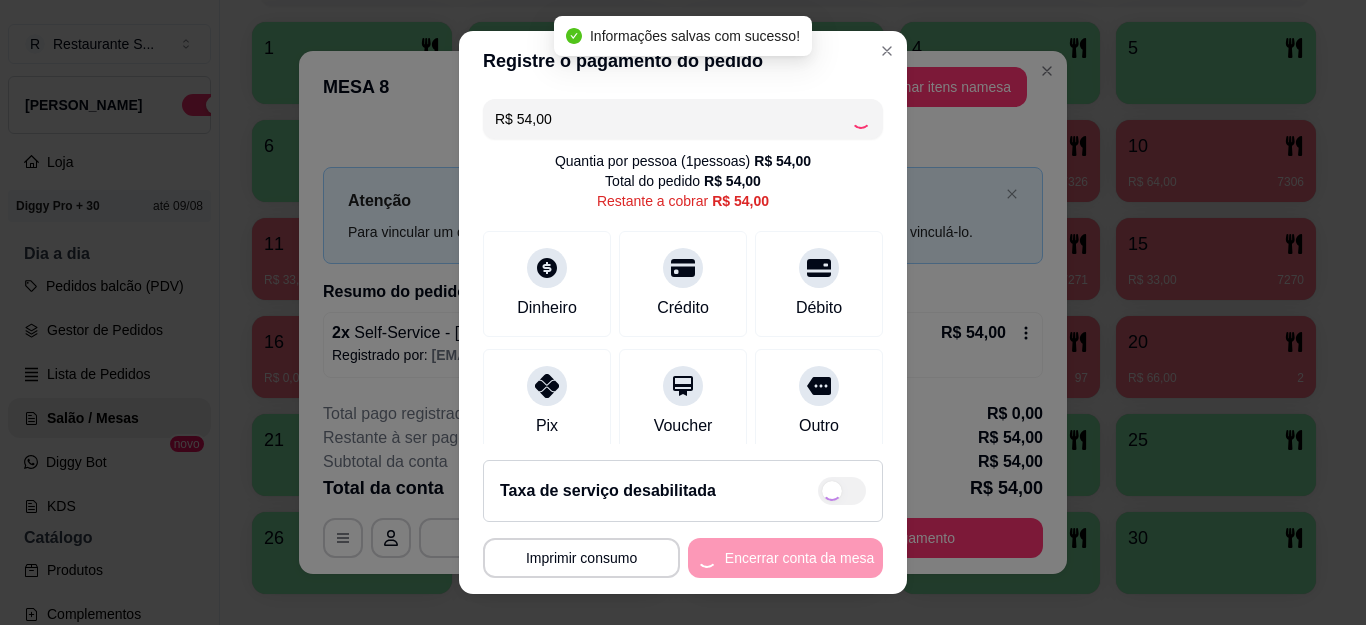 type on "R$ 0,00" 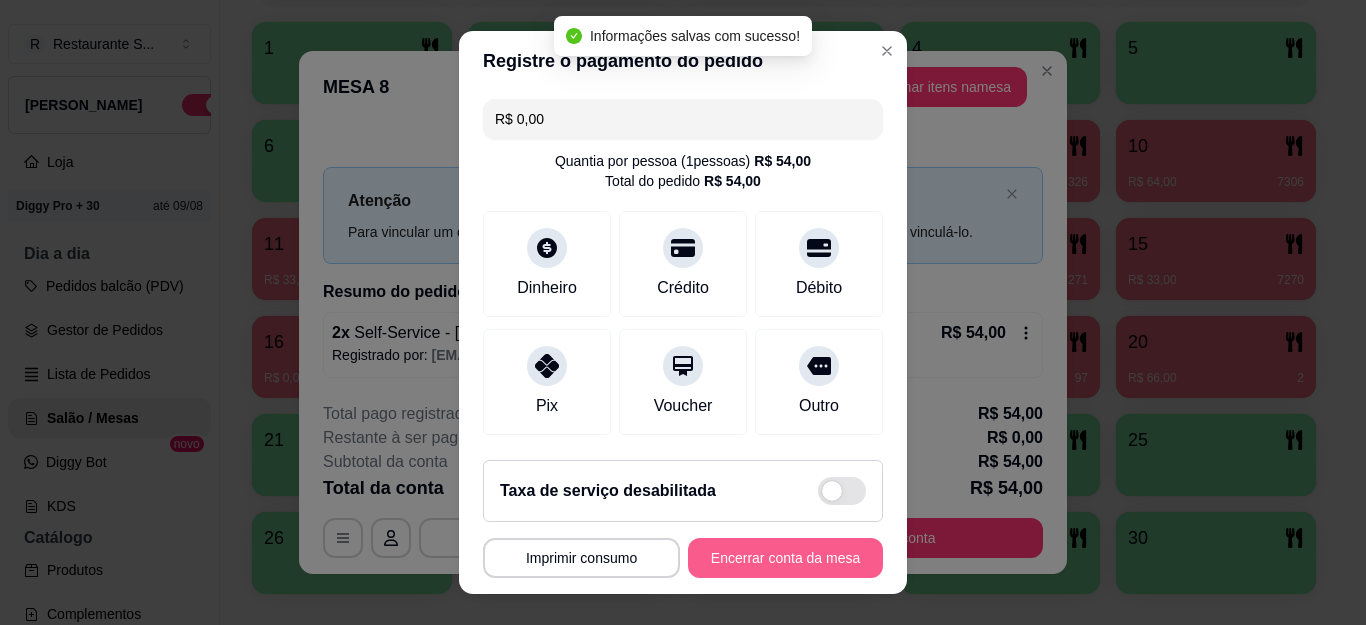 click on "Encerrar conta da mesa" at bounding box center (785, 558) 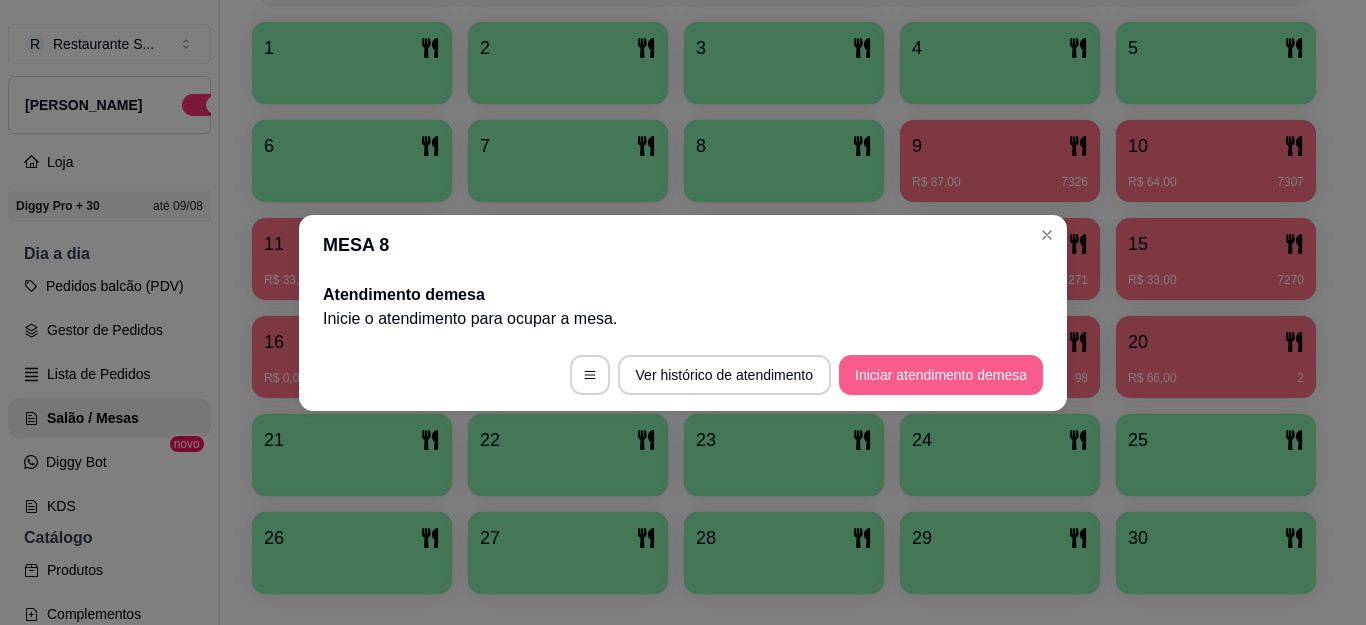 click on "Iniciar atendimento de  mesa" at bounding box center (941, 375) 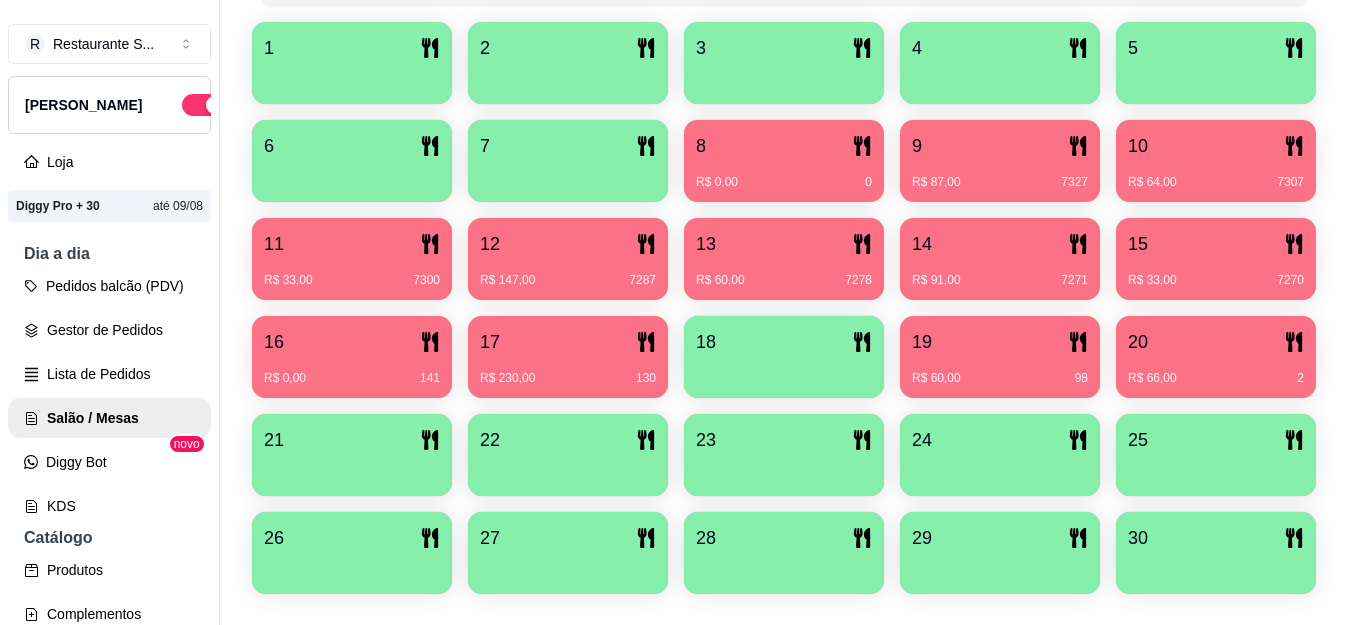 click on "8" at bounding box center [784, 146] 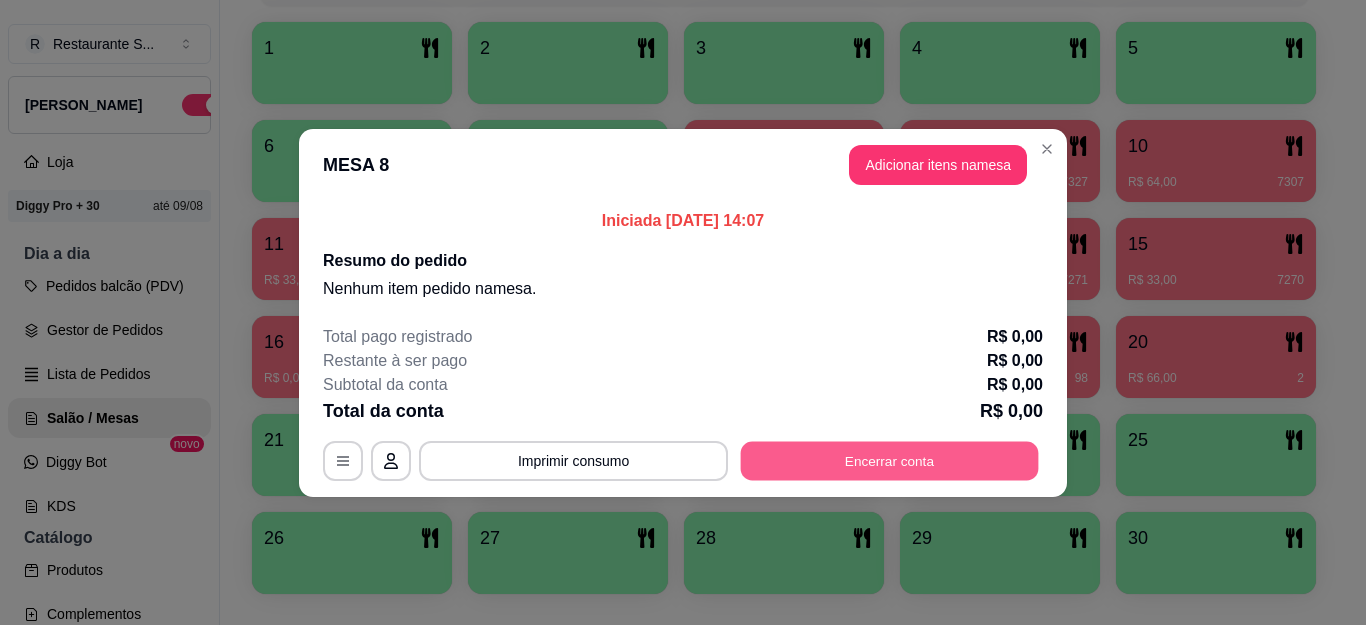 click on "Encerrar conta" at bounding box center [890, 460] 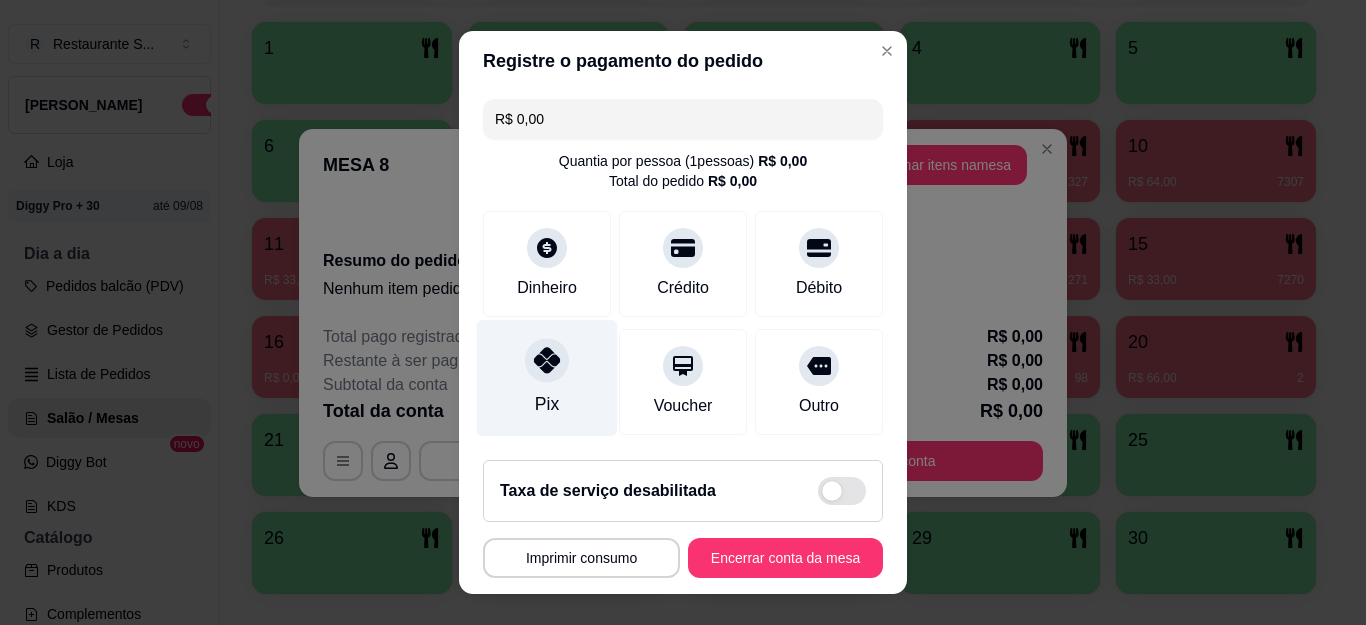 click 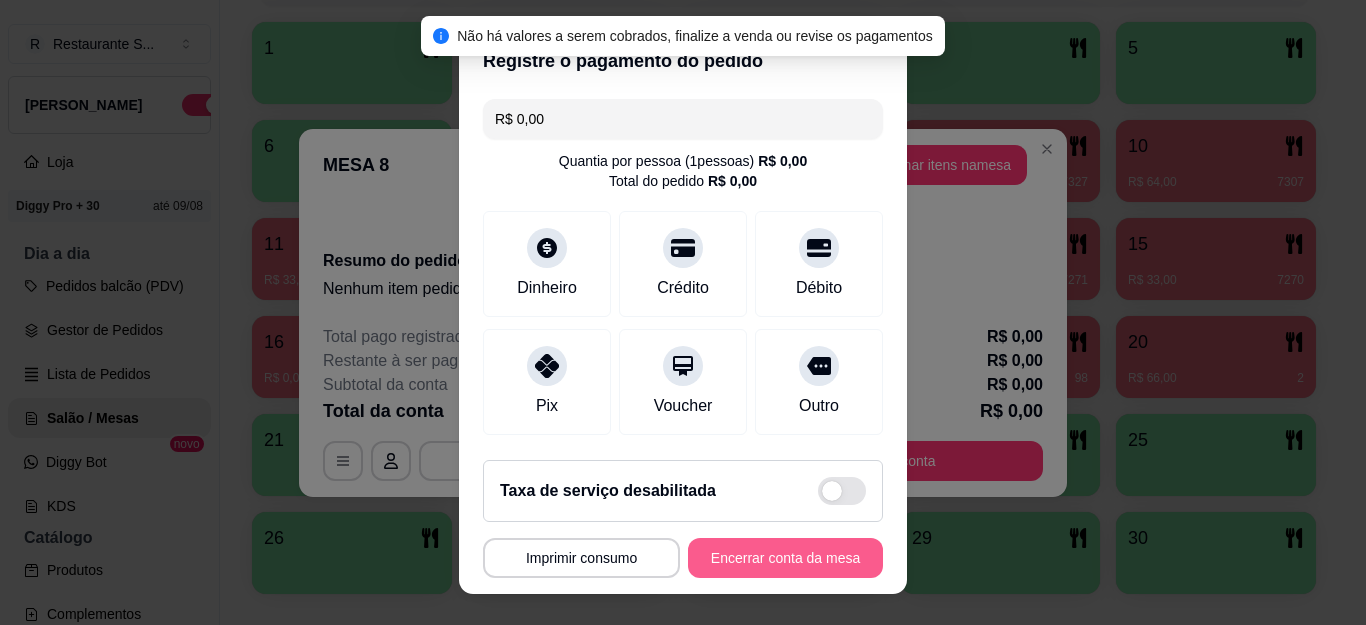 click on "Encerrar conta da mesa" at bounding box center (785, 558) 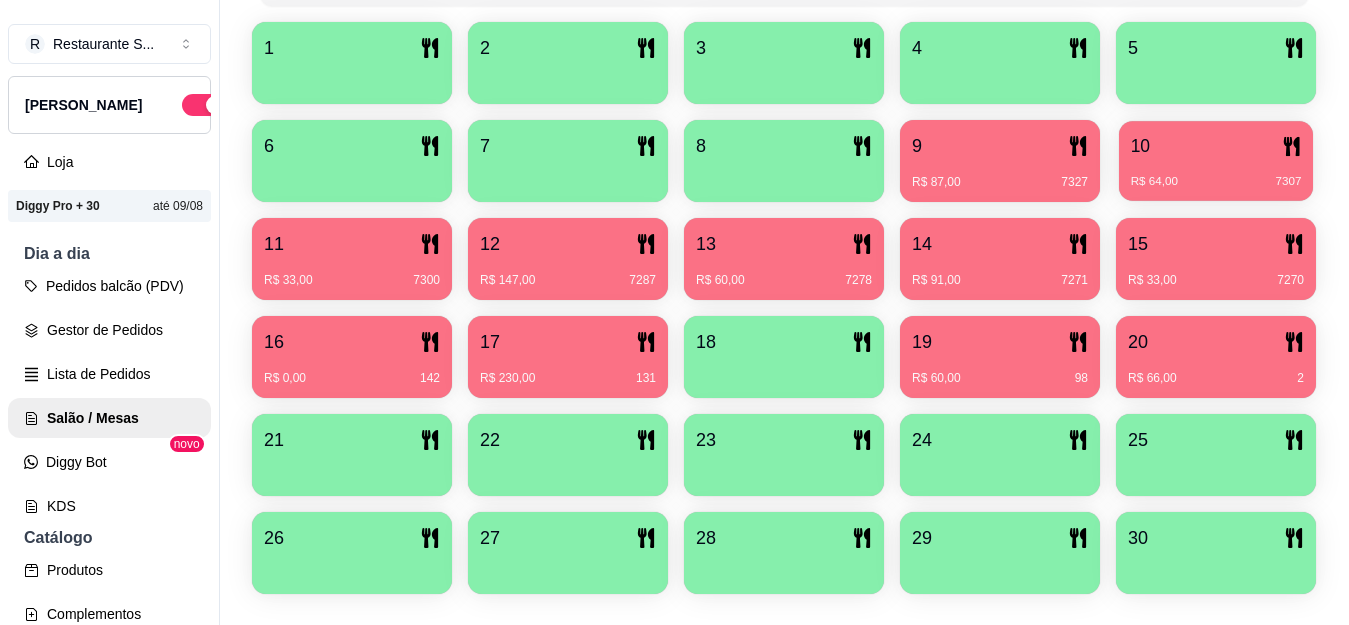 click on "R$ 64,00 7307" at bounding box center (1216, 174) 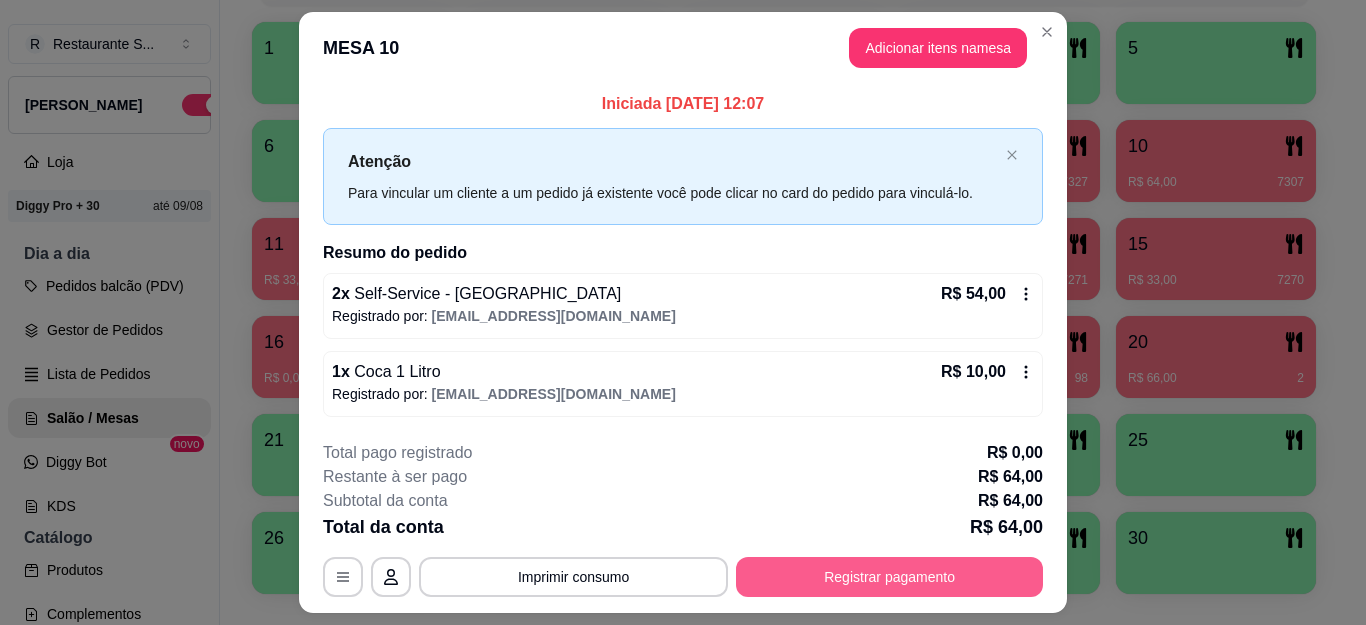 click on "Registrar pagamento" at bounding box center (889, 577) 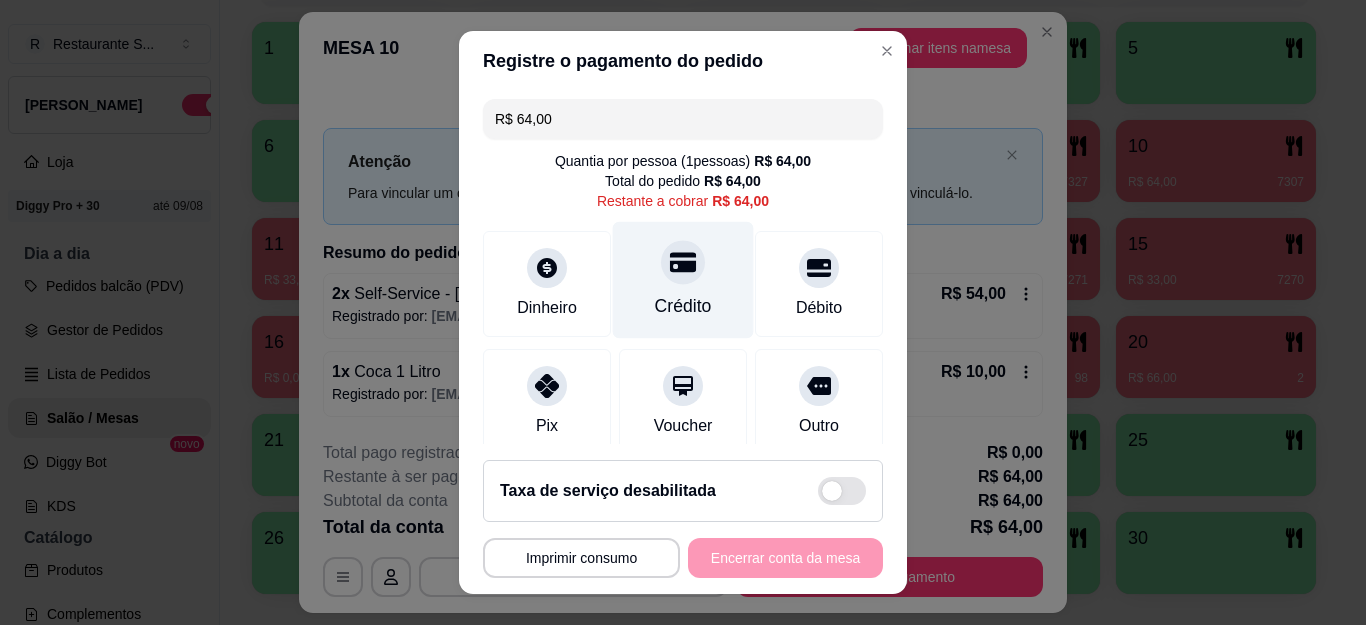 click at bounding box center [683, 263] 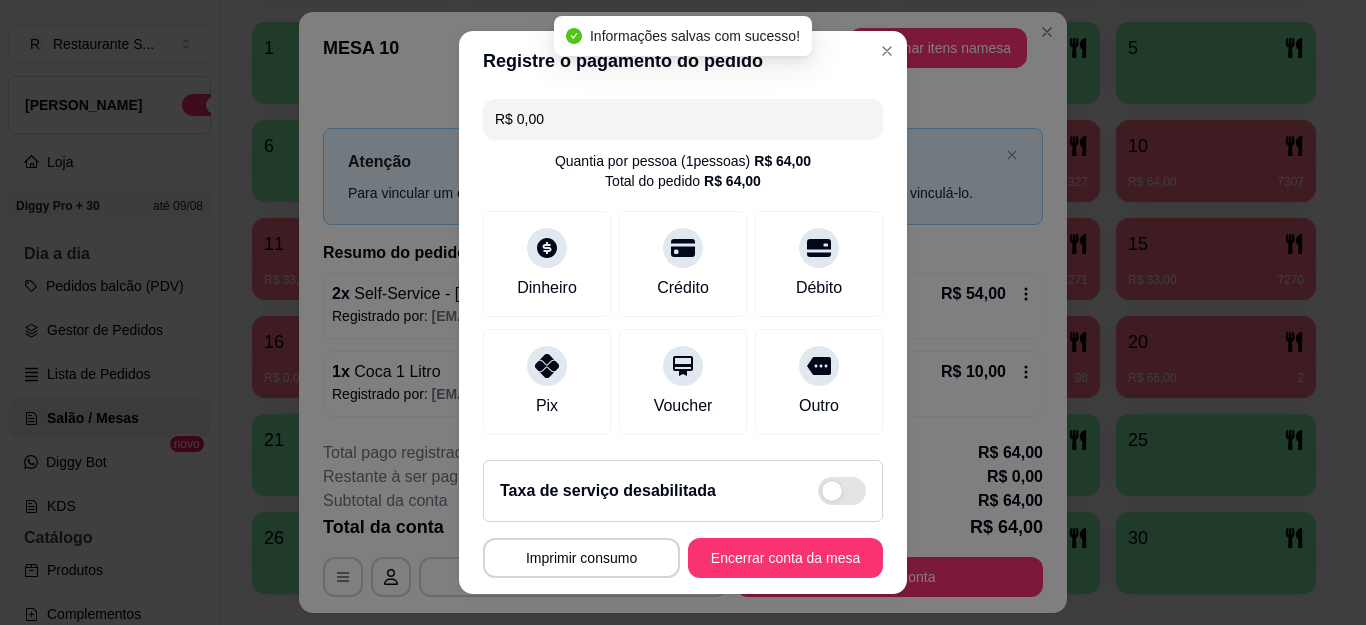 type on "R$ 0,00" 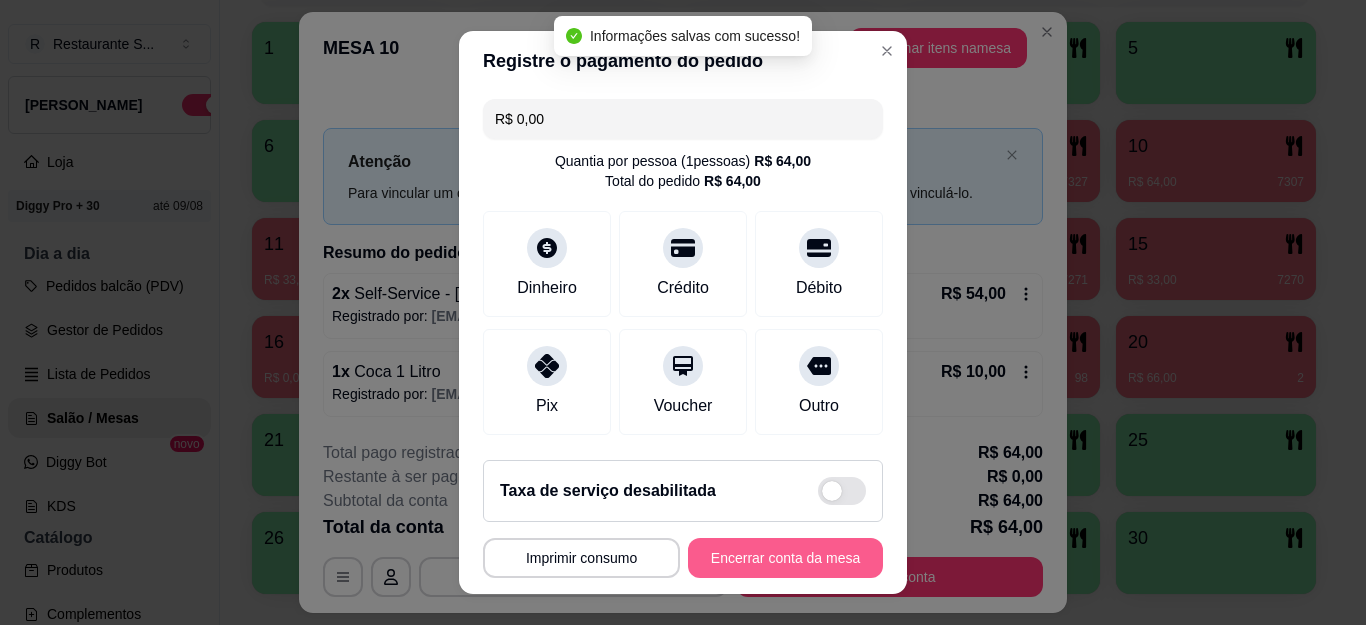 click on "Encerrar conta da mesa" at bounding box center [785, 558] 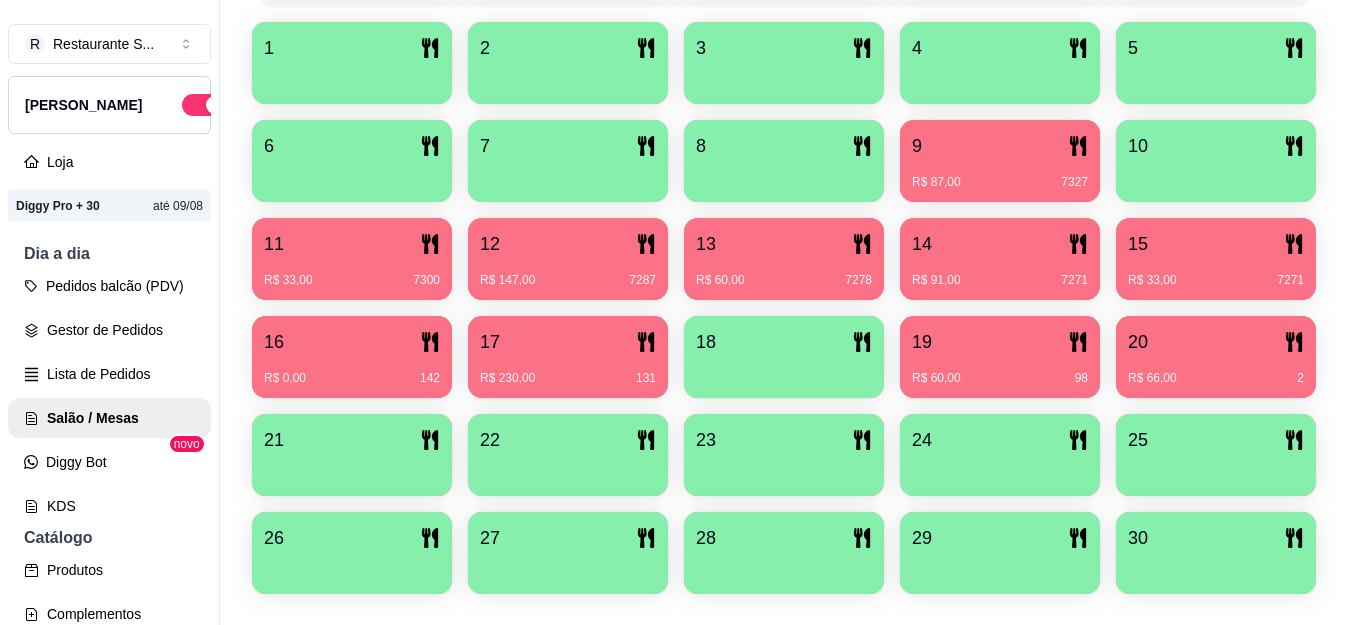 click on "R$ 87,00 7327" at bounding box center (1000, 175) 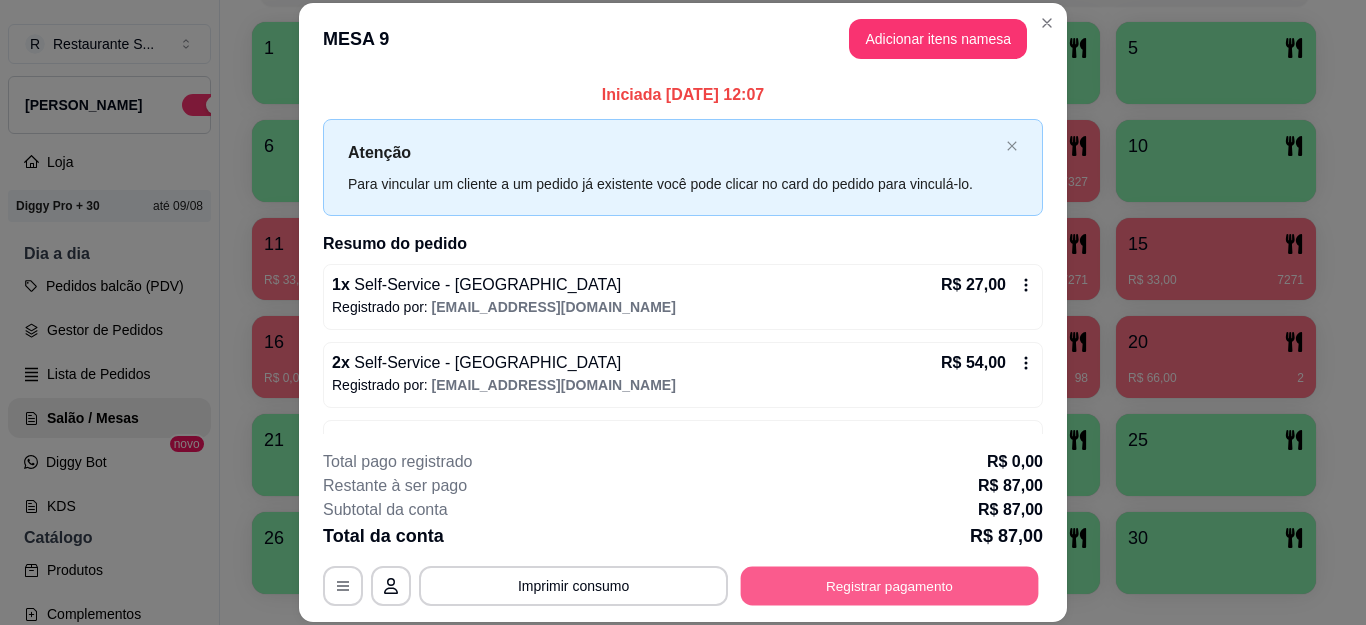 click on "Registrar pagamento" at bounding box center (890, 585) 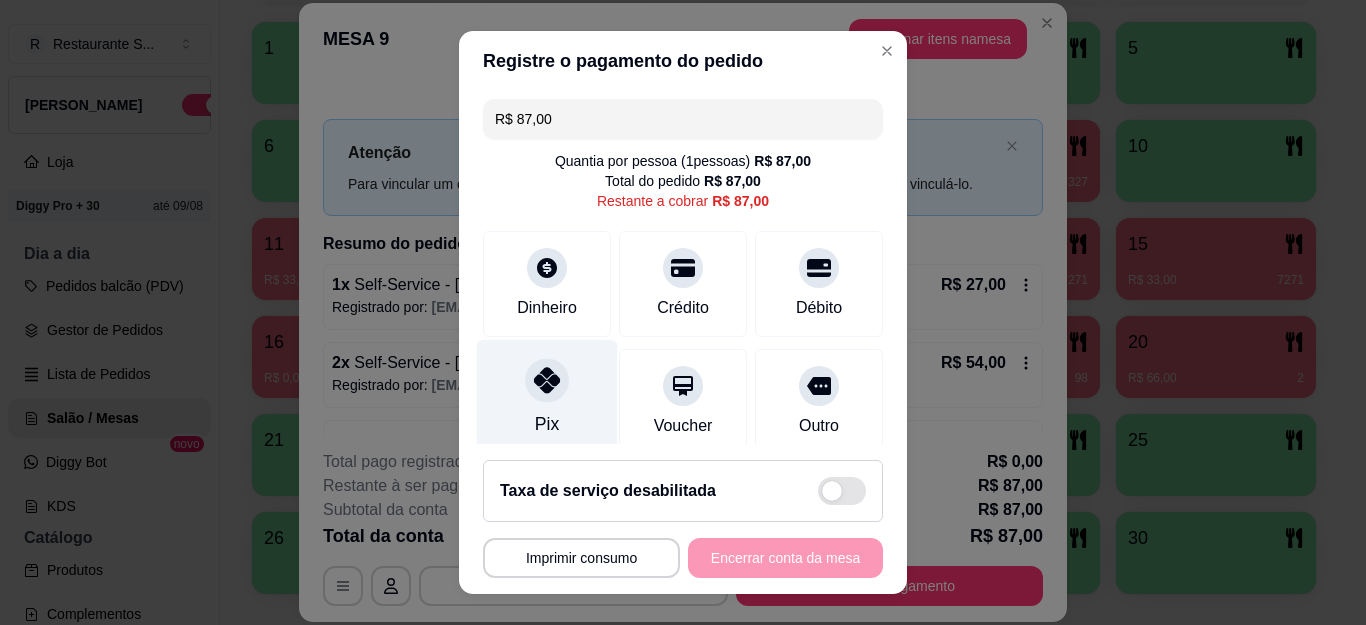 drag, startPoint x: 543, startPoint y: 370, endPoint x: 551, endPoint y: 385, distance: 17 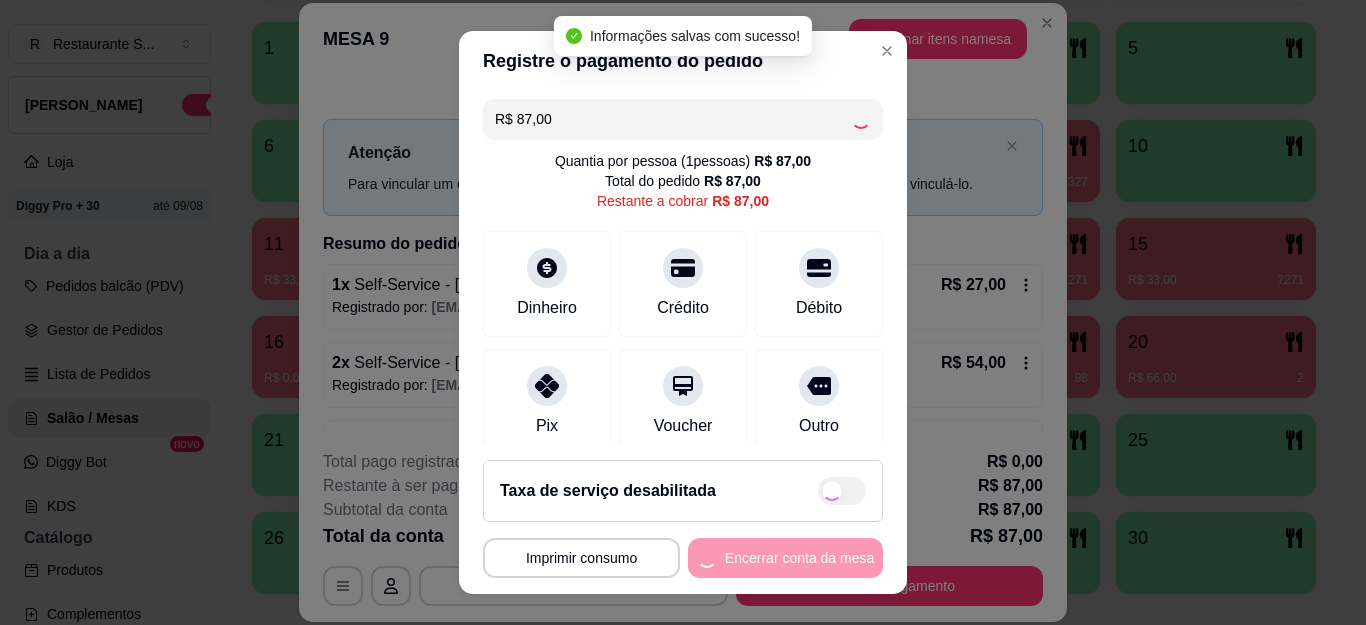 drag, startPoint x: 739, startPoint y: 539, endPoint x: 774, endPoint y: 556, distance: 38.910152 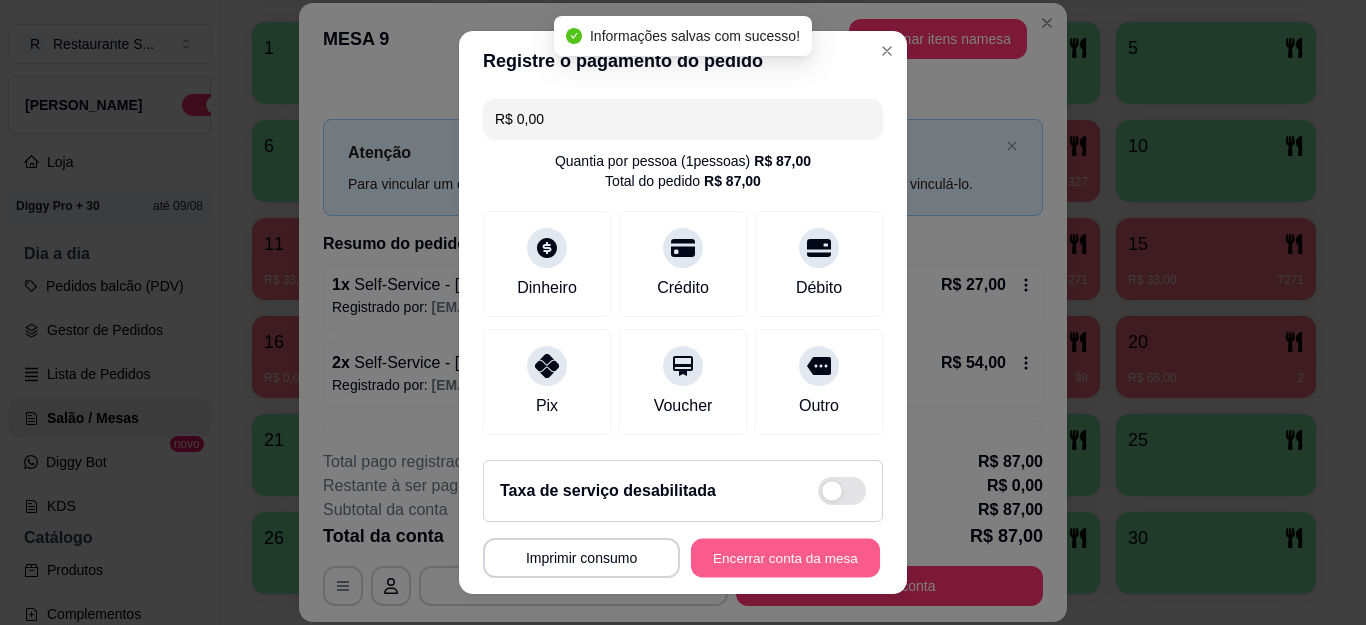 click on "Encerrar conta da mesa" at bounding box center (785, 557) 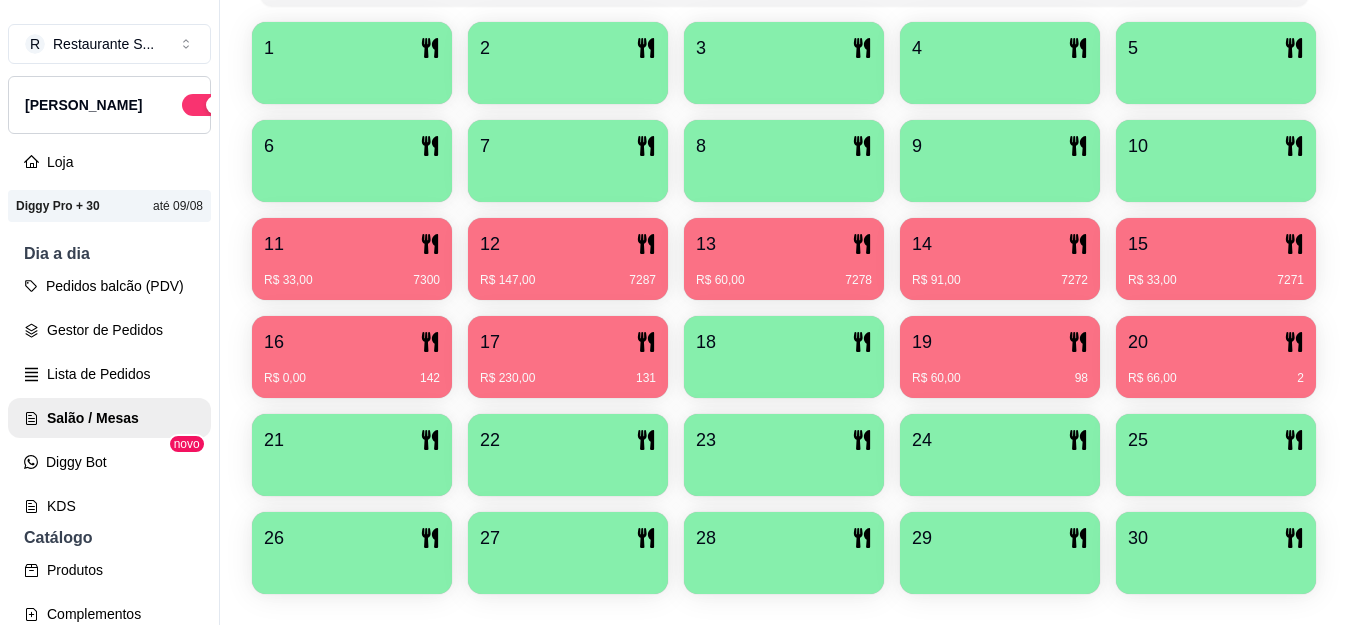 click on "11" at bounding box center [352, 244] 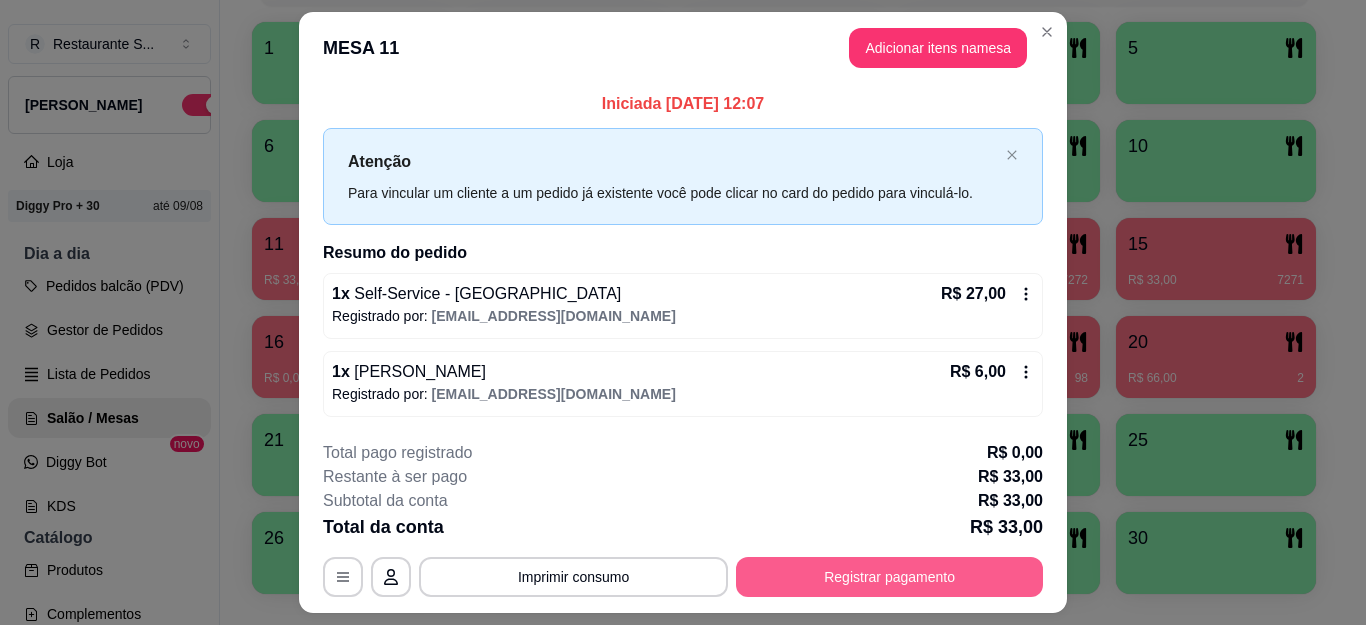 click on "Registrar pagamento" at bounding box center [889, 577] 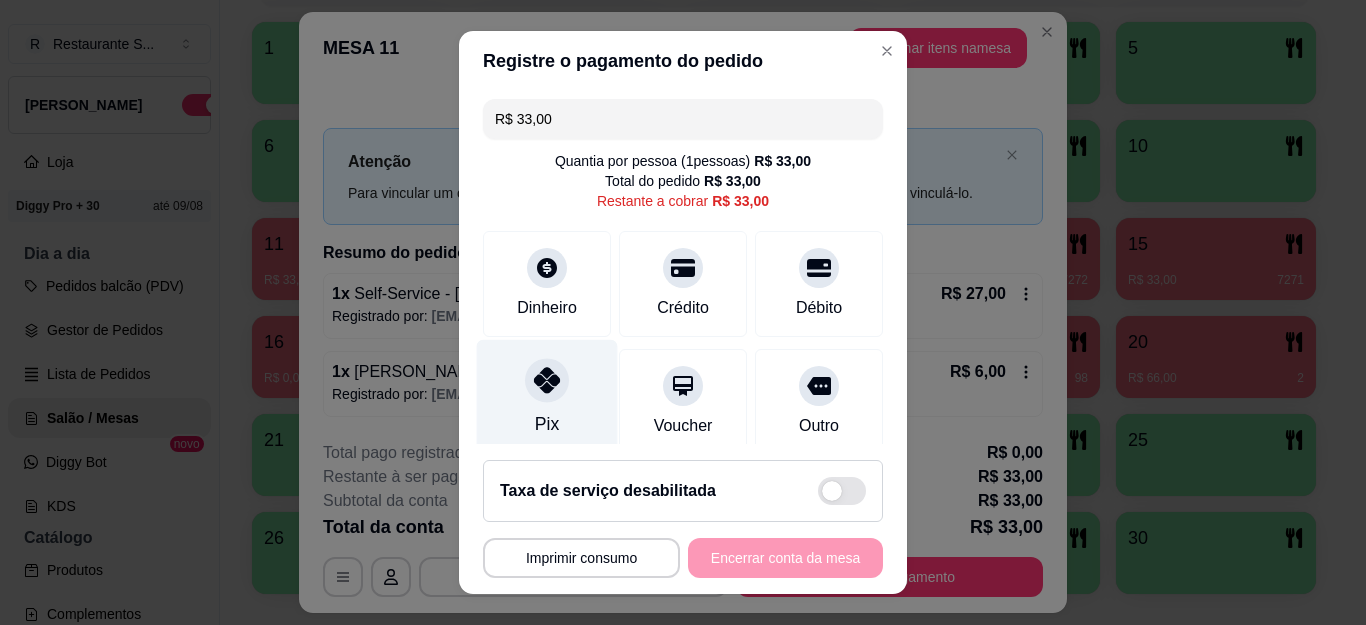 click at bounding box center (547, 381) 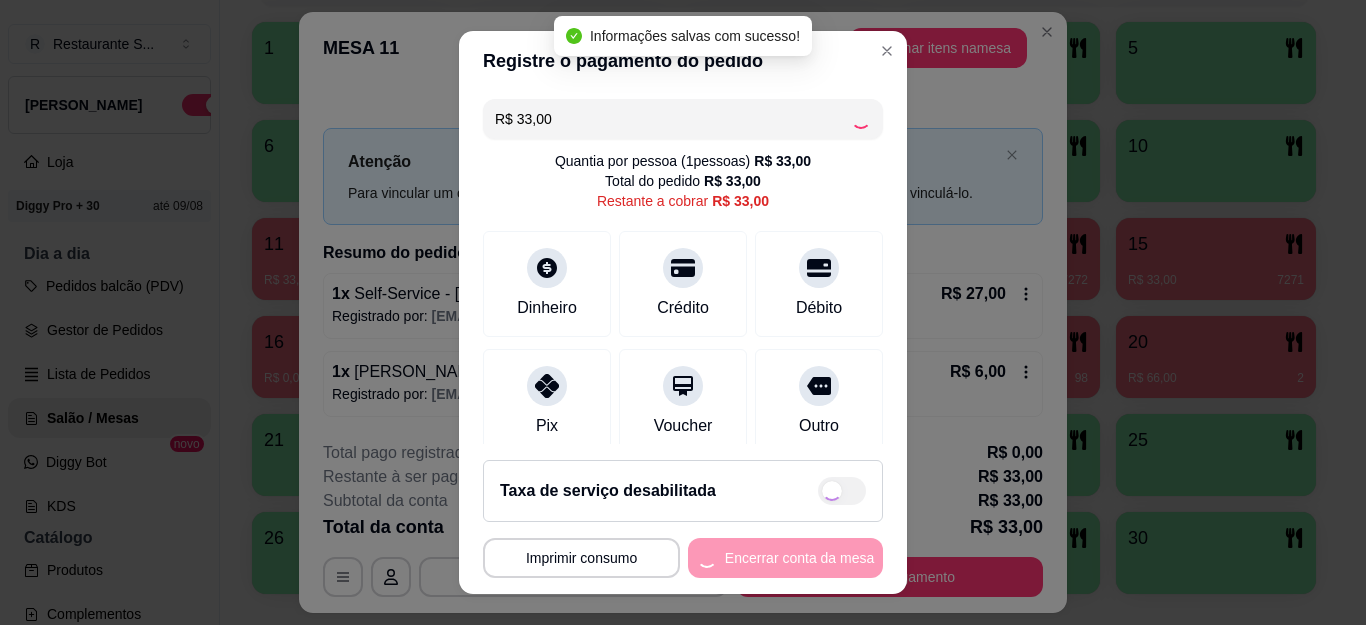 type on "R$ 0,00" 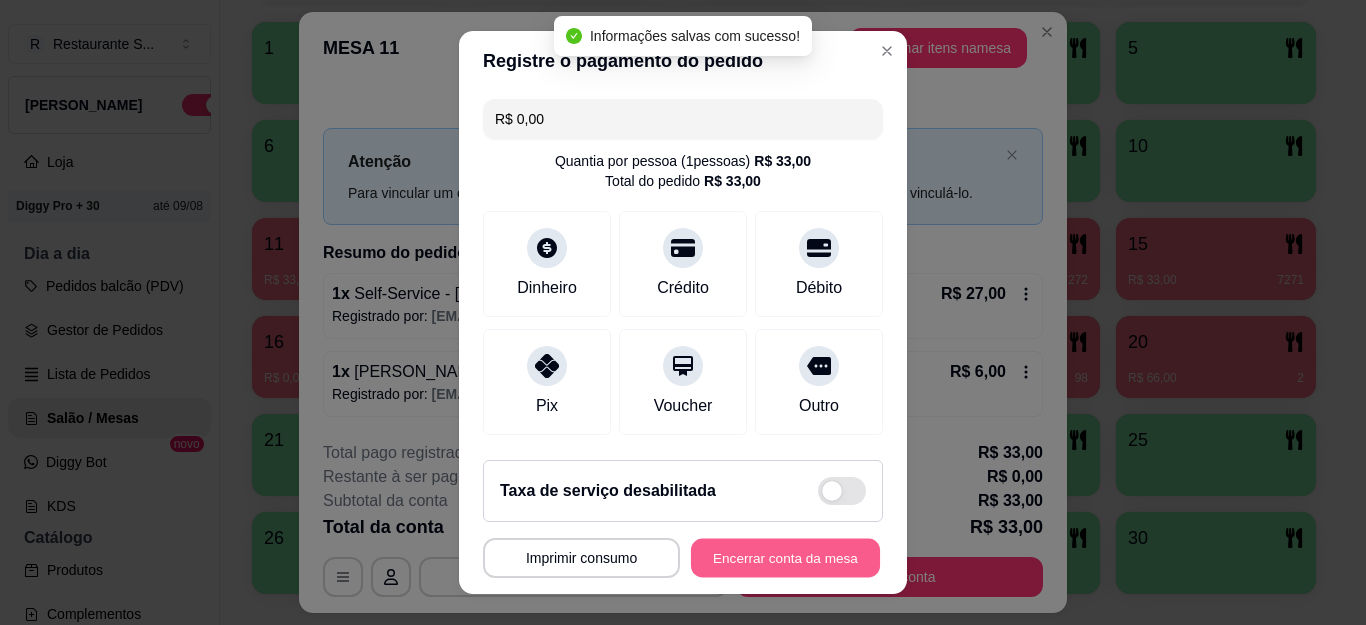 click on "Encerrar conta da mesa" at bounding box center [785, 557] 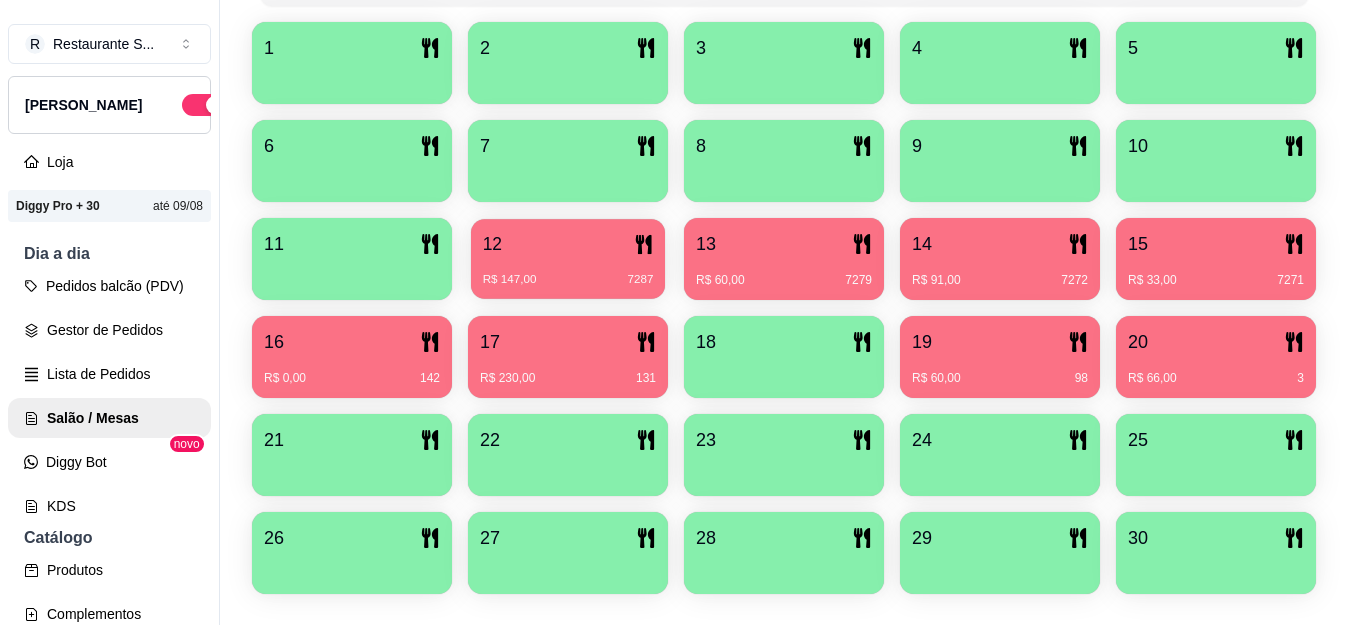 click on "R$ 147,00 7287" at bounding box center (568, 272) 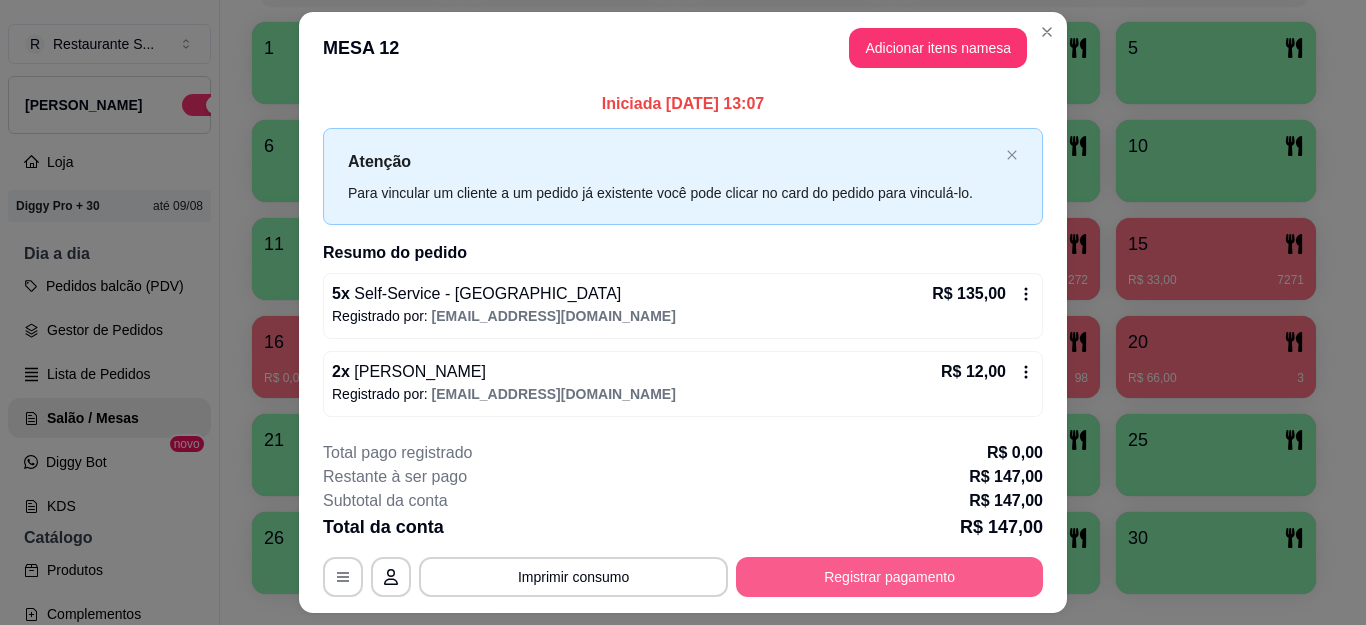 click on "Registrar pagamento" at bounding box center (889, 577) 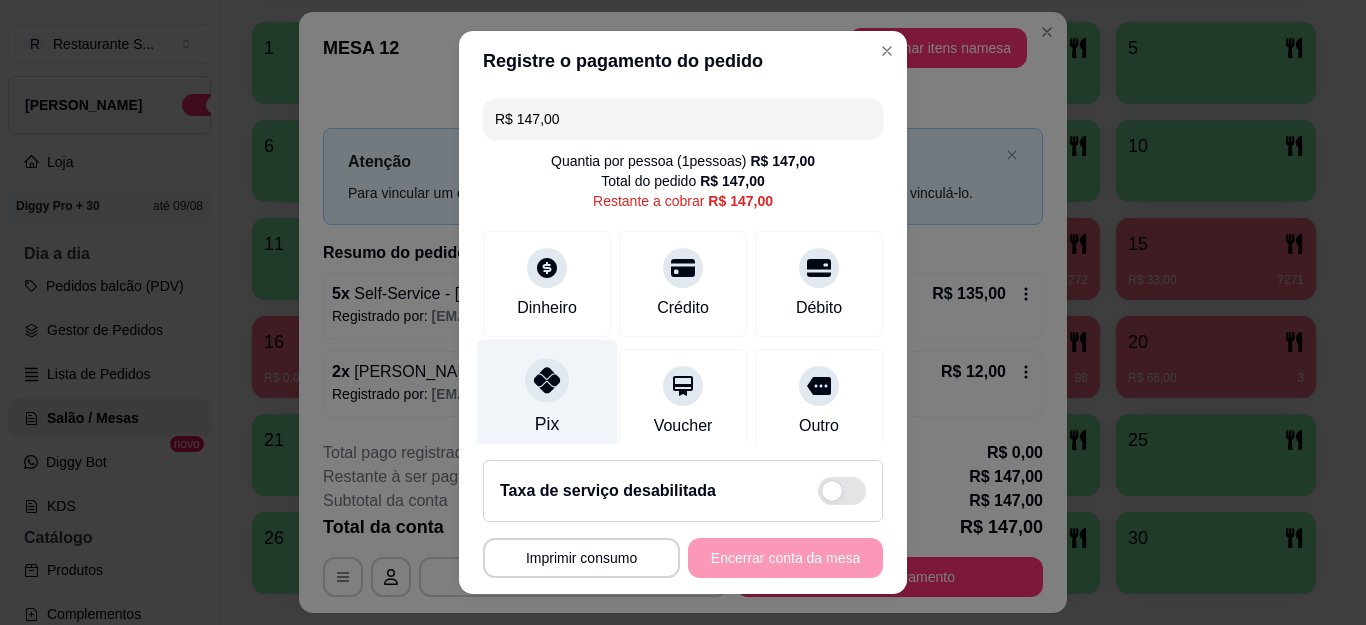 click at bounding box center [547, 381] 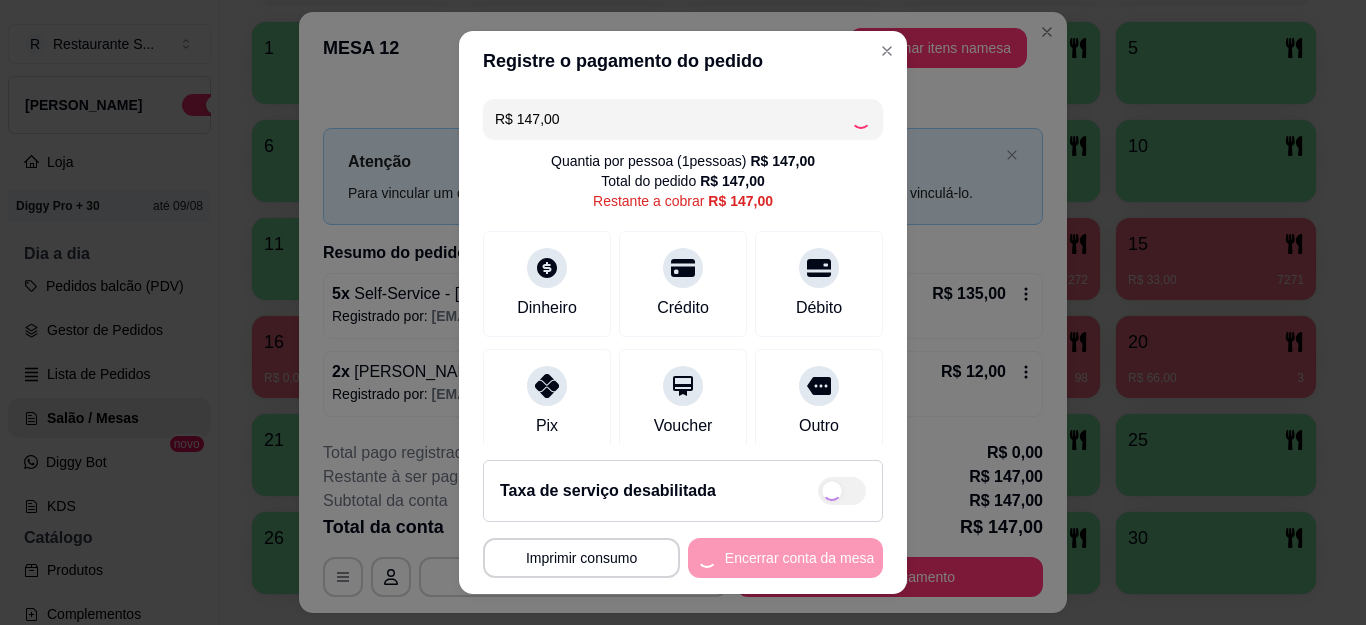 click on "**********" at bounding box center (683, 558) 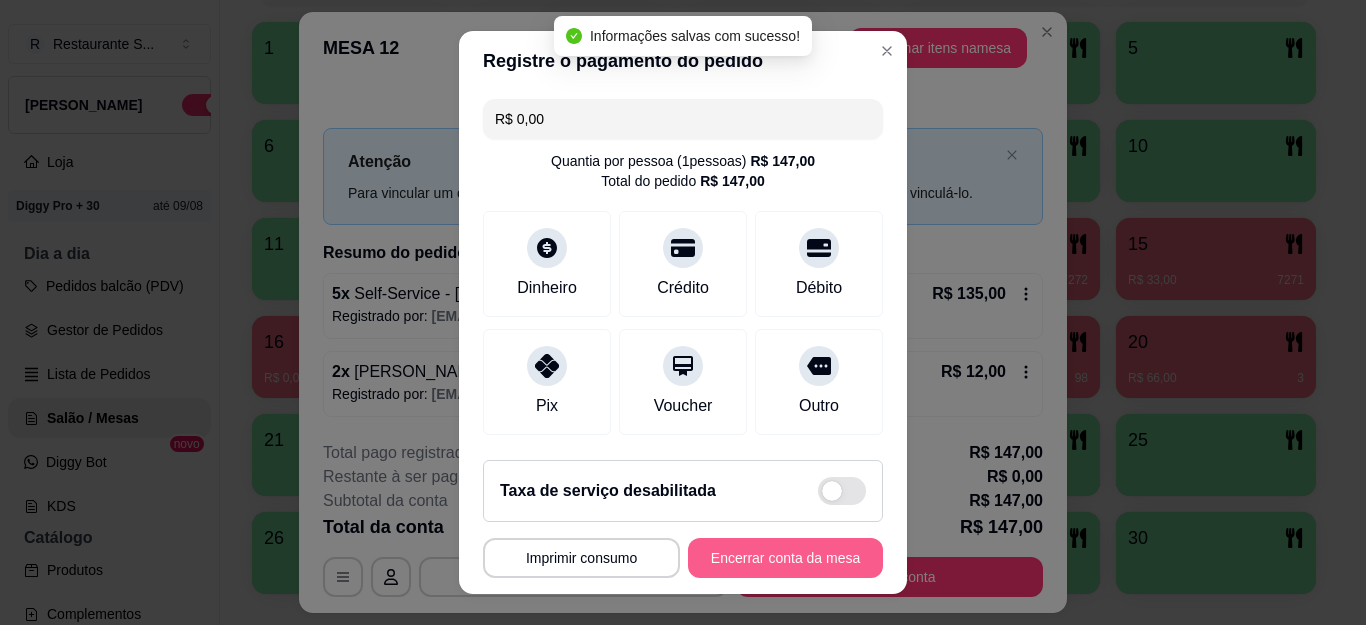 type on "R$ 0,00" 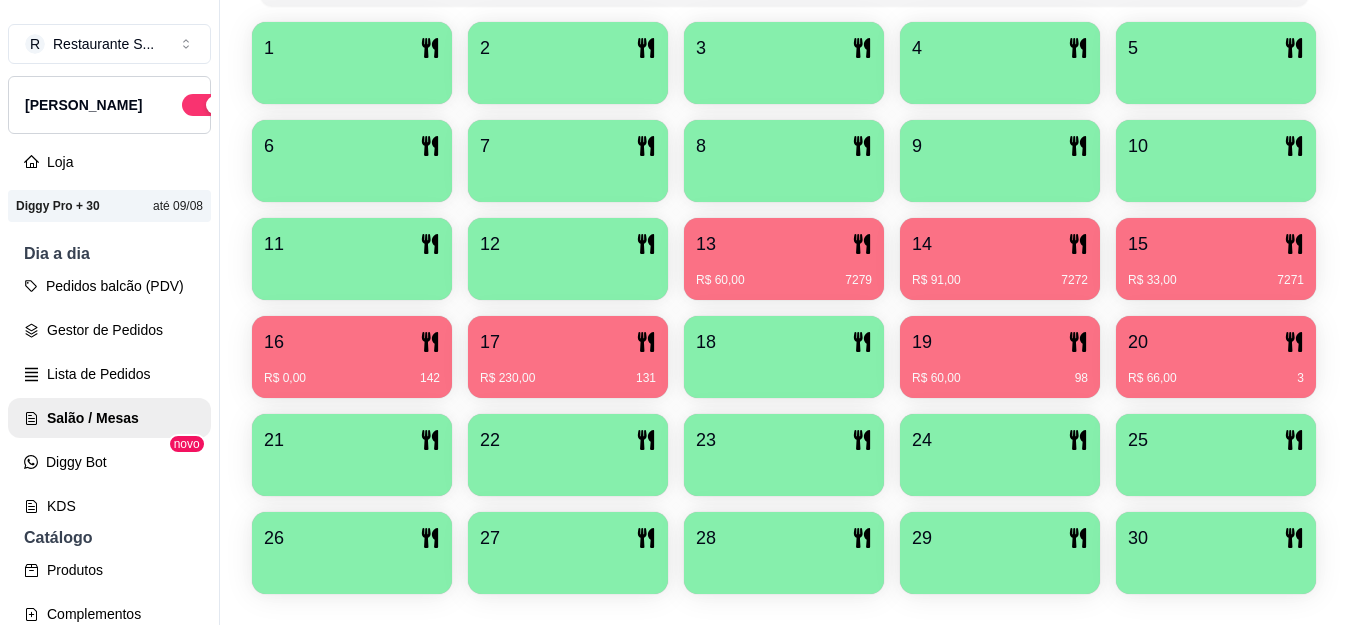 click on "13" at bounding box center [784, 244] 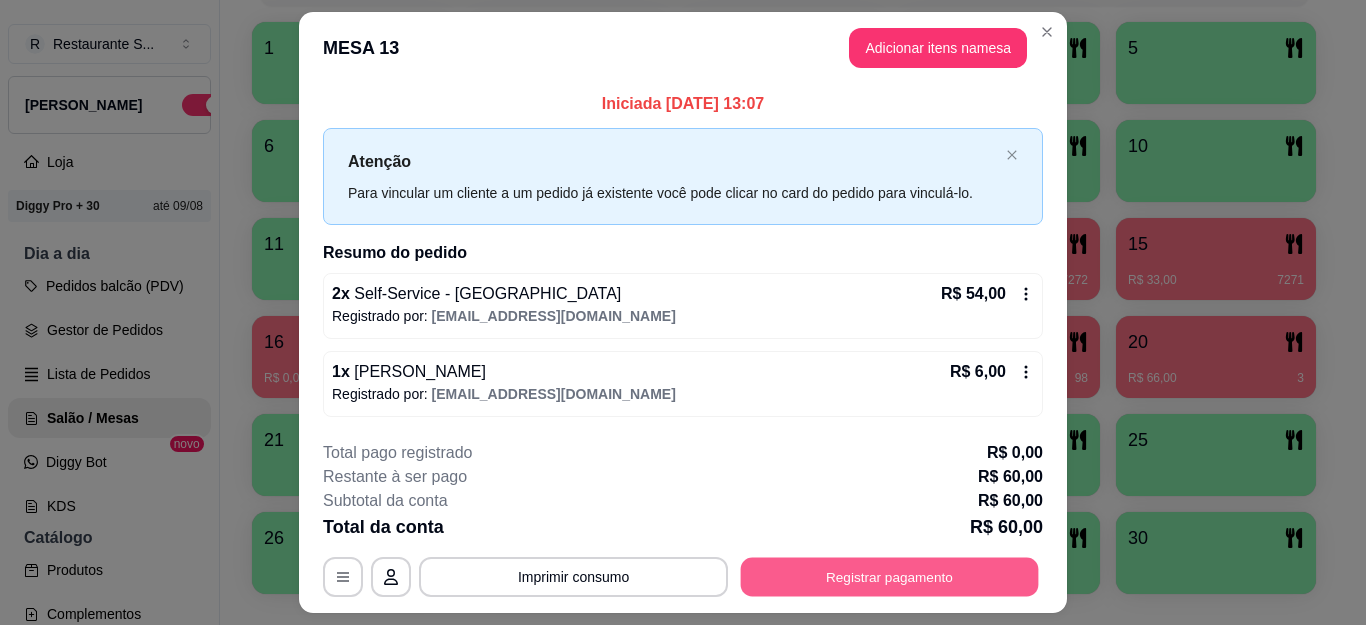 click on "Registrar pagamento" at bounding box center [890, 577] 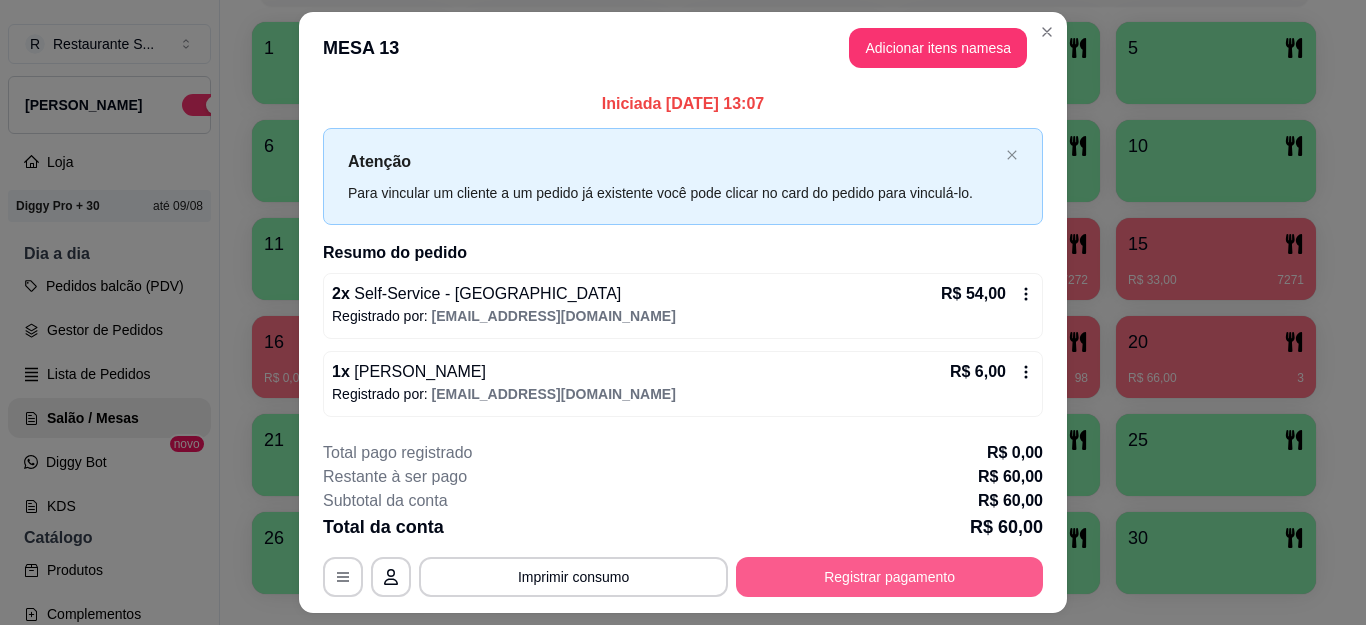 click on "Registrar pagamento" at bounding box center (889, 577) 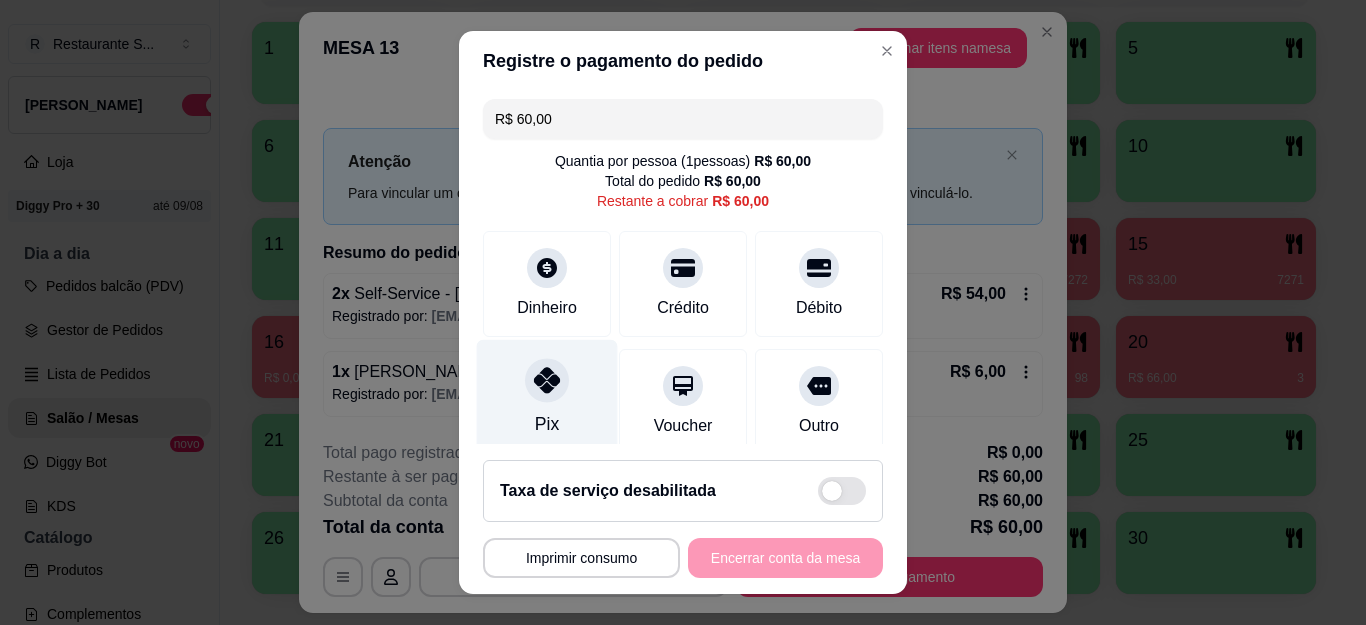 click on "Pix" at bounding box center (547, 398) 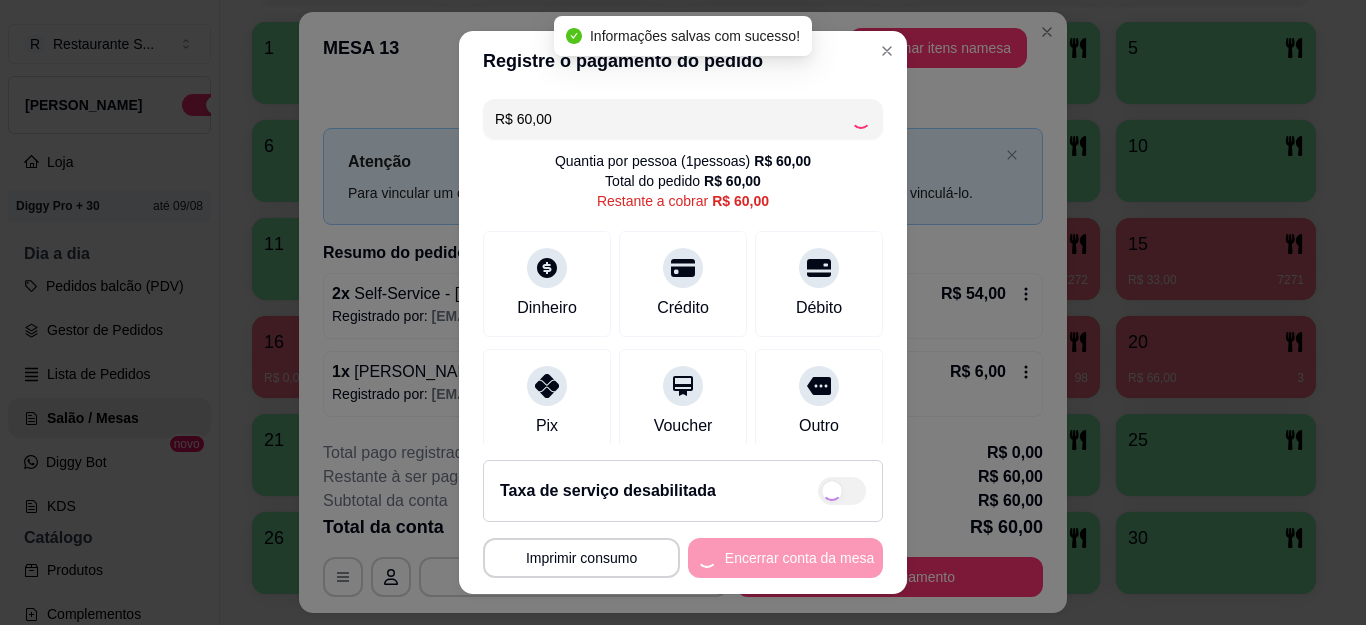 click on "**********" at bounding box center (683, 558) 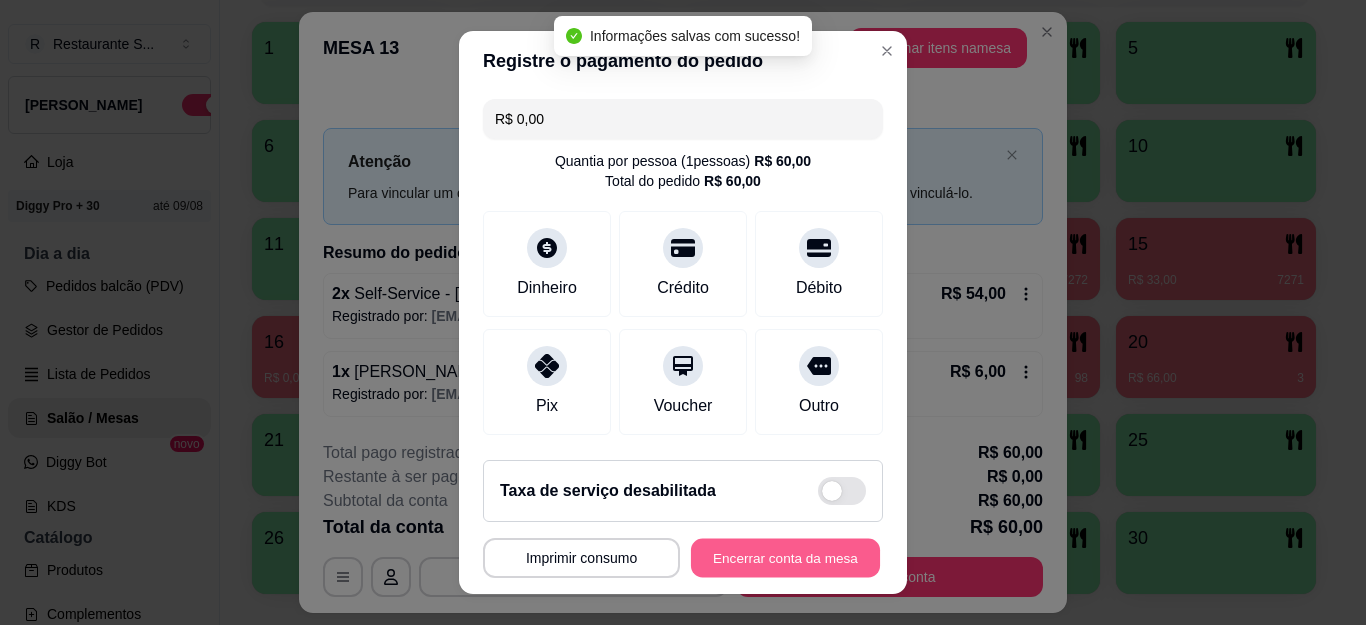 click on "Encerrar conta da mesa" at bounding box center (785, 557) 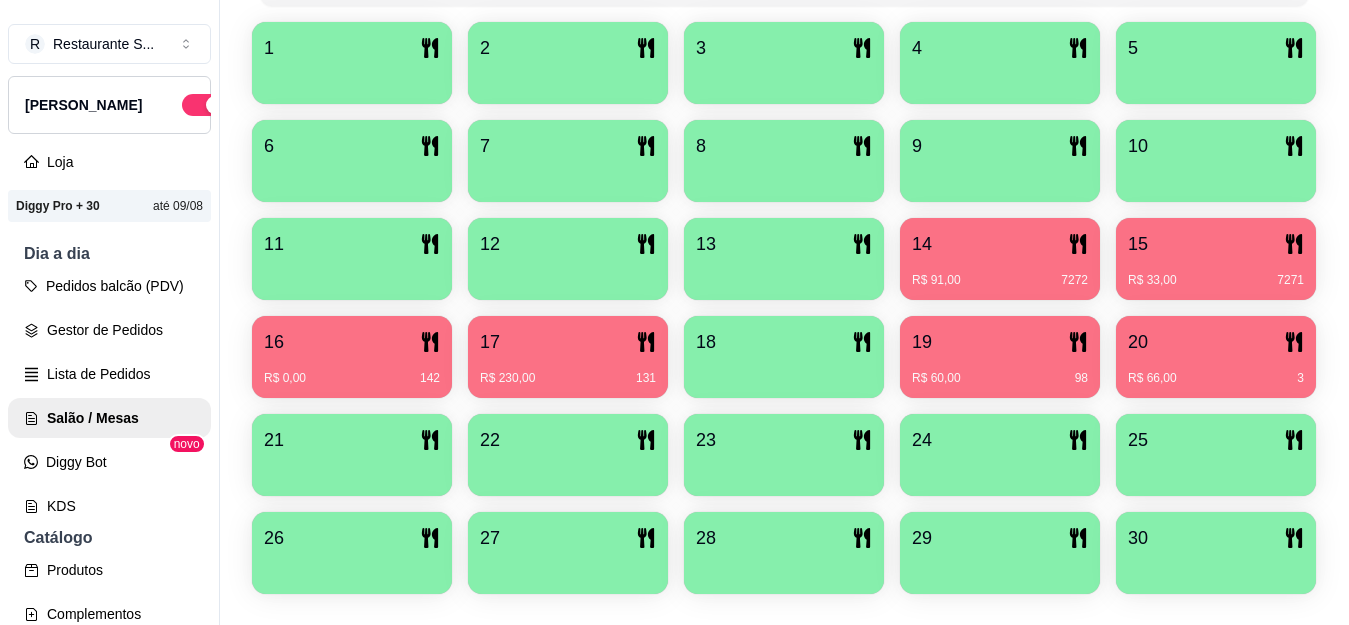click on "7272" at bounding box center [1074, 280] 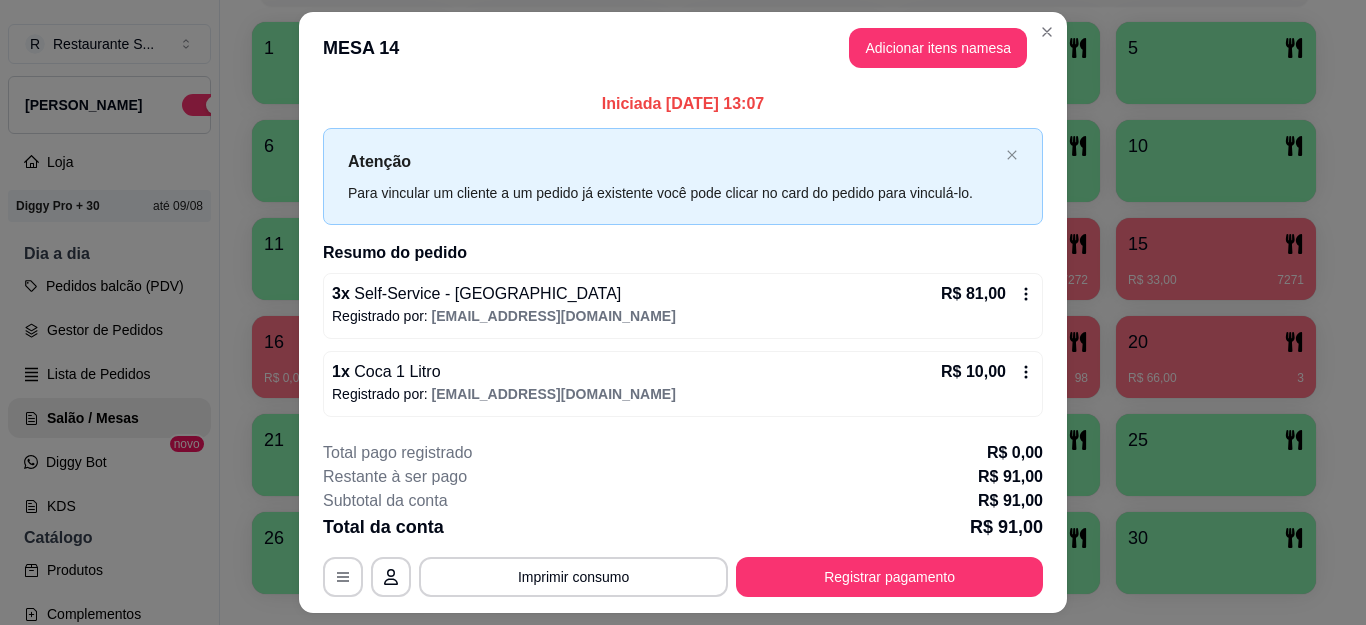 click on "**********" at bounding box center [683, 519] 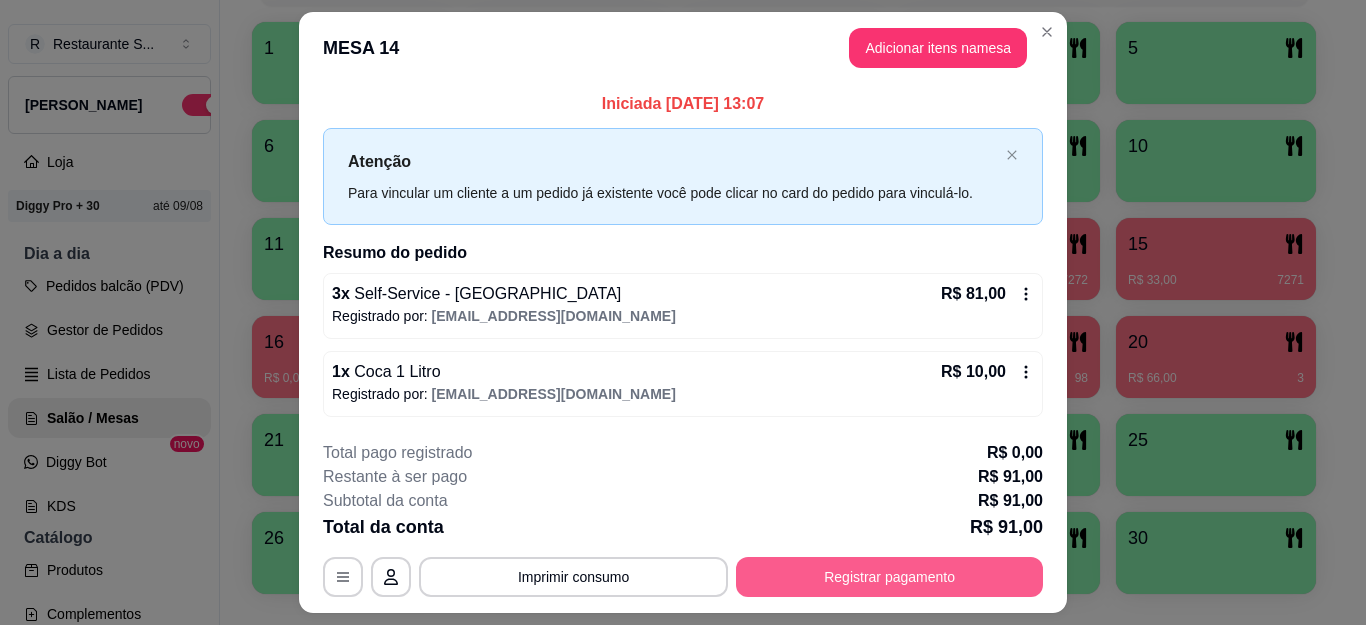 click on "Registrar pagamento" at bounding box center [889, 577] 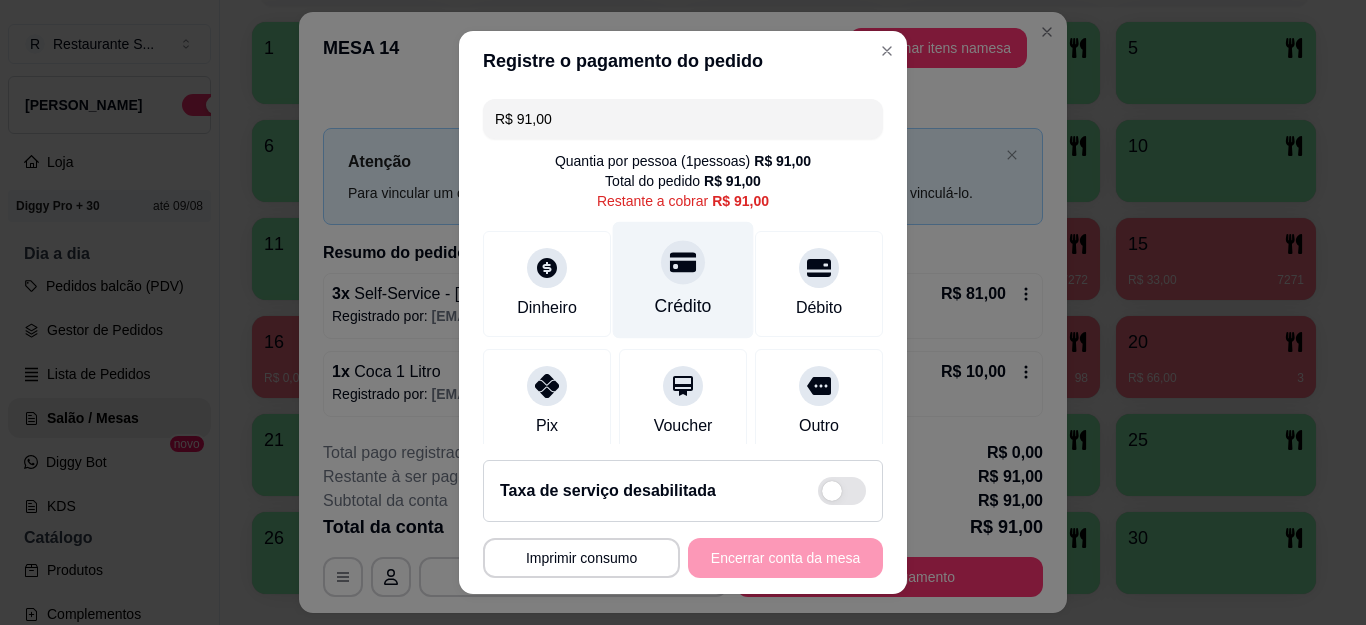 click on "Crédito" at bounding box center (683, 280) 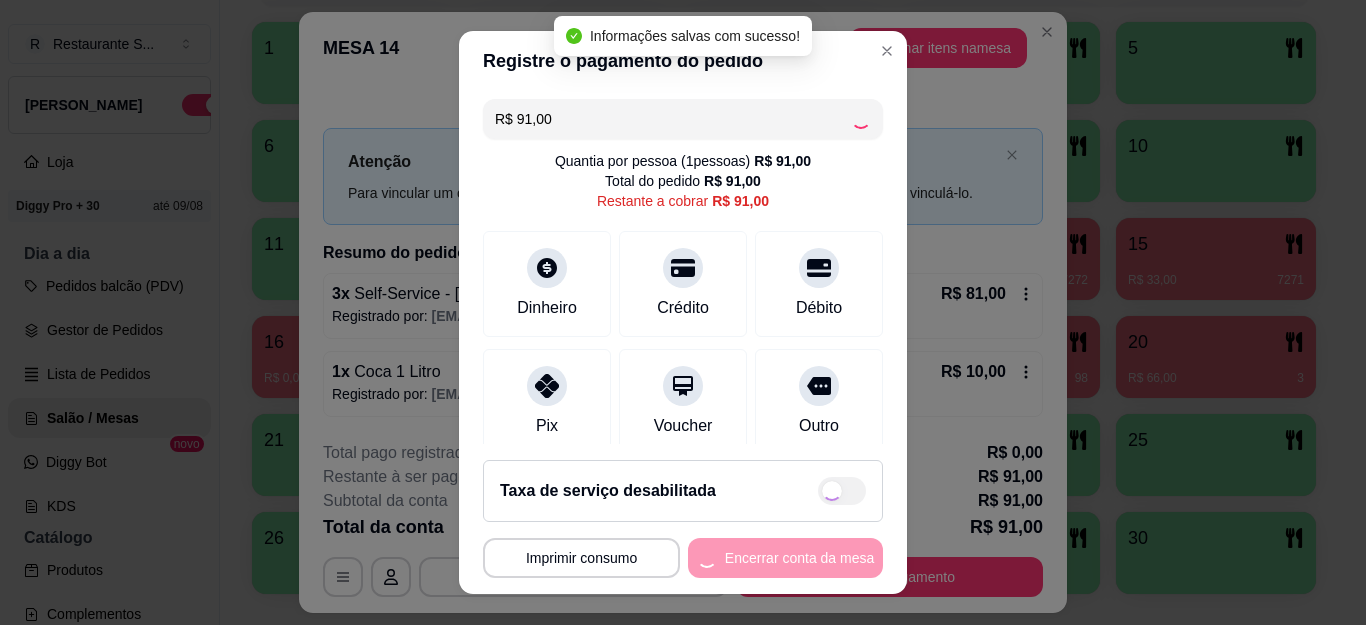 type on "R$ 0,00" 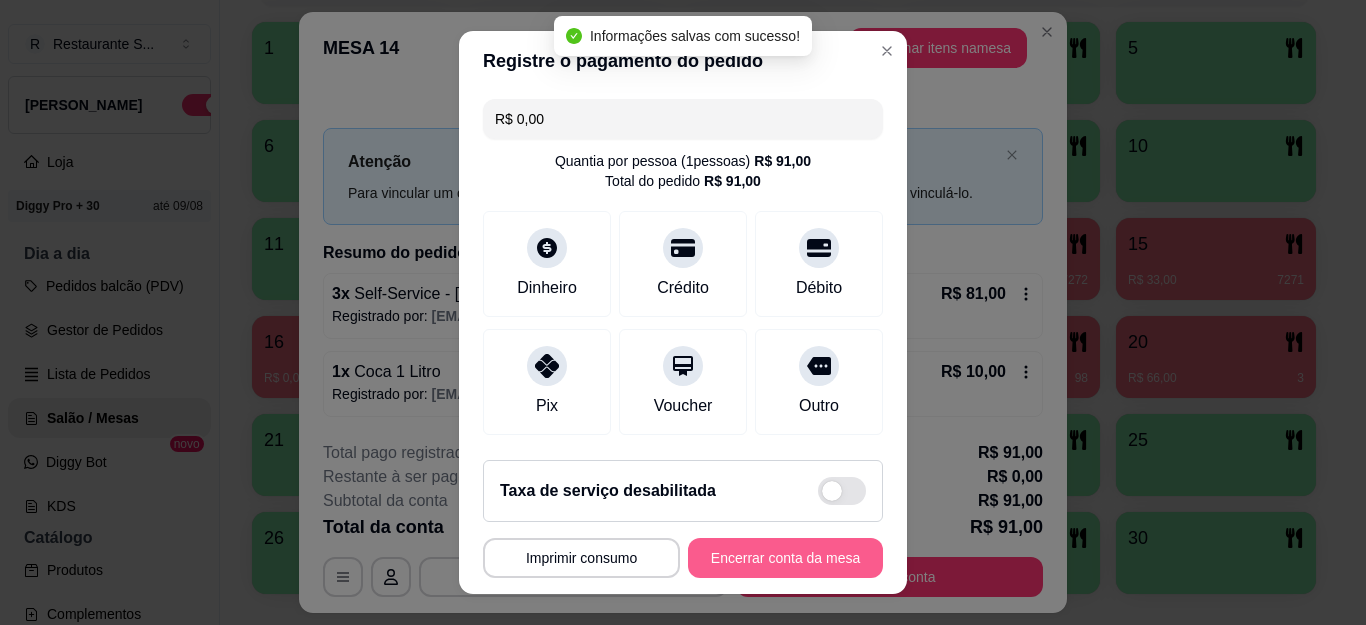 click on "Encerrar conta da mesa" at bounding box center [785, 558] 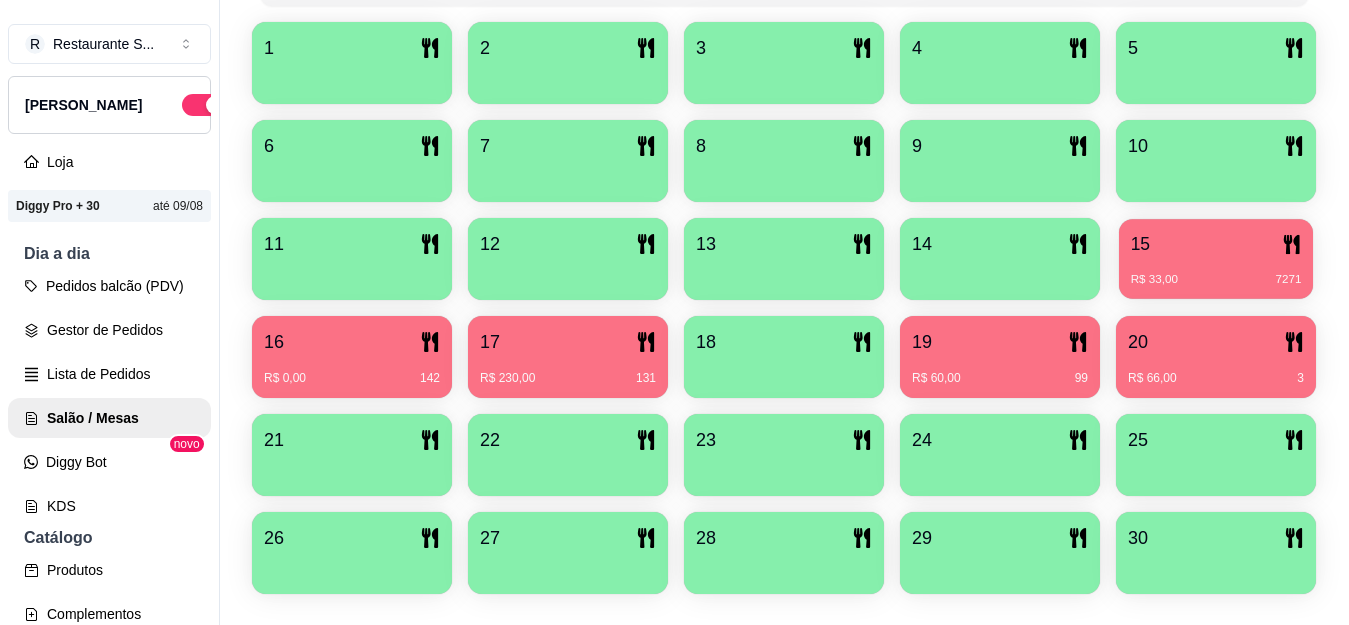 click on "R$ 33,00 7271" at bounding box center [1216, 272] 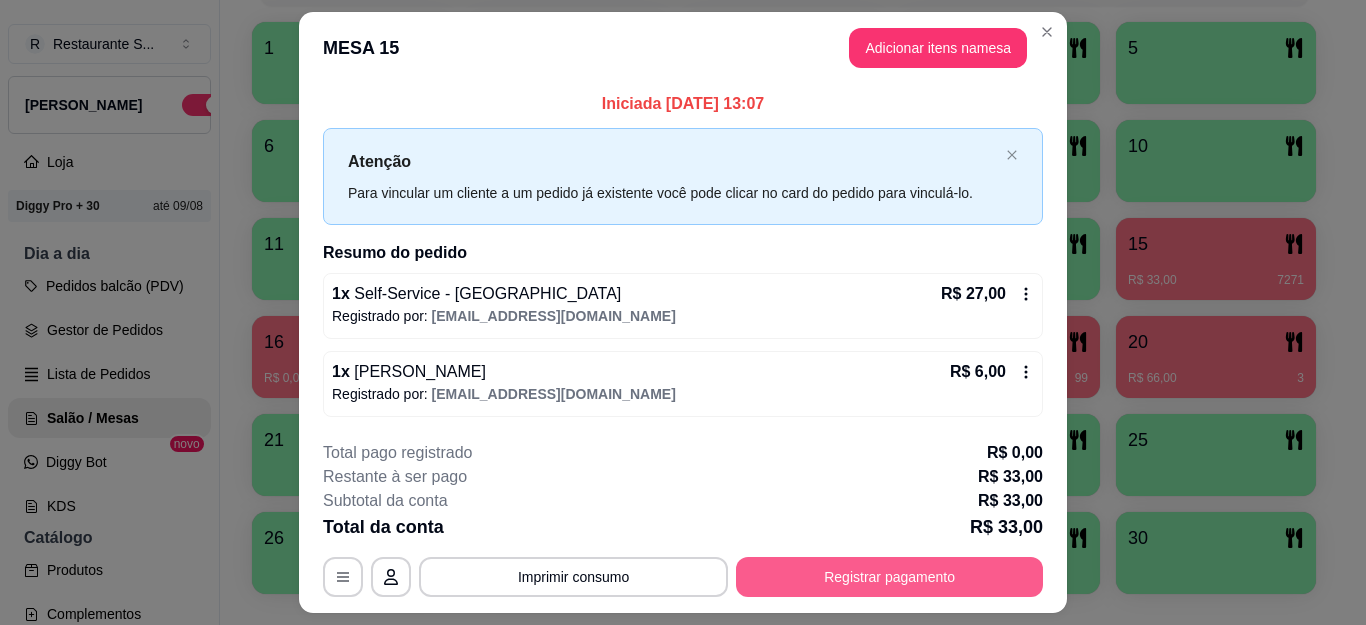 click on "Registrar pagamento" at bounding box center [889, 577] 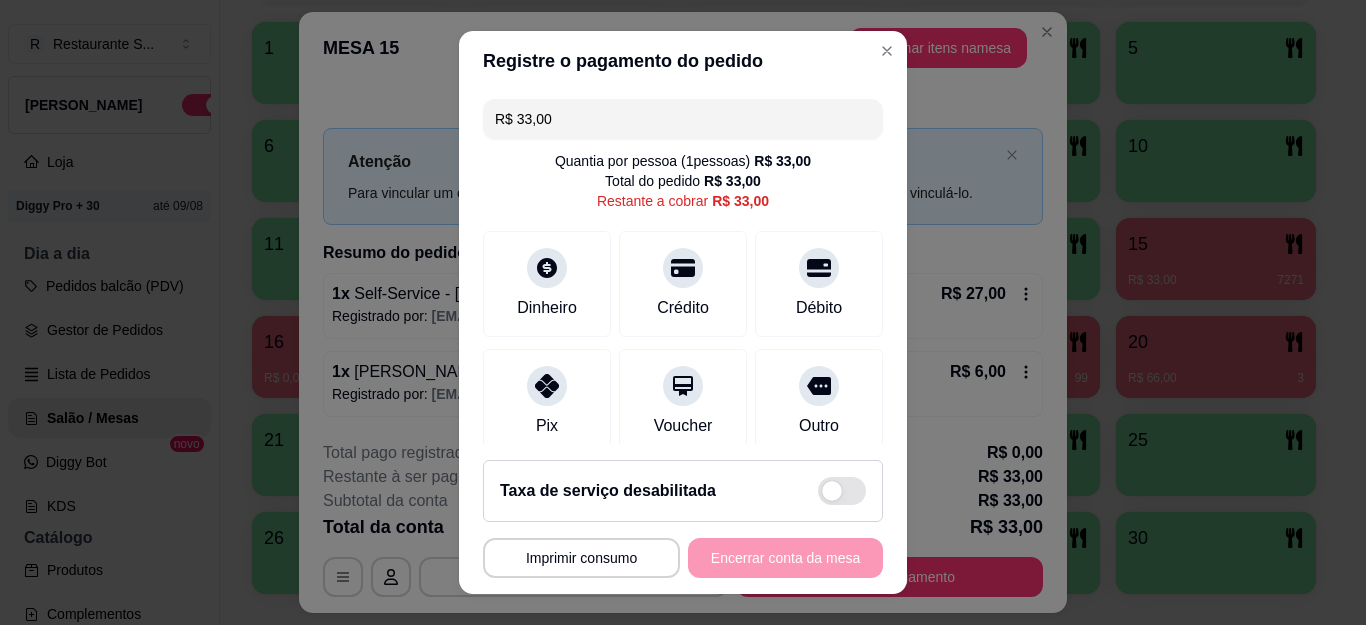 drag, startPoint x: 659, startPoint y: 286, endPoint x: 741, endPoint y: 470, distance: 201.44478 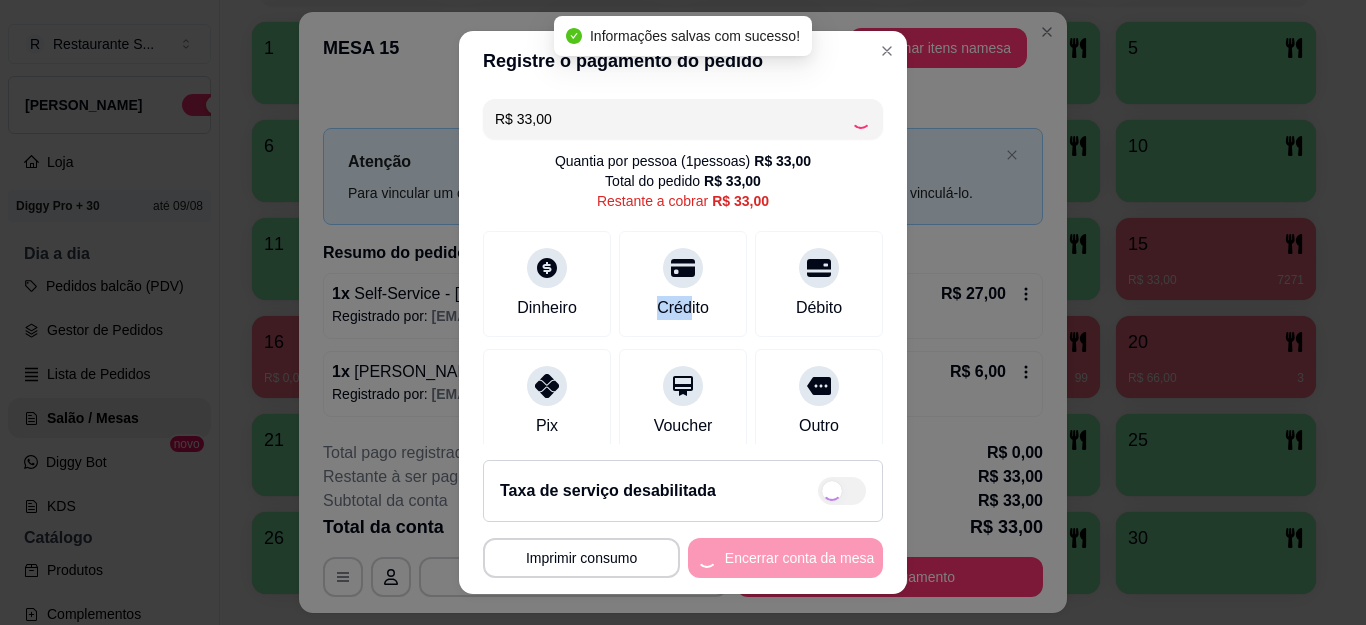 type on "R$ 0,00" 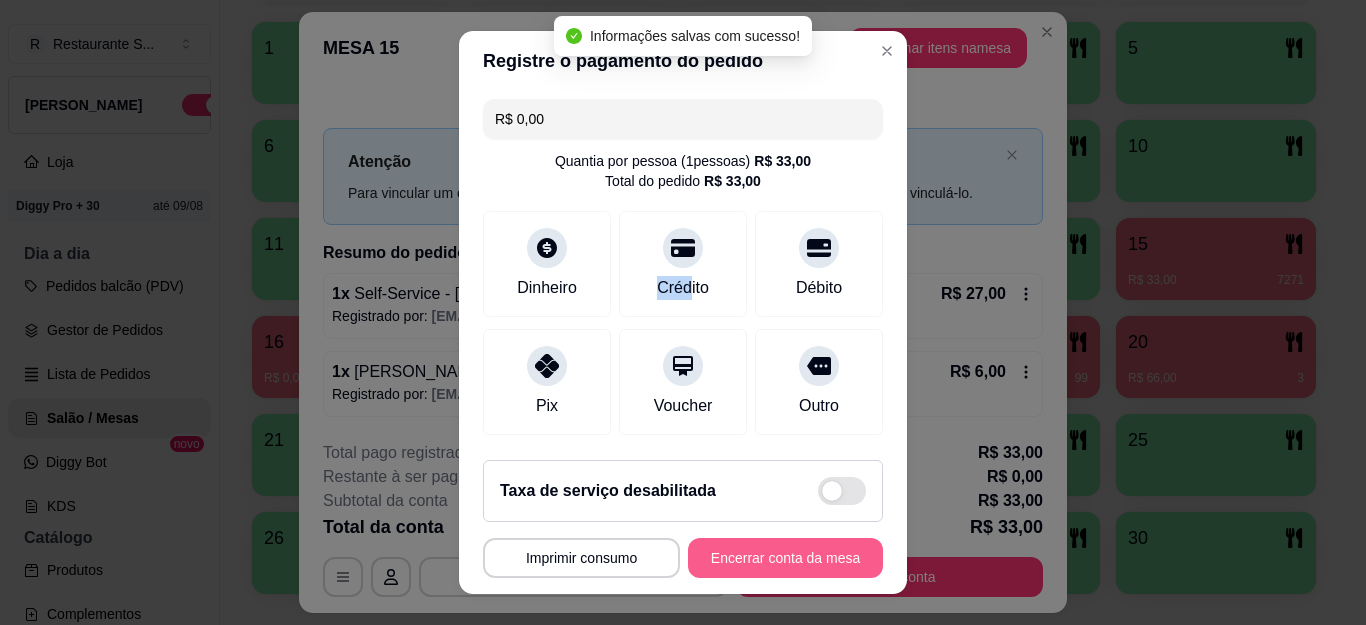 click on "Encerrar conta da mesa" at bounding box center [785, 558] 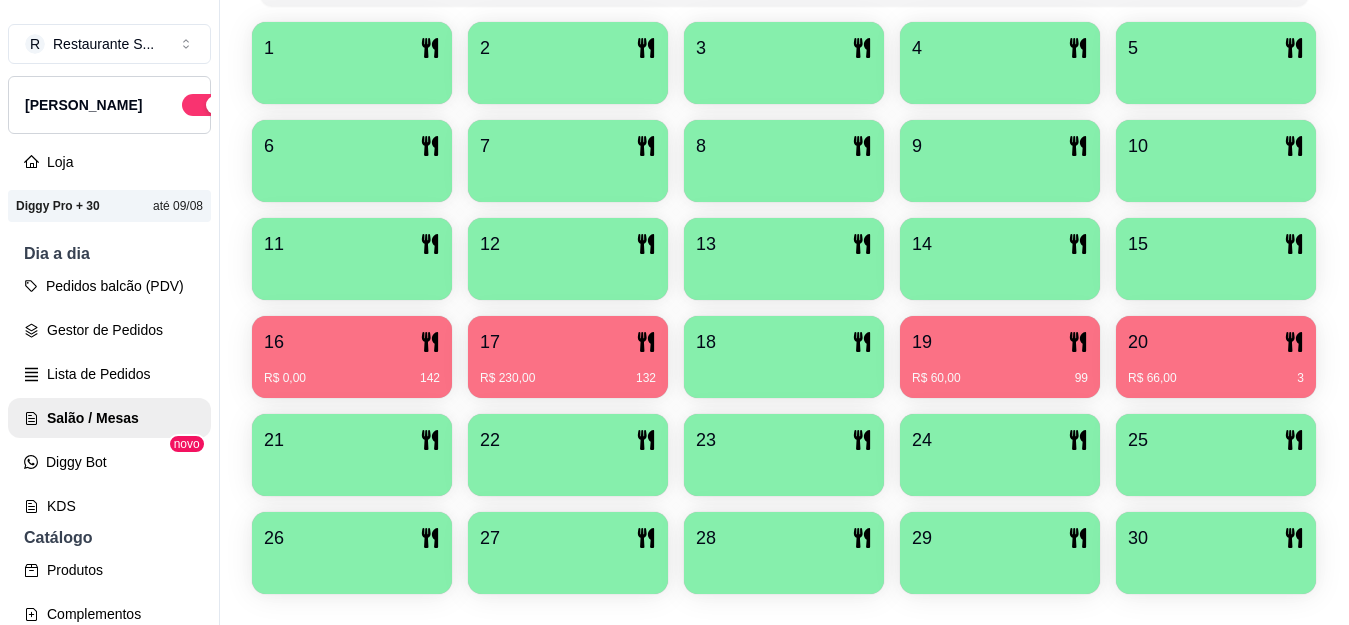 click on "R$ 0,00 142" at bounding box center [352, 371] 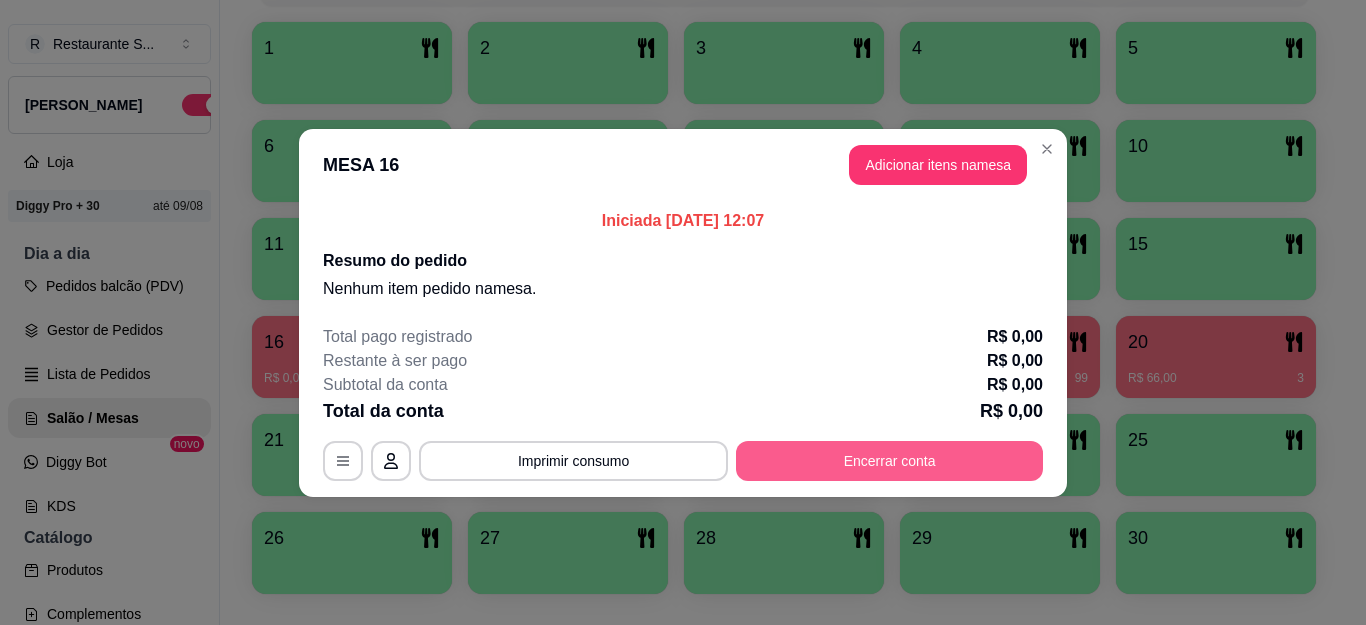 click on "Encerrar conta" at bounding box center [889, 461] 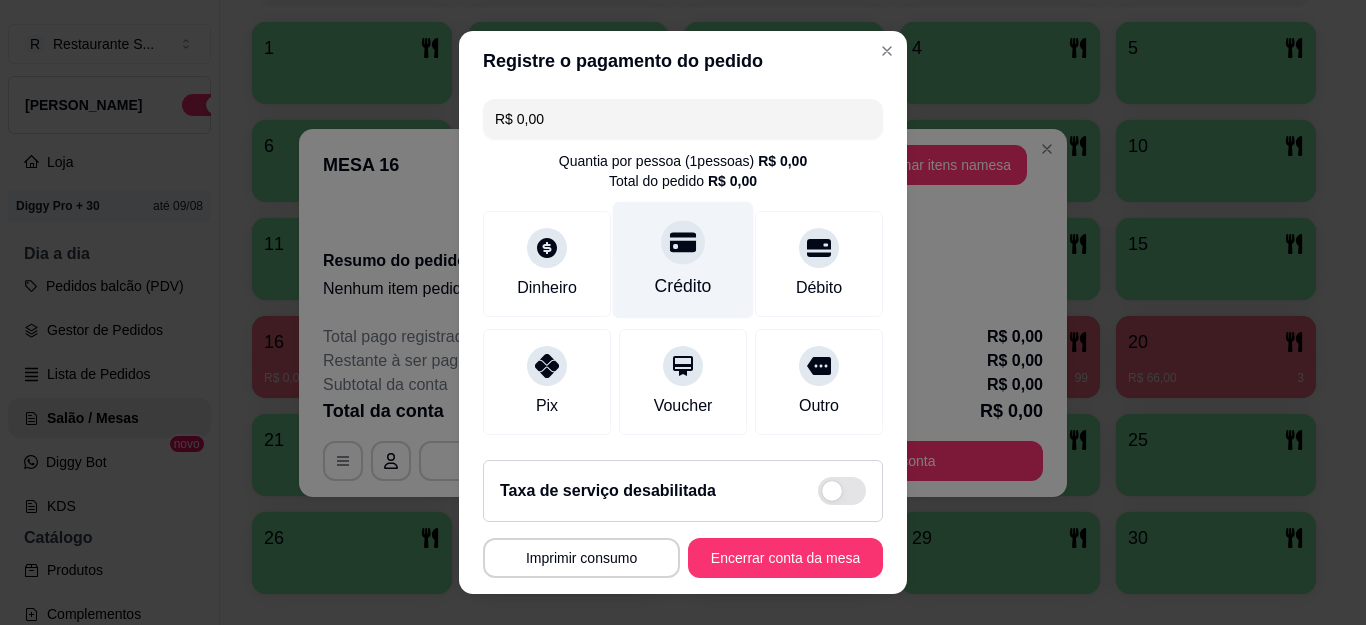 click at bounding box center (683, 243) 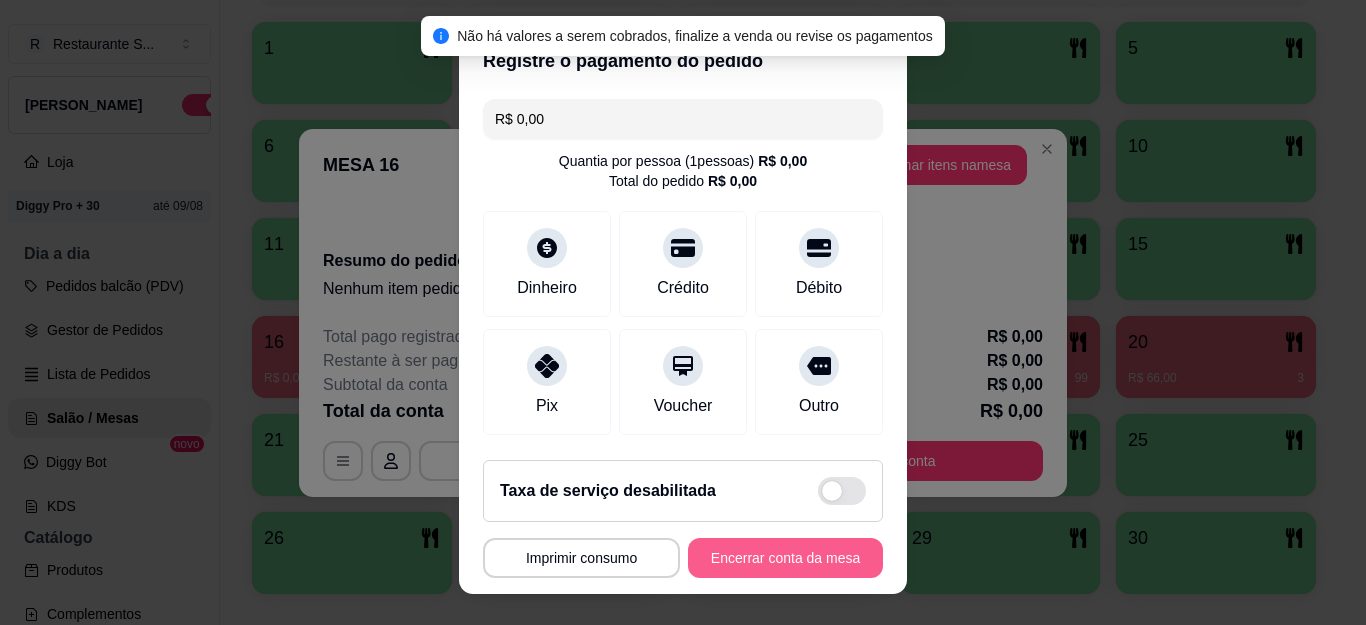 click on "Encerrar conta da mesa" at bounding box center (785, 558) 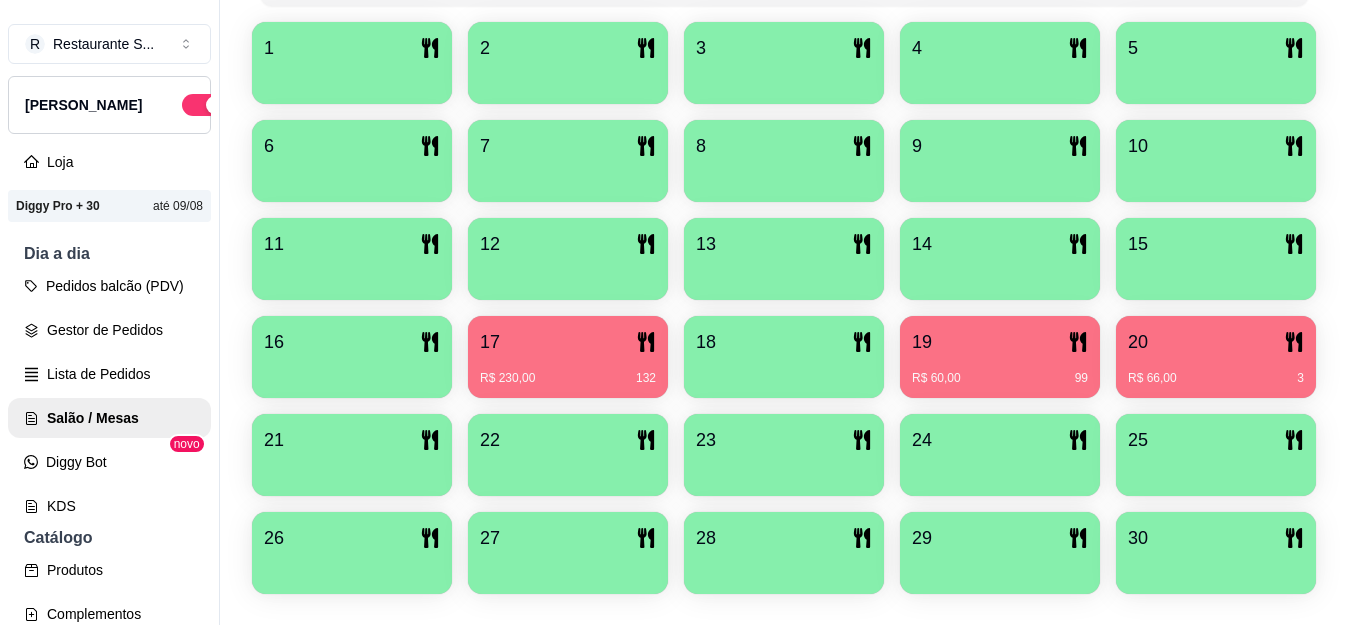 click on "19" at bounding box center (1000, 342) 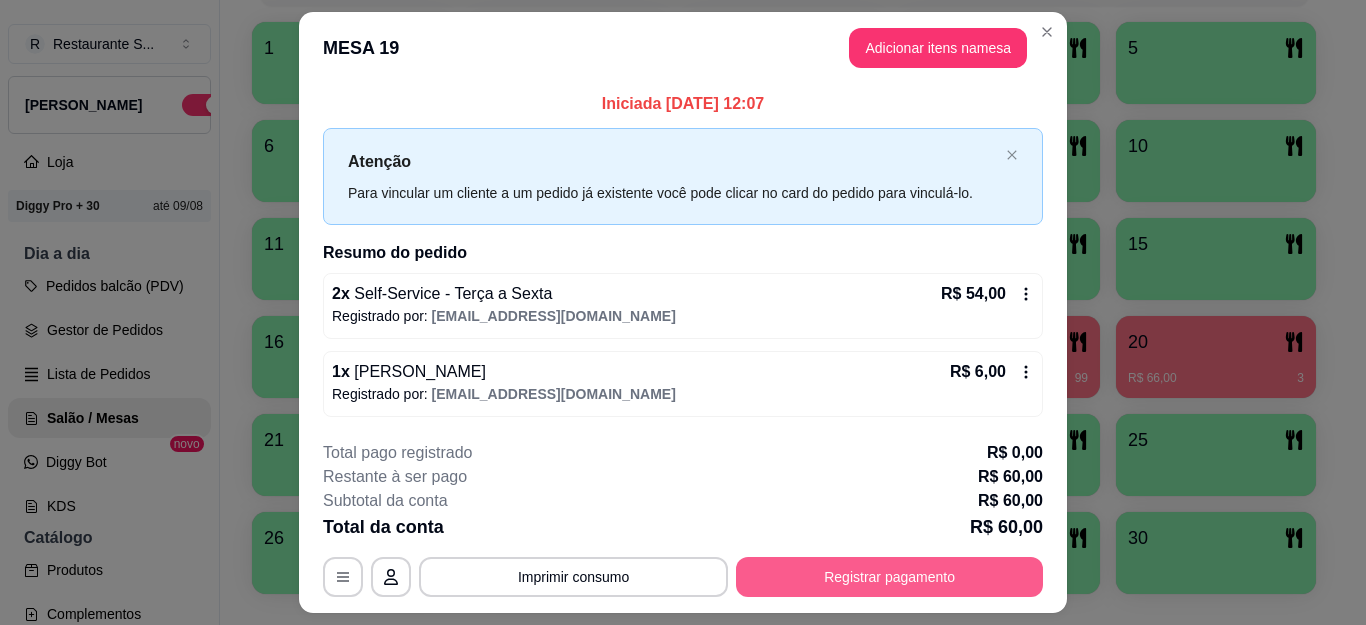 click on "Registrar pagamento" at bounding box center [889, 577] 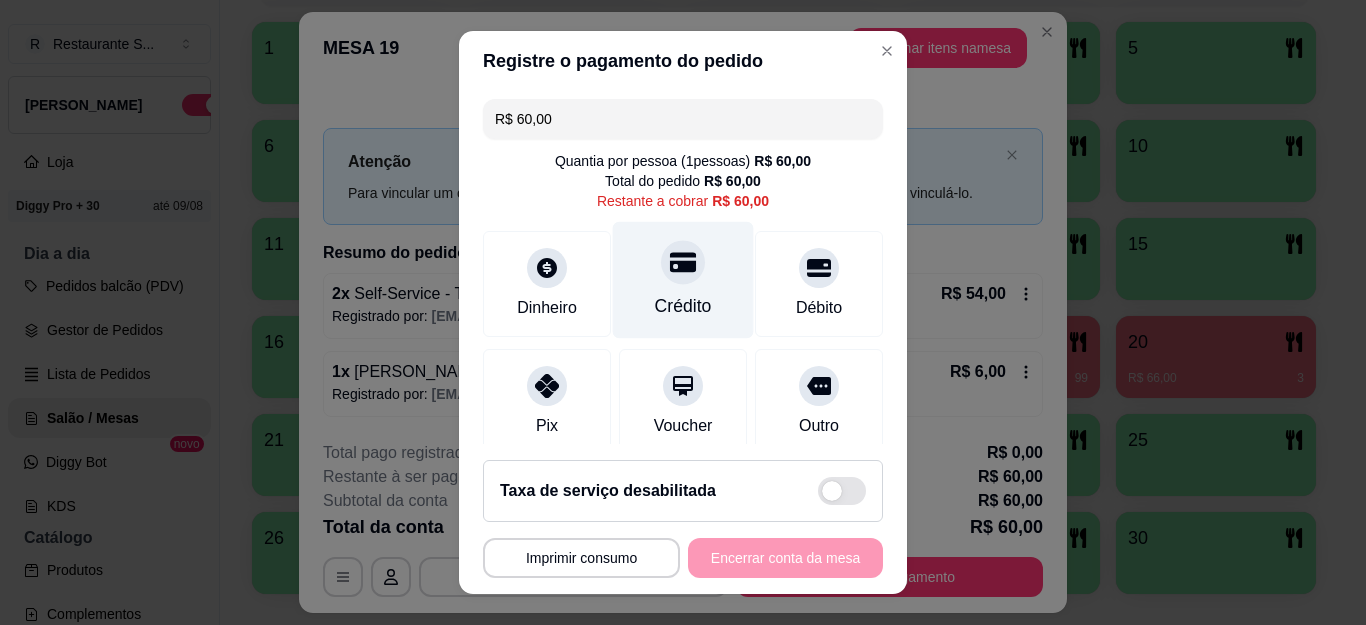 click on "Crédito" at bounding box center (683, 280) 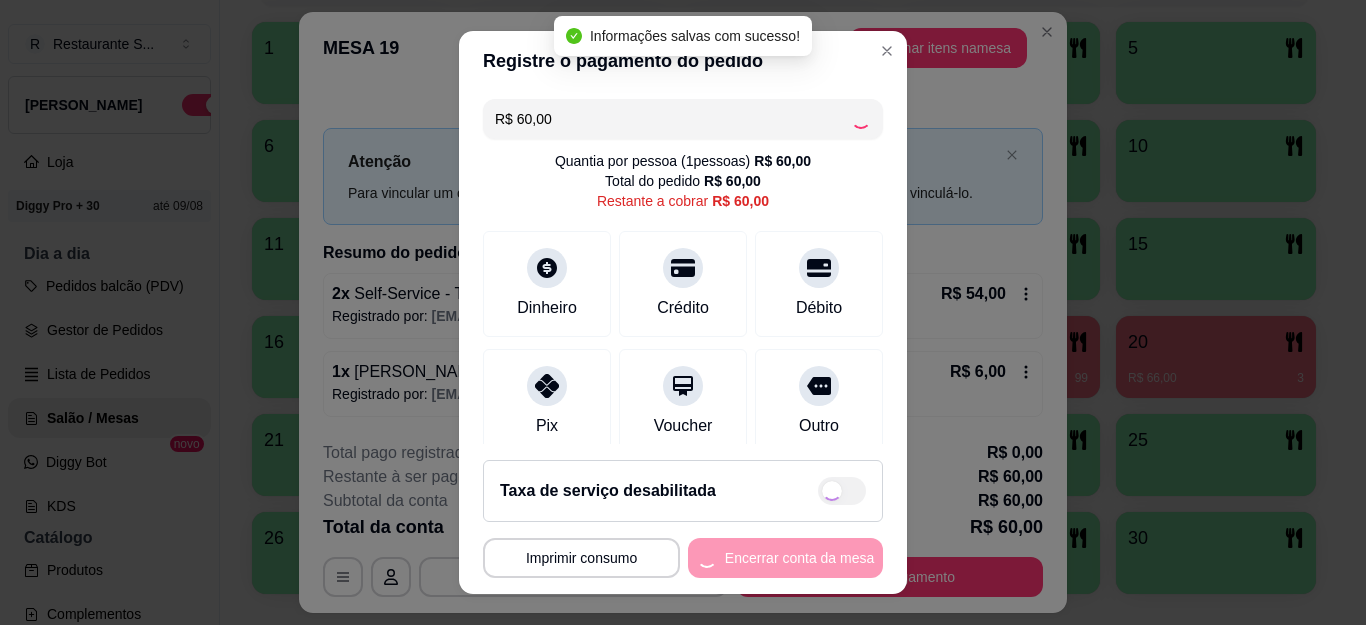 type on "R$ 0,00" 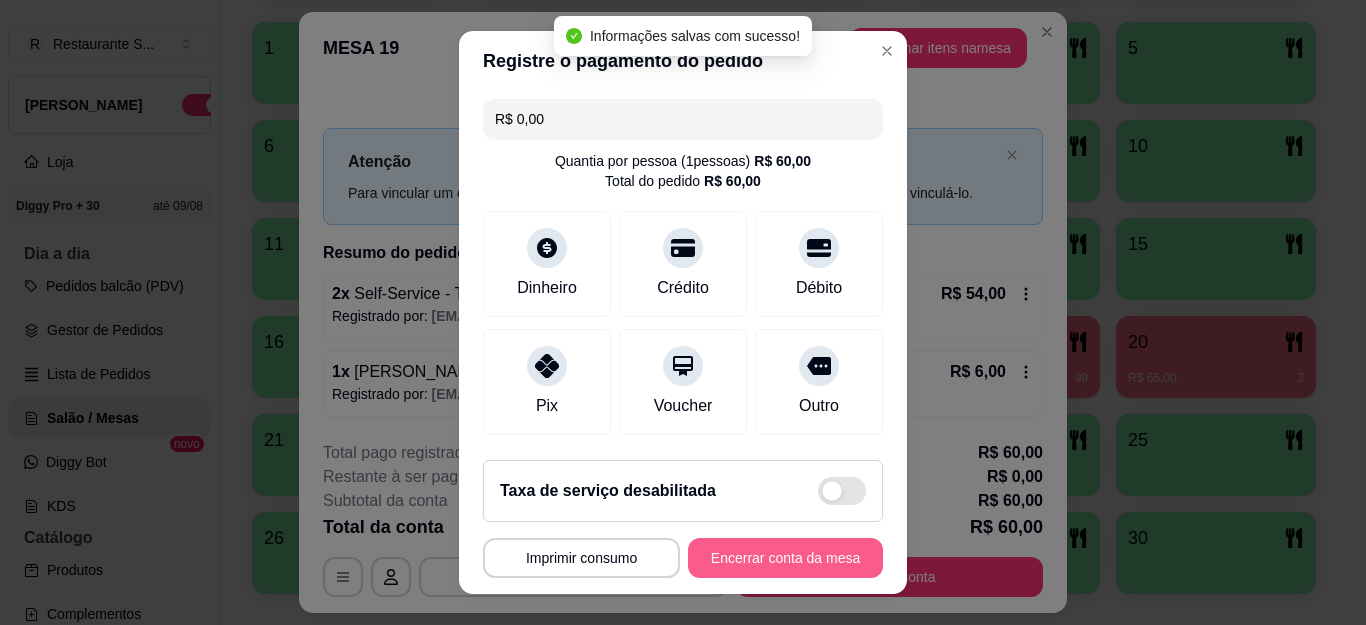 click on "Encerrar conta da mesa" at bounding box center [785, 558] 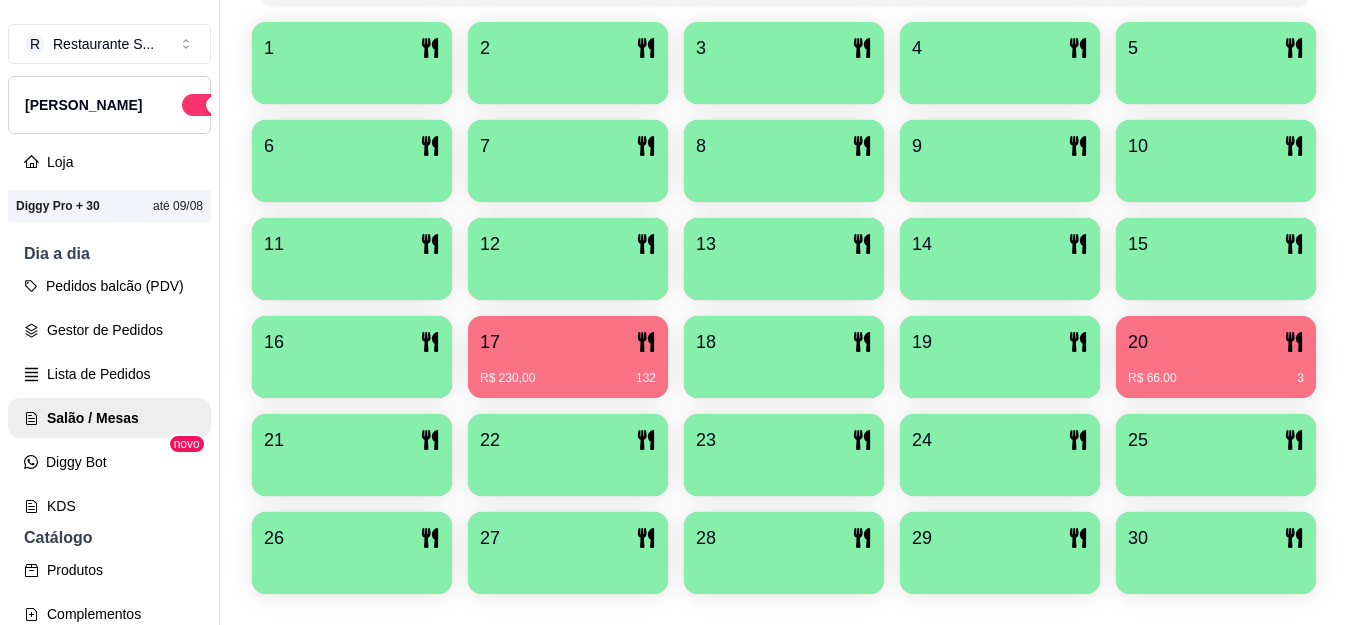 click on "R$ 230,00 132" at bounding box center (568, 371) 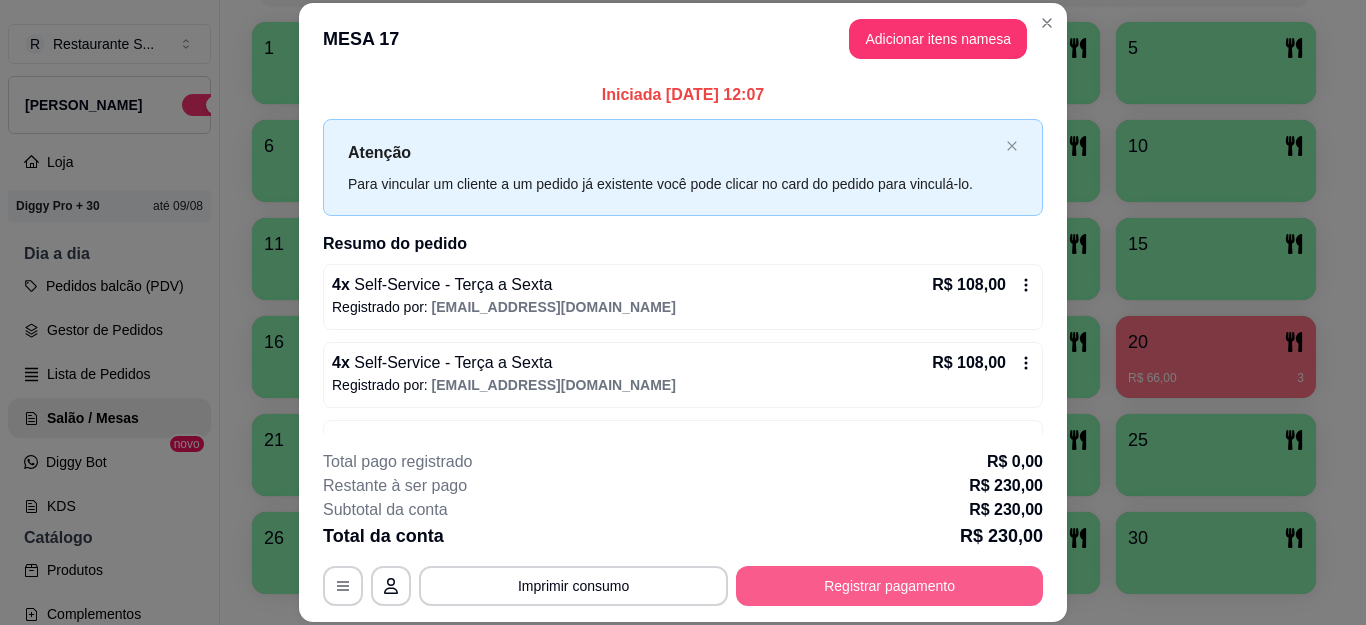 click on "Registrar pagamento" at bounding box center [889, 586] 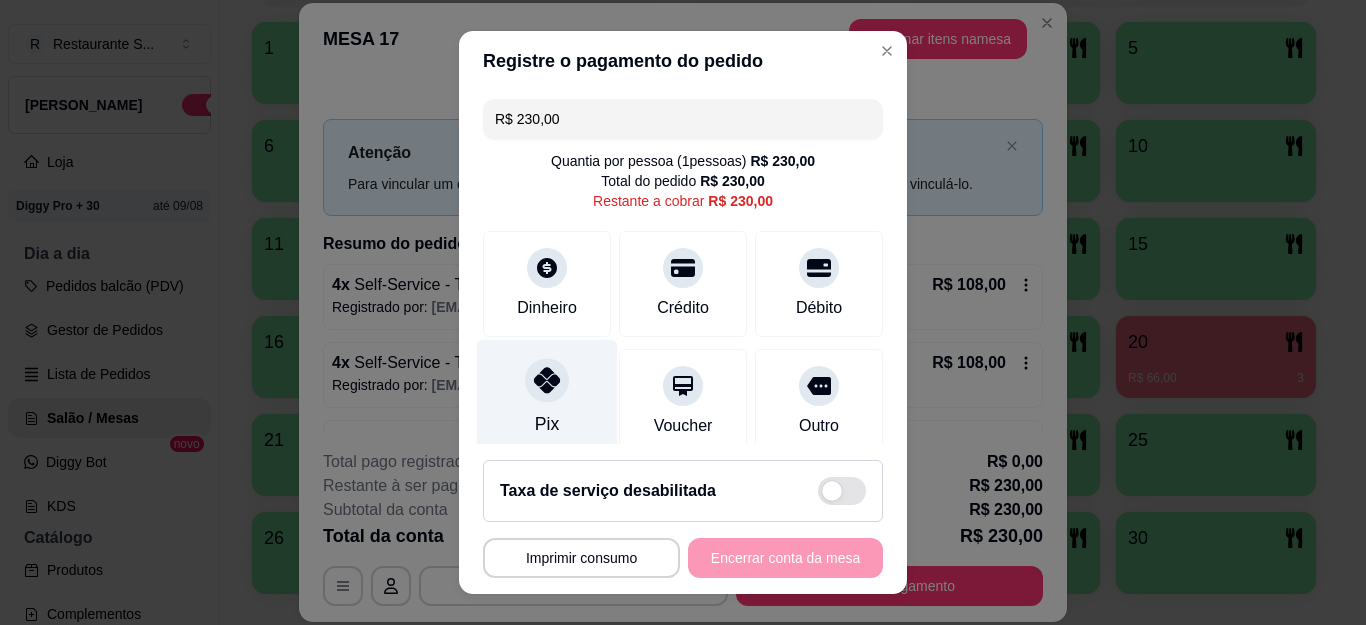 click at bounding box center [547, 381] 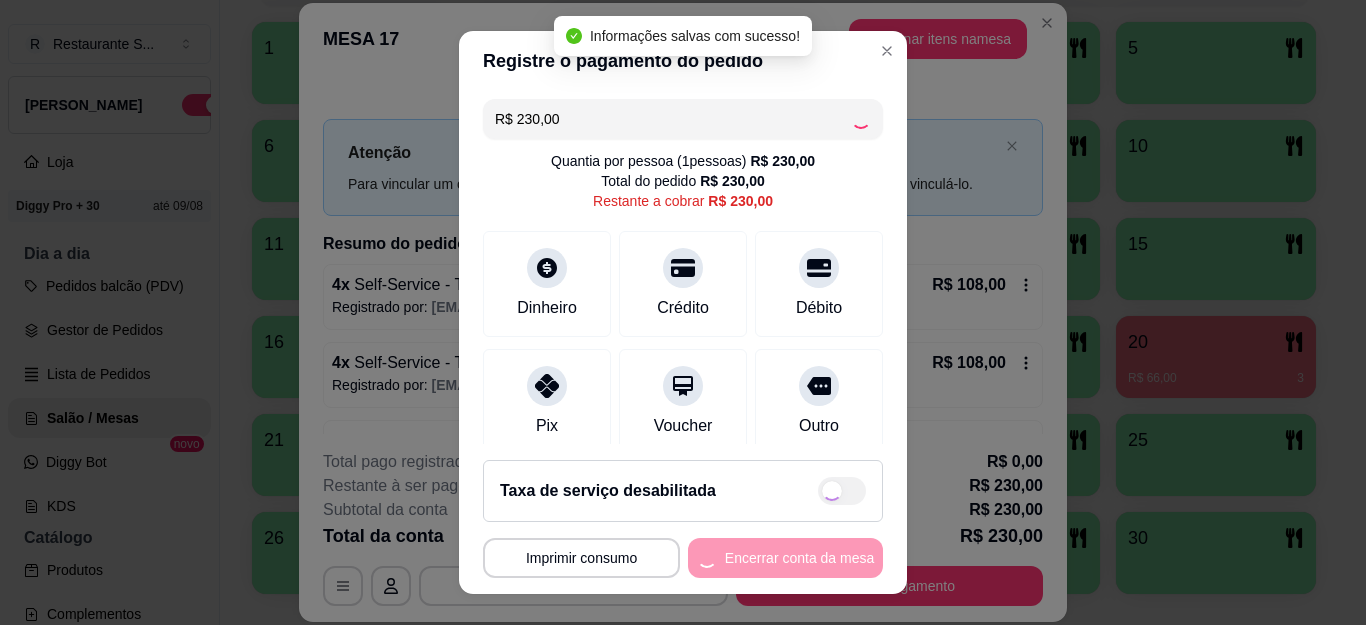 type on "R$ 0,00" 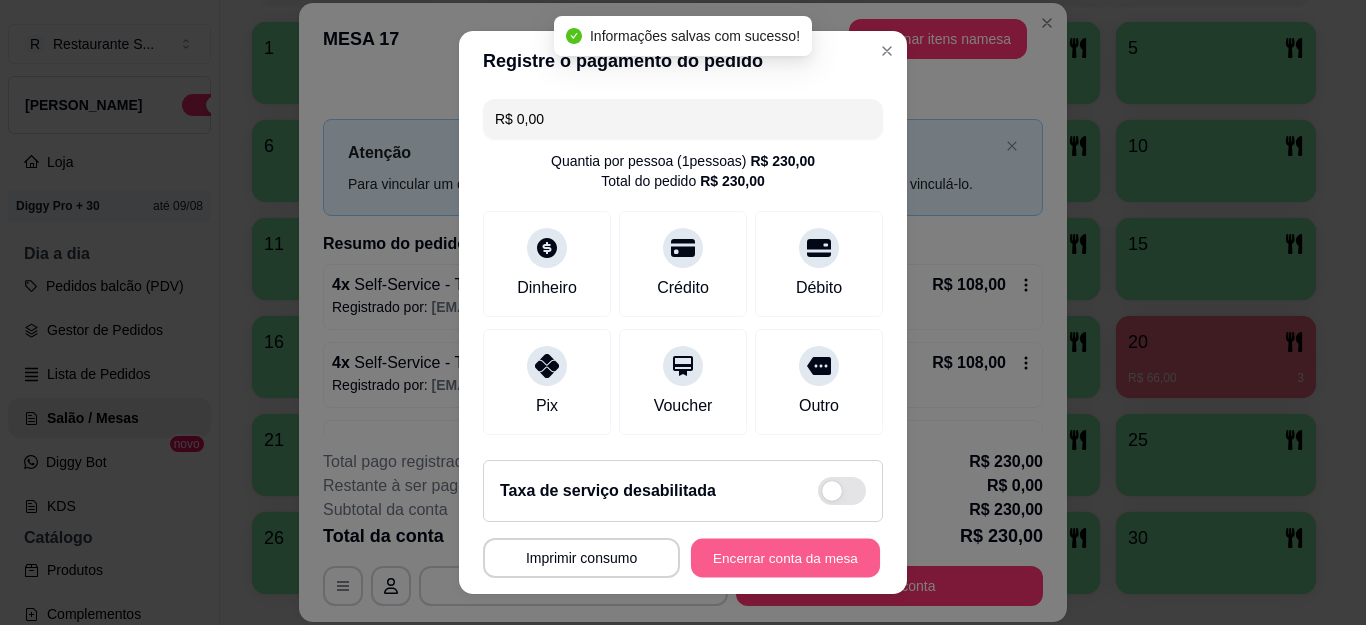 click on "Encerrar conta da mesa" at bounding box center (785, 557) 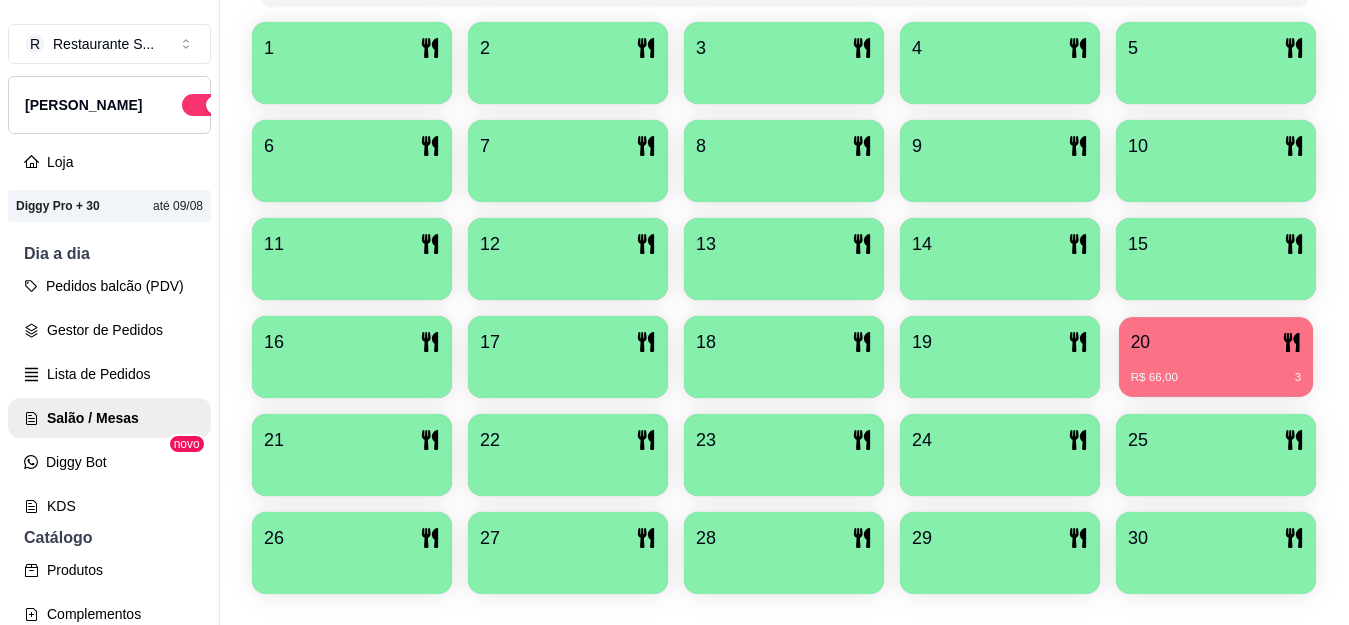 click on "20" at bounding box center (1216, 342) 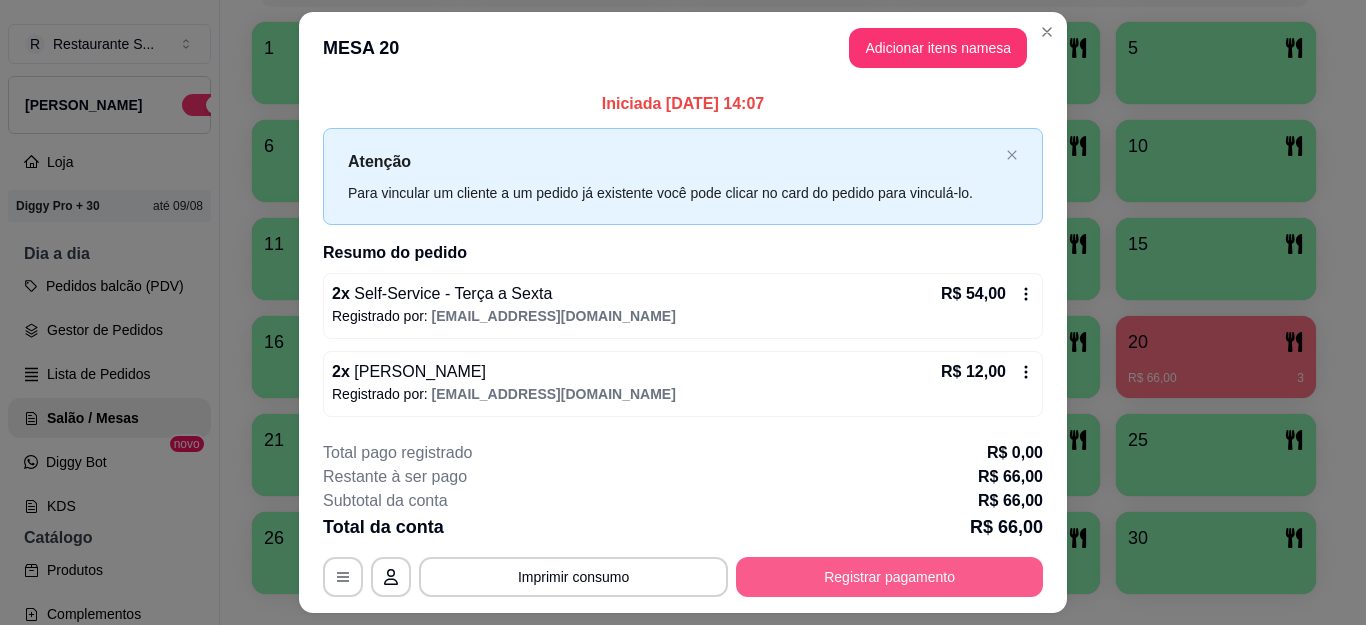 click on "Registrar pagamento" at bounding box center (889, 577) 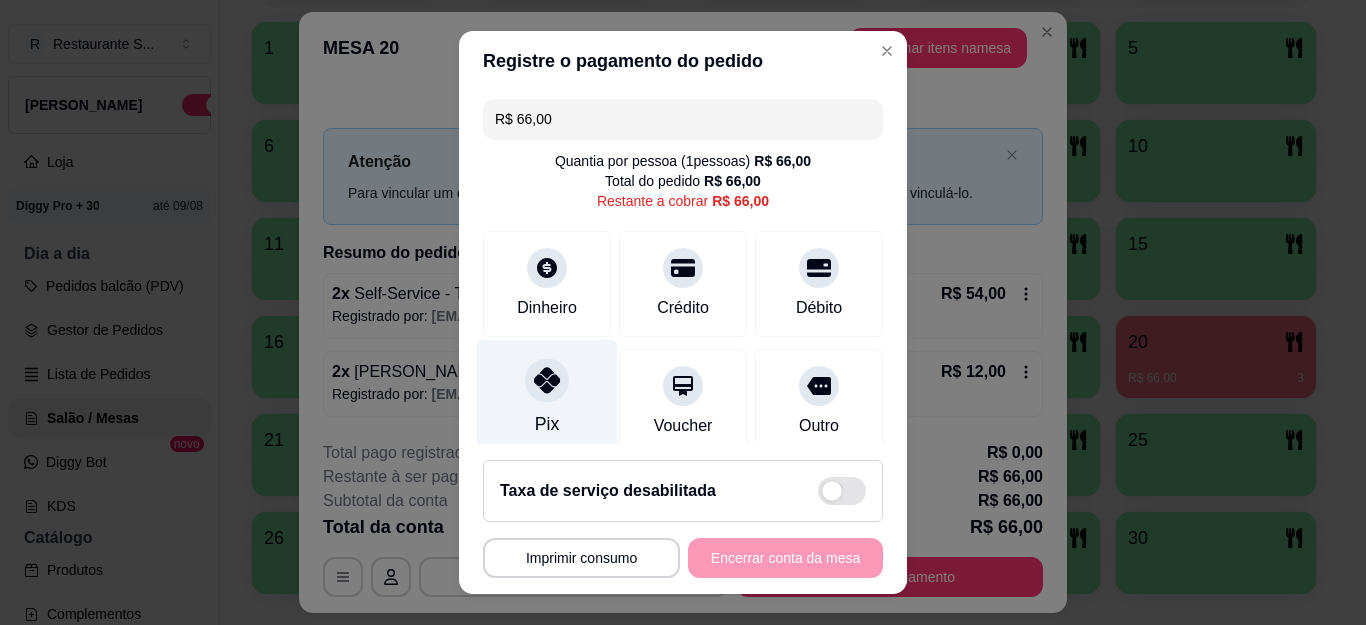 click on "Pix" at bounding box center (547, 398) 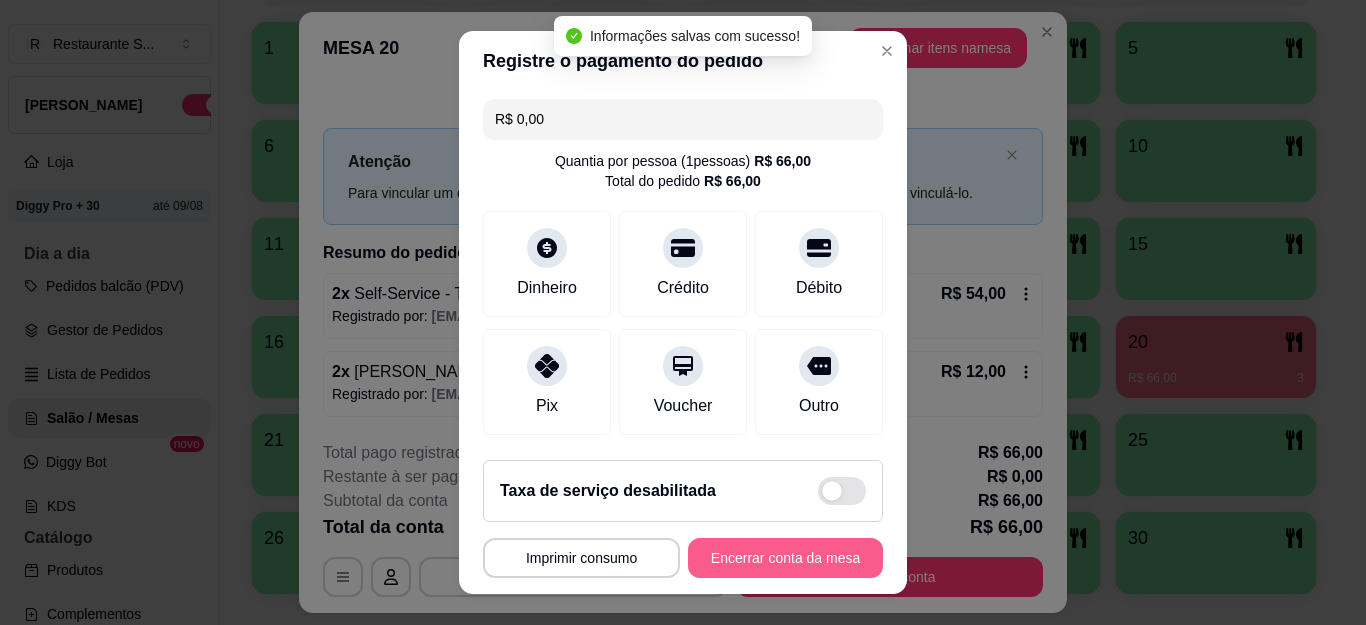type on "R$ 0,00" 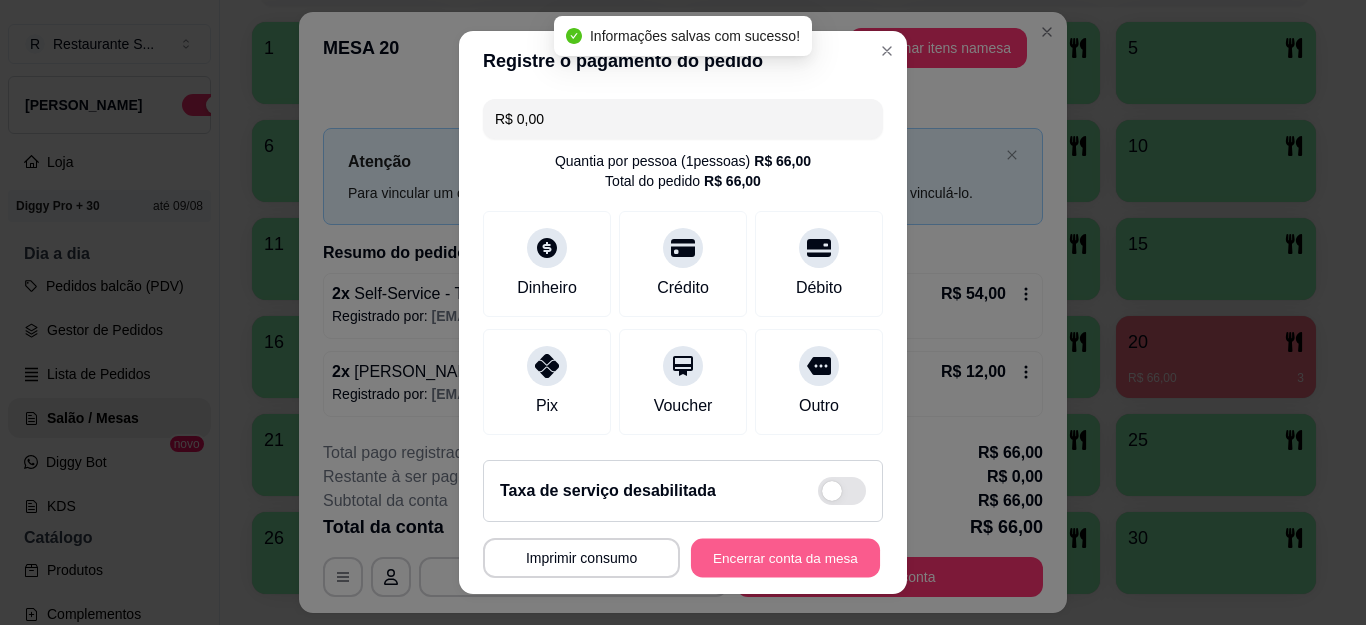 click on "Encerrar conta da mesa" at bounding box center (785, 557) 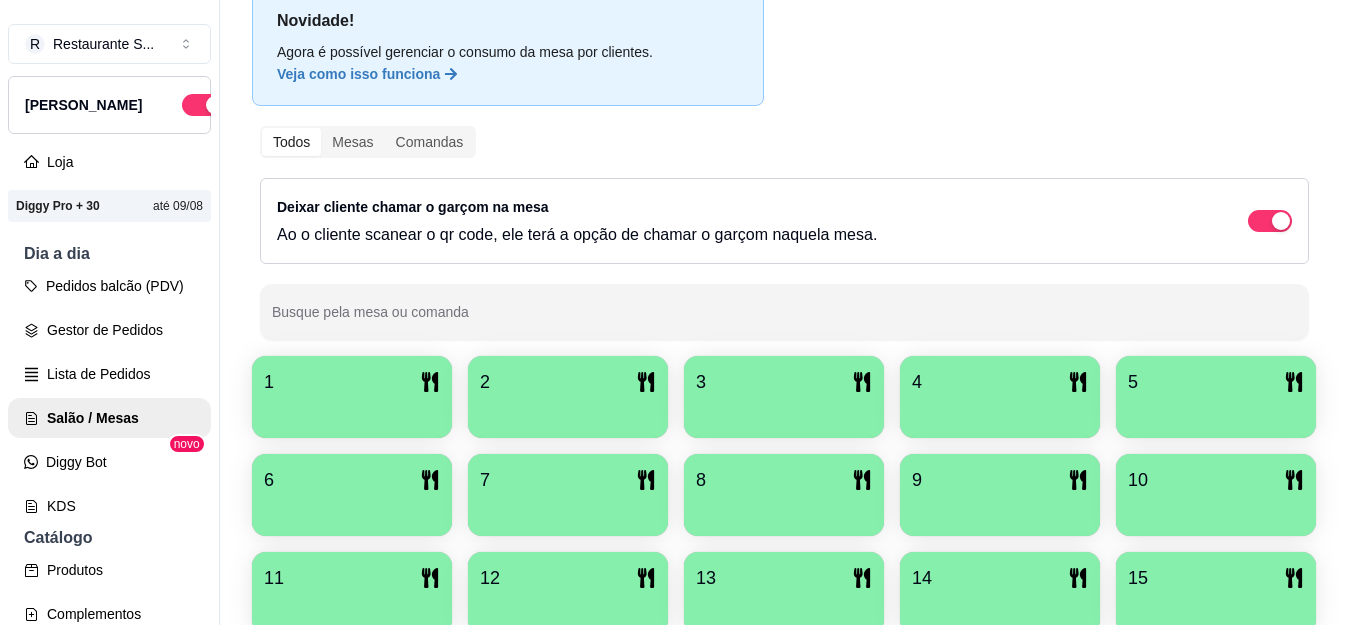 scroll, scrollTop: 0, scrollLeft: 0, axis: both 